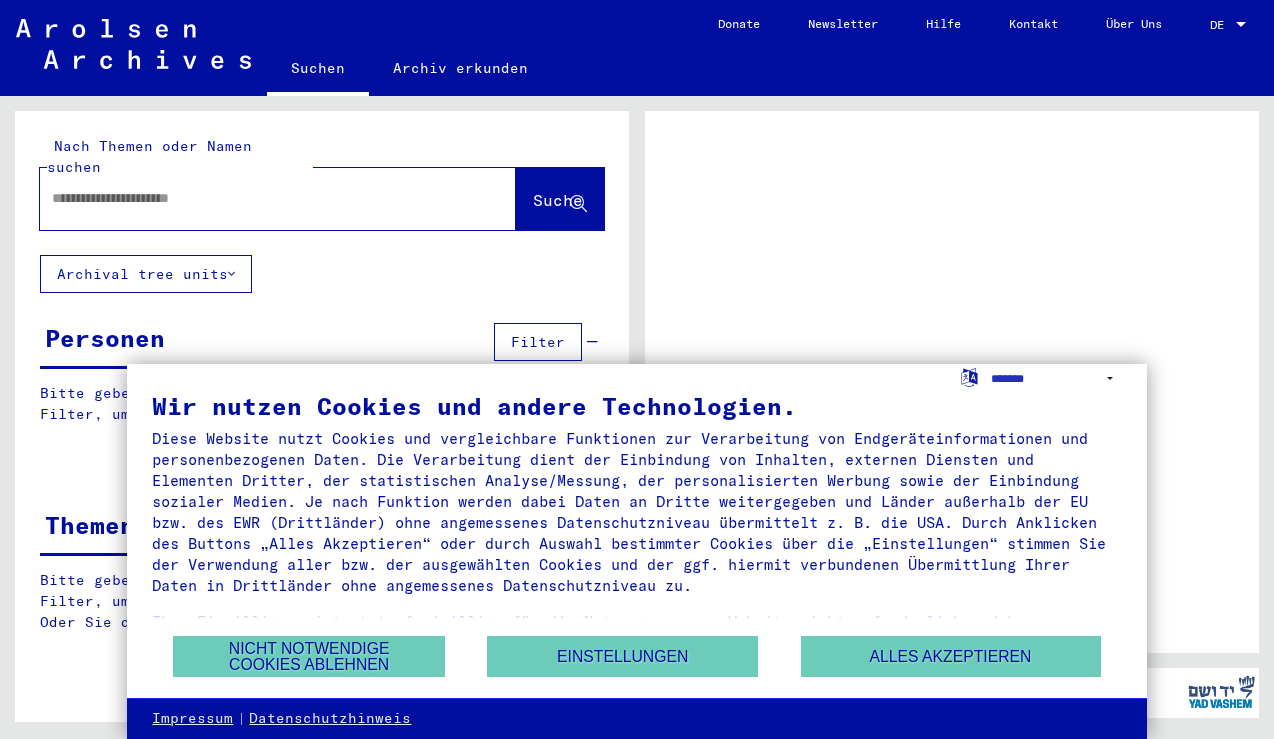 scroll, scrollTop: 0, scrollLeft: 0, axis: both 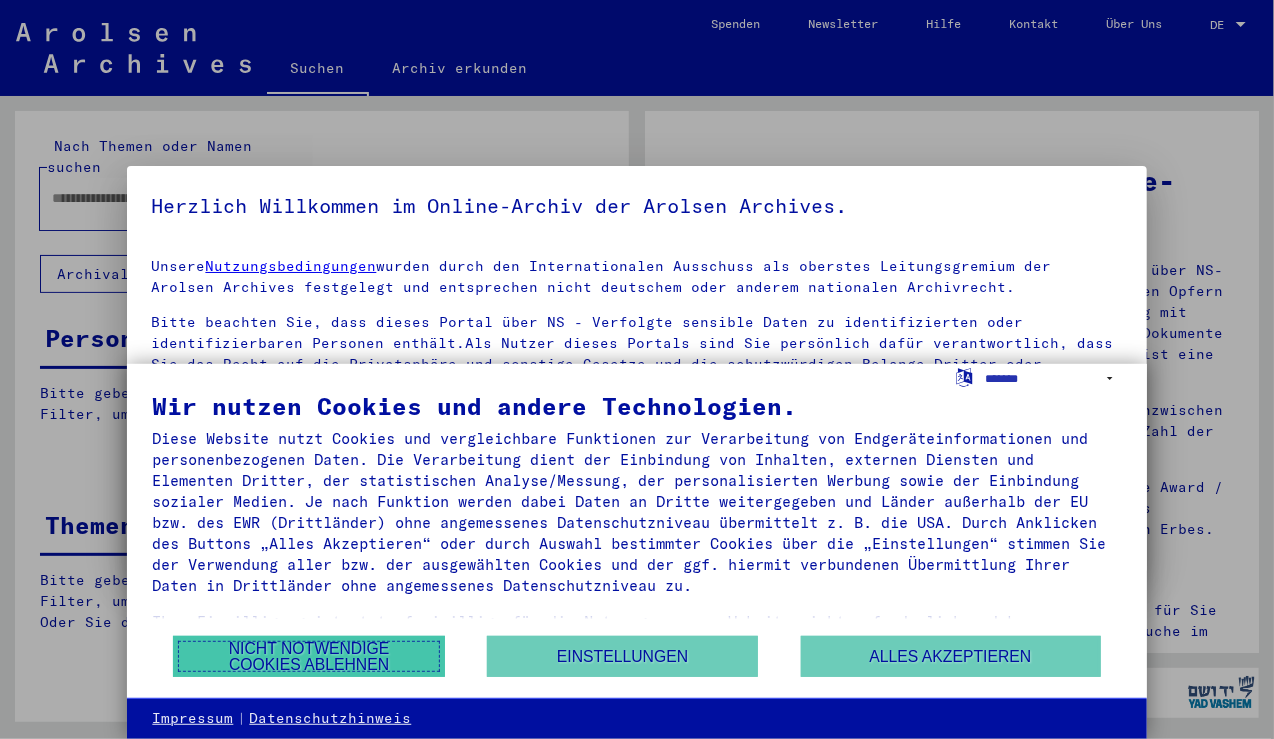click on "Nicht notwendige Cookies ablehnen" at bounding box center [308, 656] 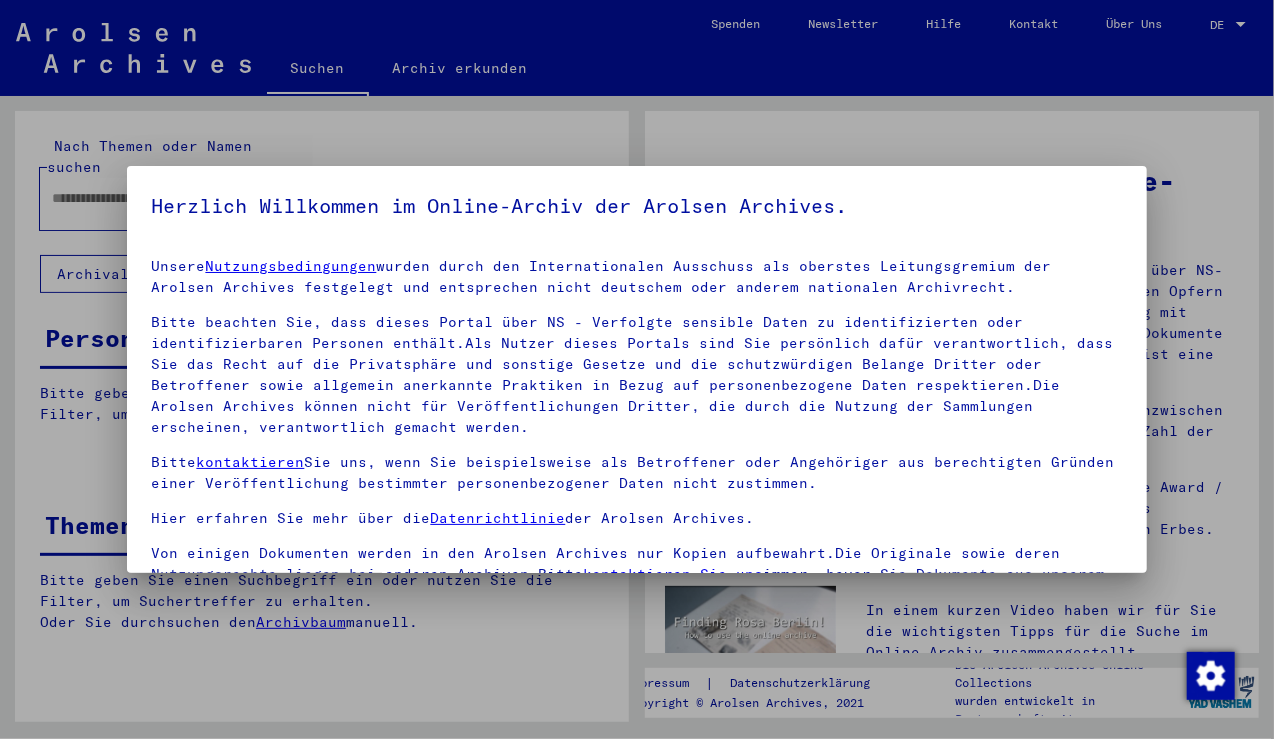 scroll, scrollTop: 65, scrollLeft: 0, axis: vertical 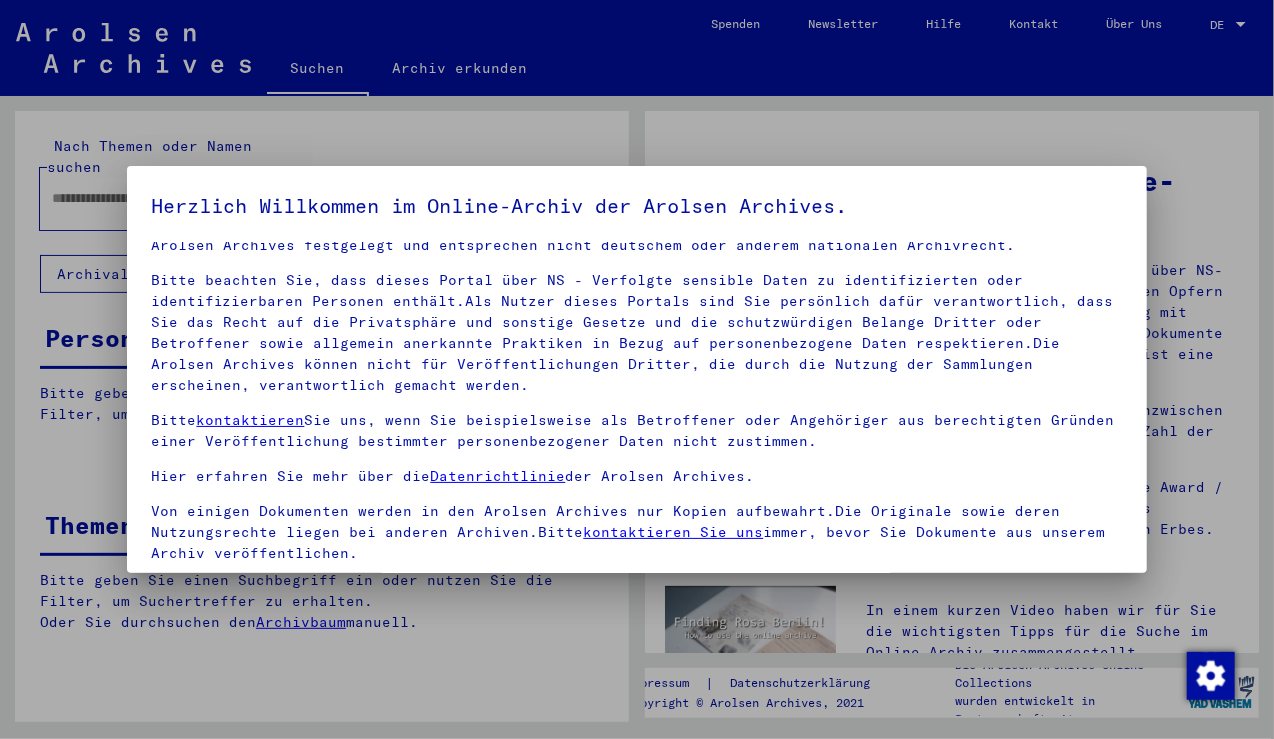 click at bounding box center (637, 369) 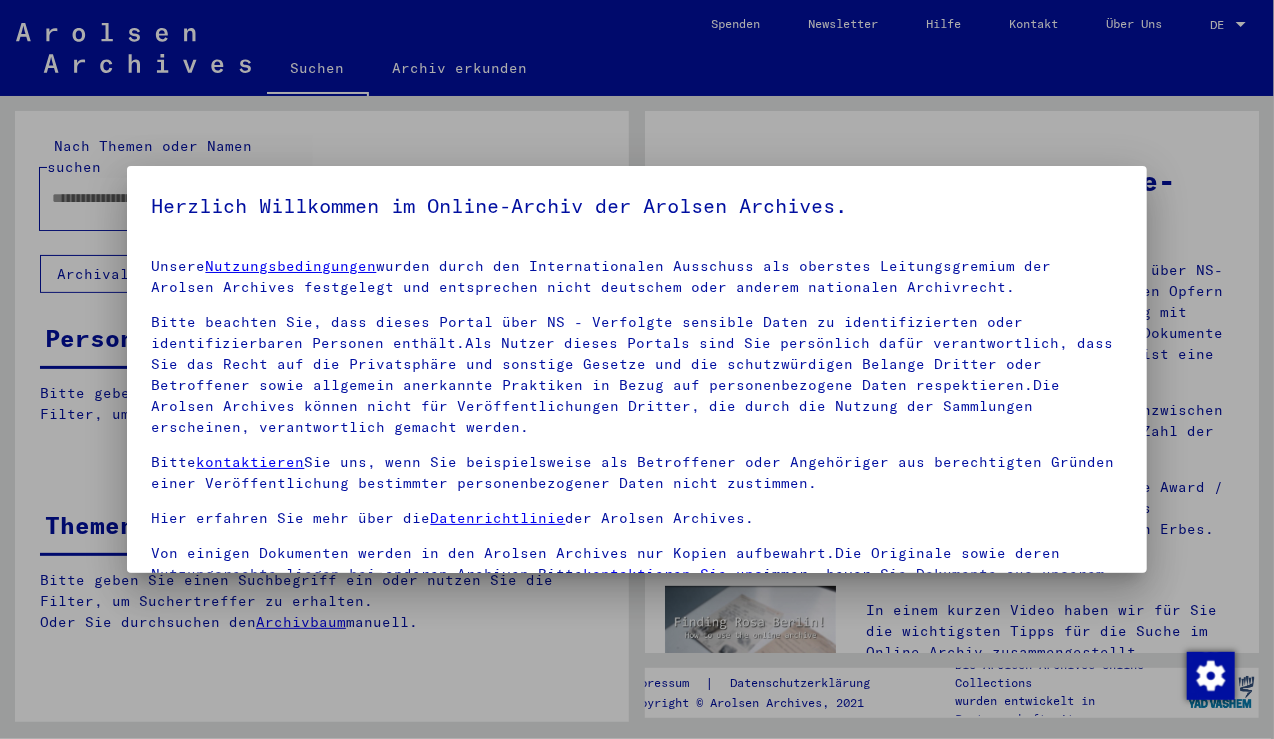 scroll, scrollTop: 173, scrollLeft: 0, axis: vertical 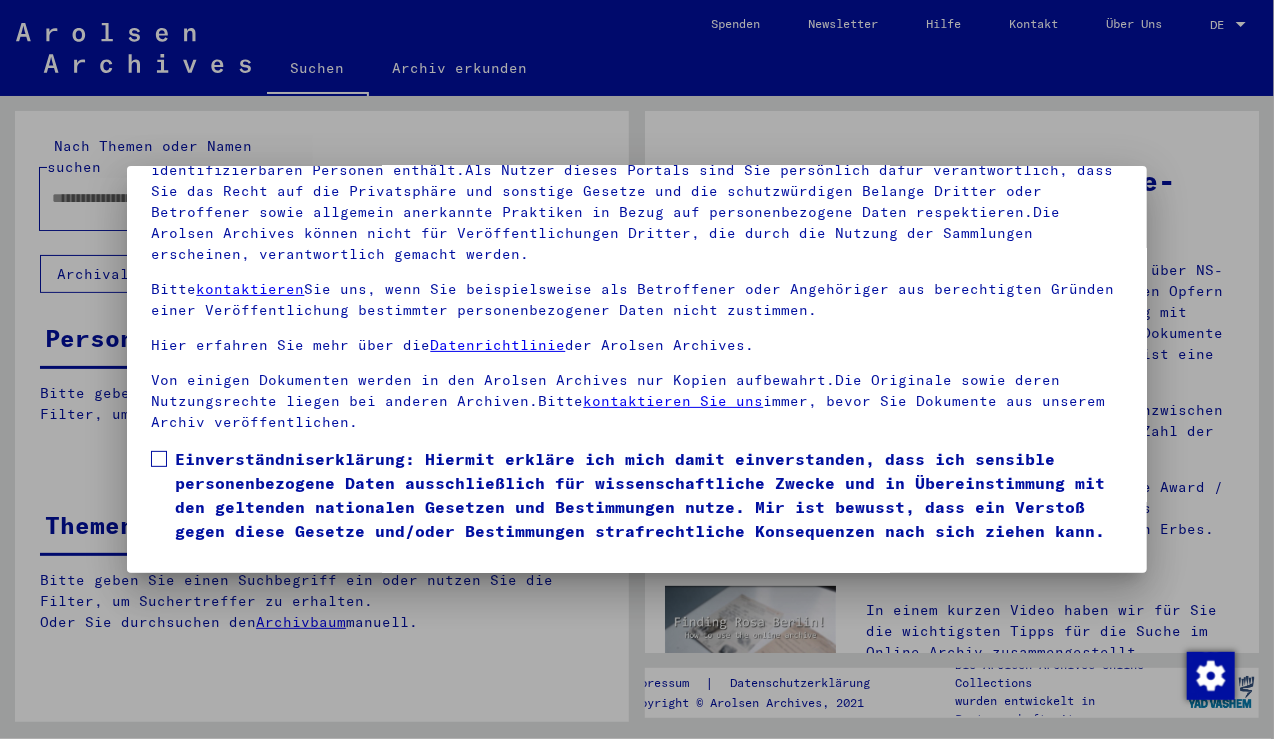 click at bounding box center (159, 459) 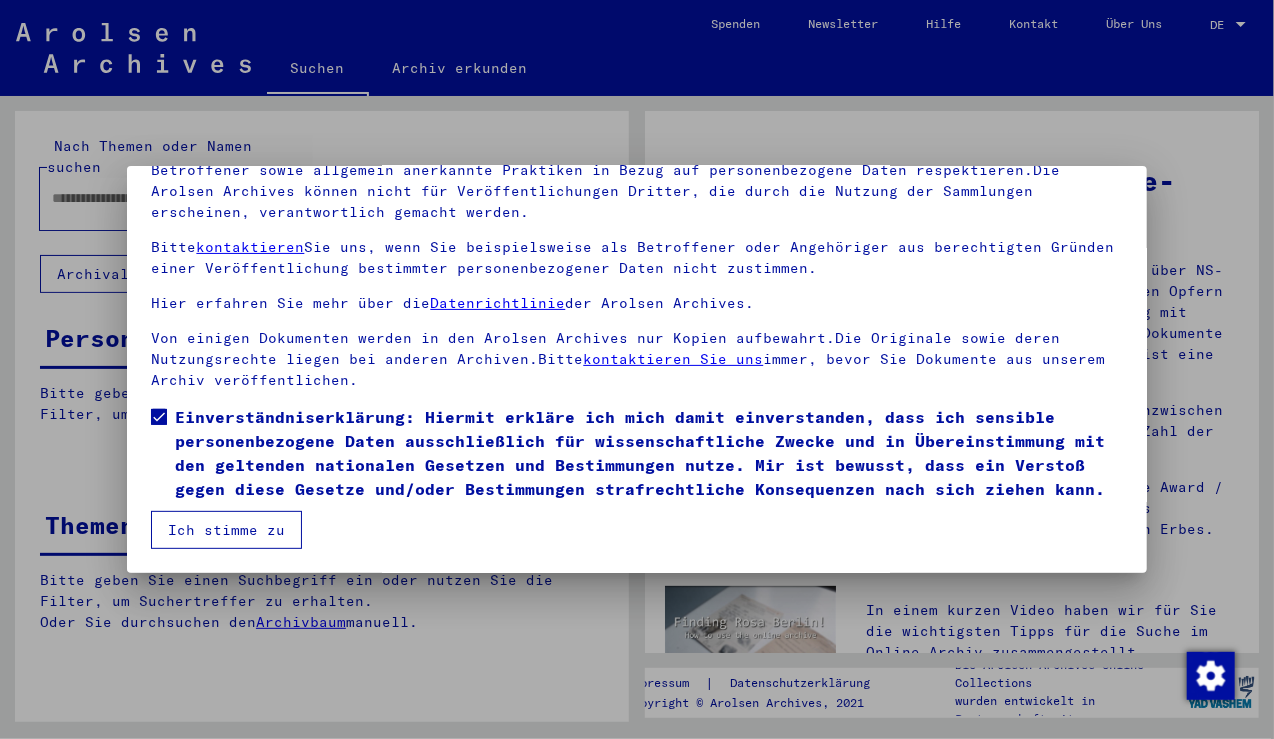 scroll, scrollTop: 65, scrollLeft: 0, axis: vertical 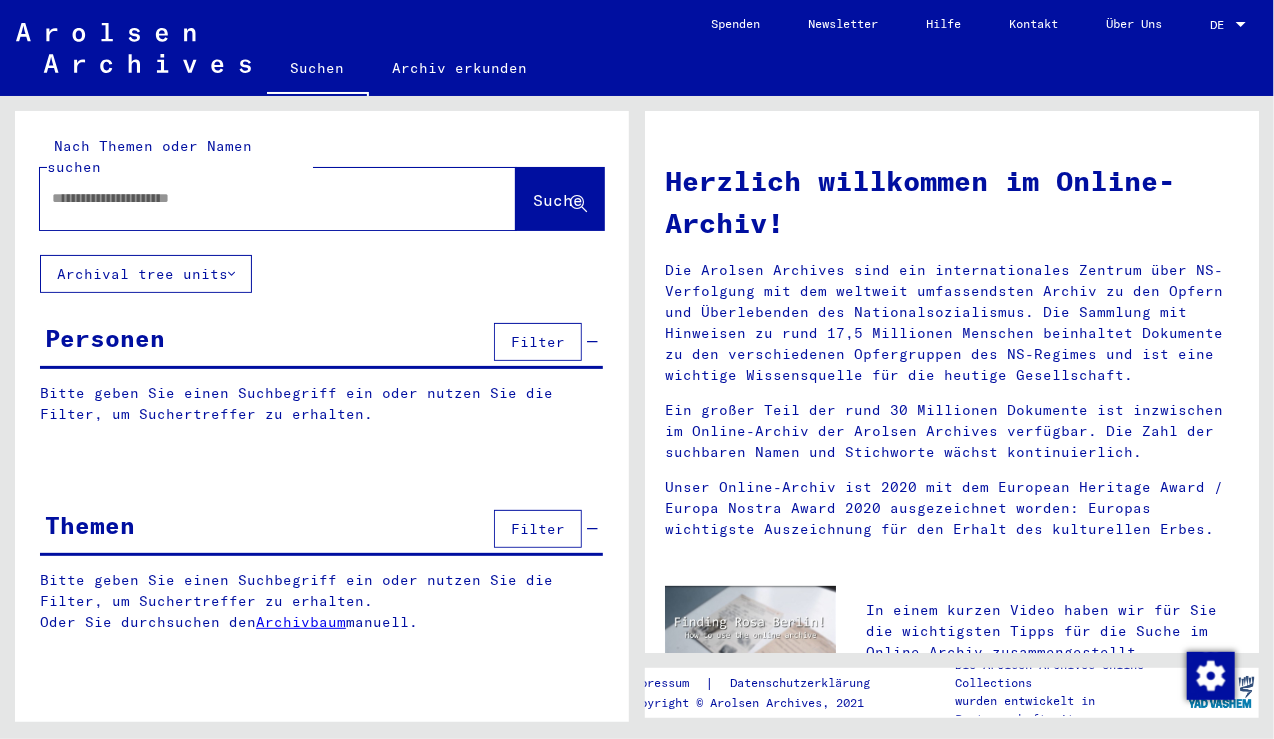 click at bounding box center (254, 198) 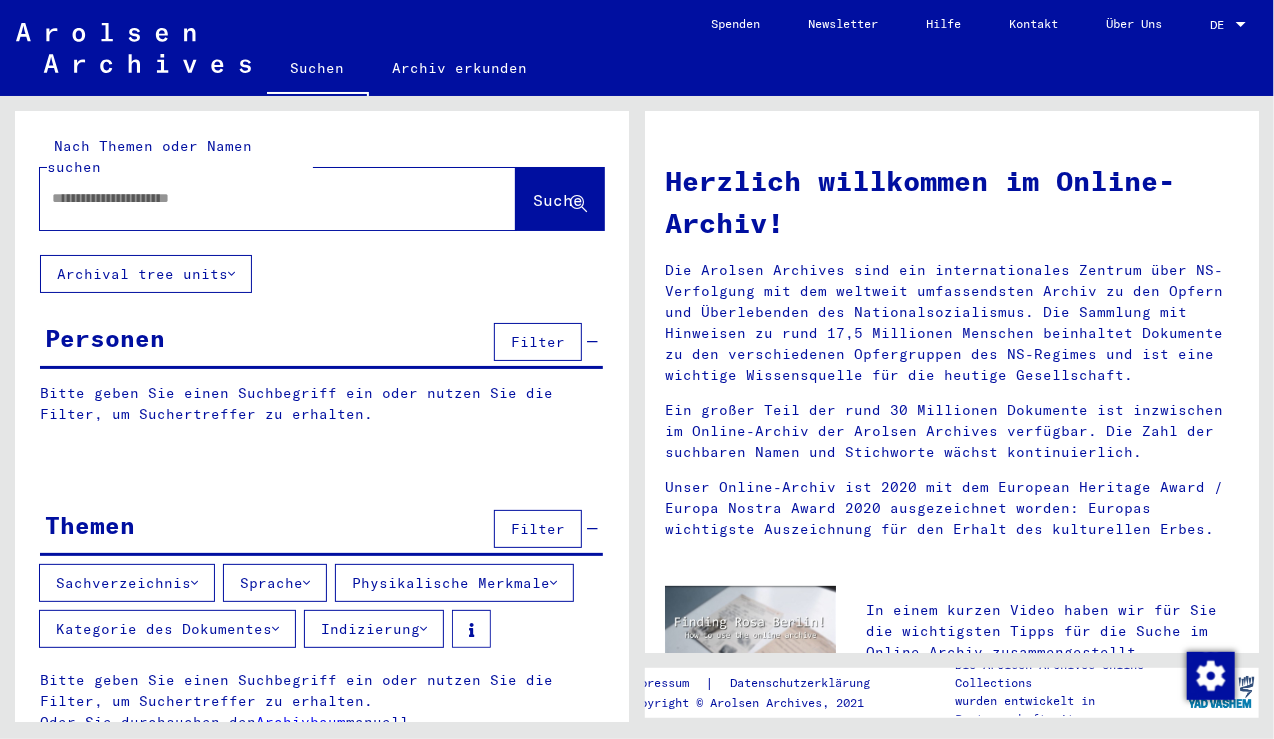 scroll, scrollTop: 46, scrollLeft: 0, axis: vertical 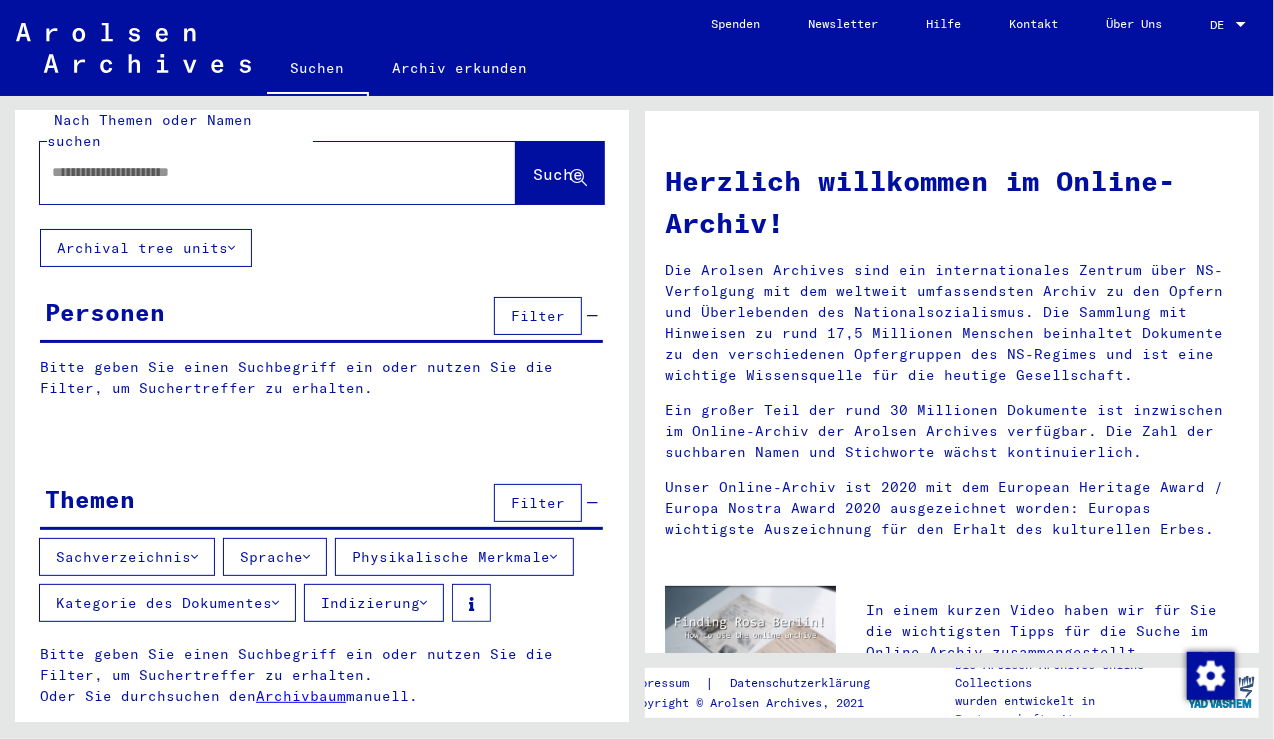 click on "Sachverzeichnis" at bounding box center [127, 557] 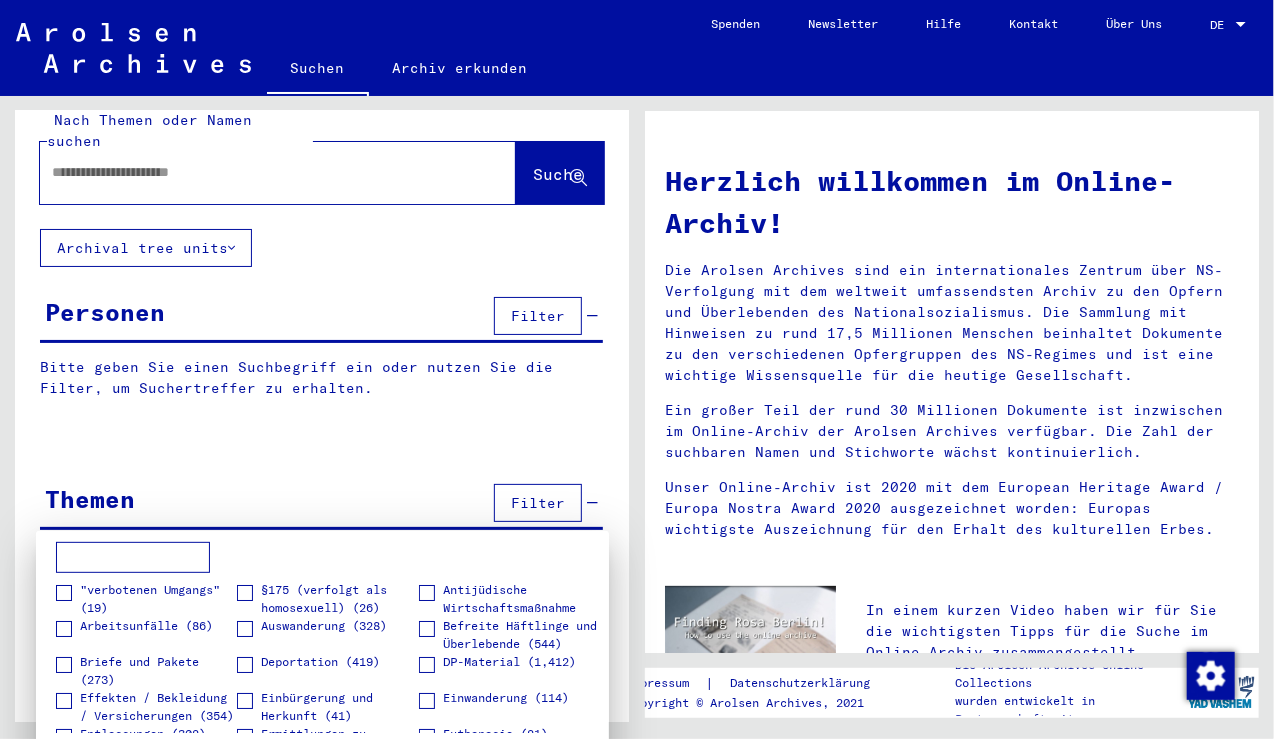 scroll, scrollTop: 45, scrollLeft: 0, axis: vertical 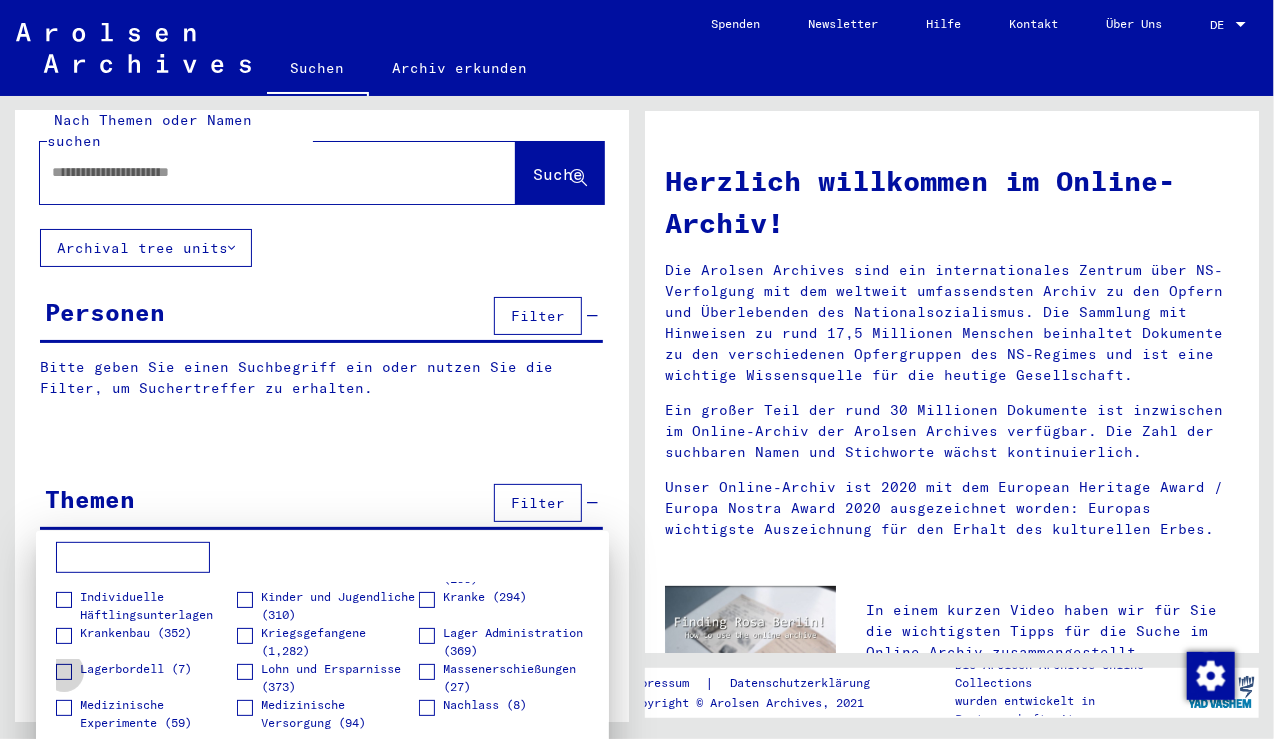 click at bounding box center [64, 672] 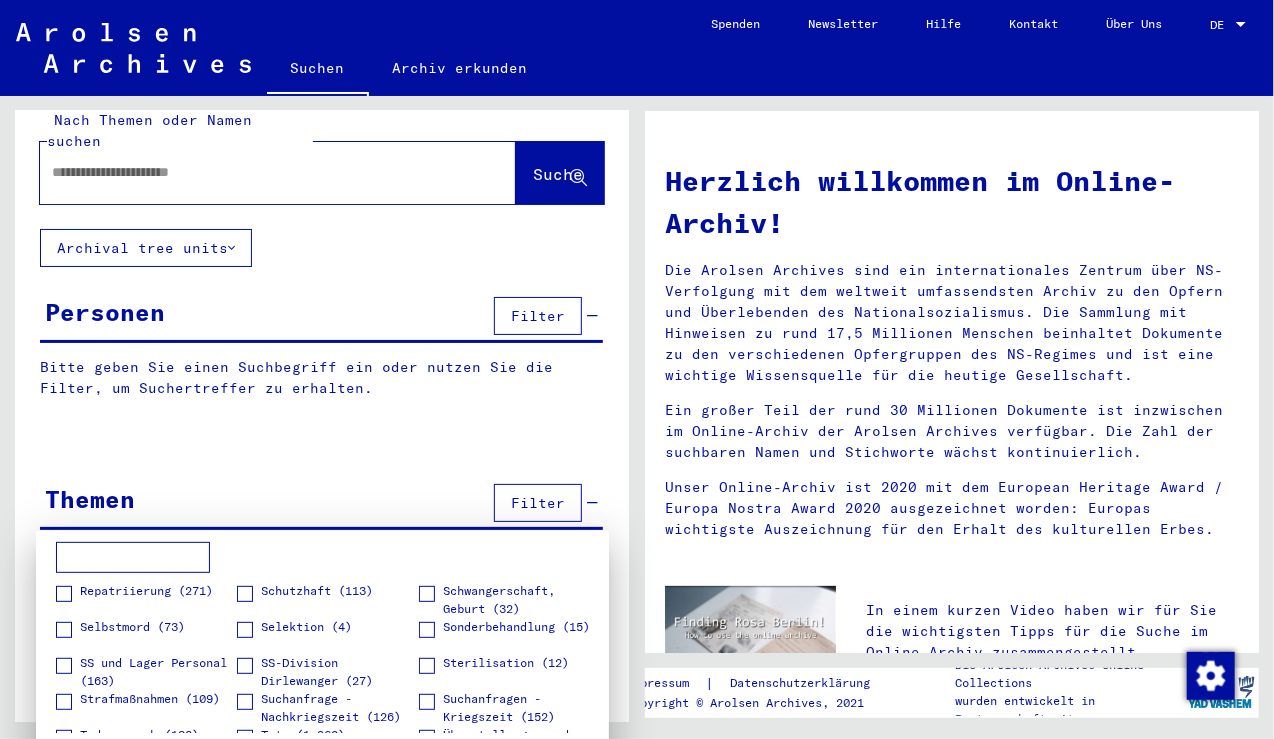 scroll, scrollTop: 547, scrollLeft: 0, axis: vertical 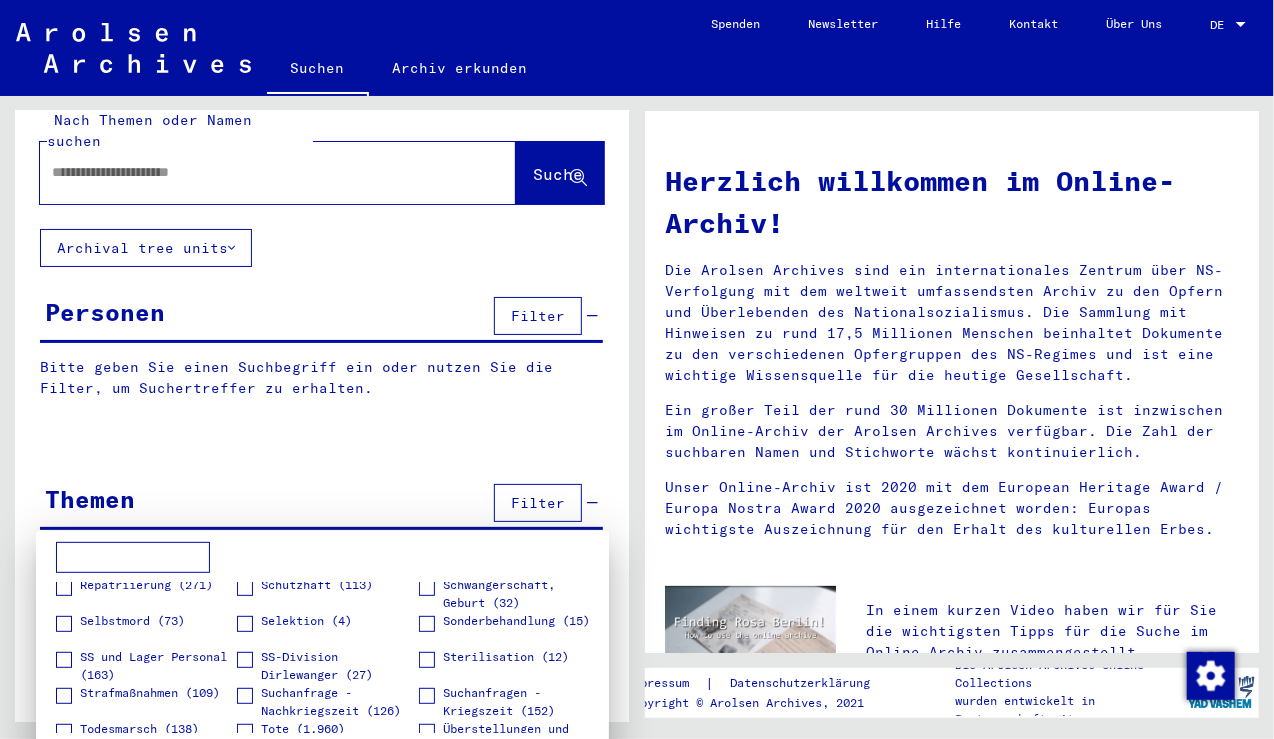click at bounding box center [427, 660] 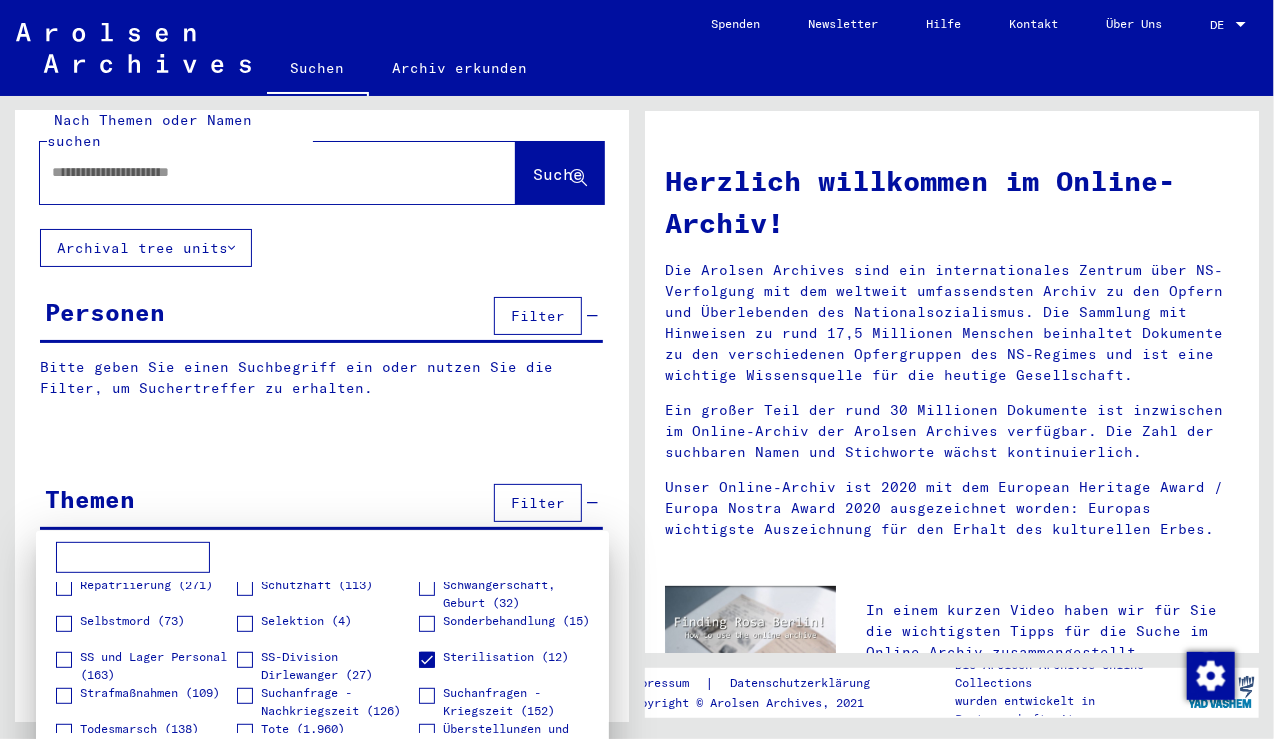 click at bounding box center [427, 660] 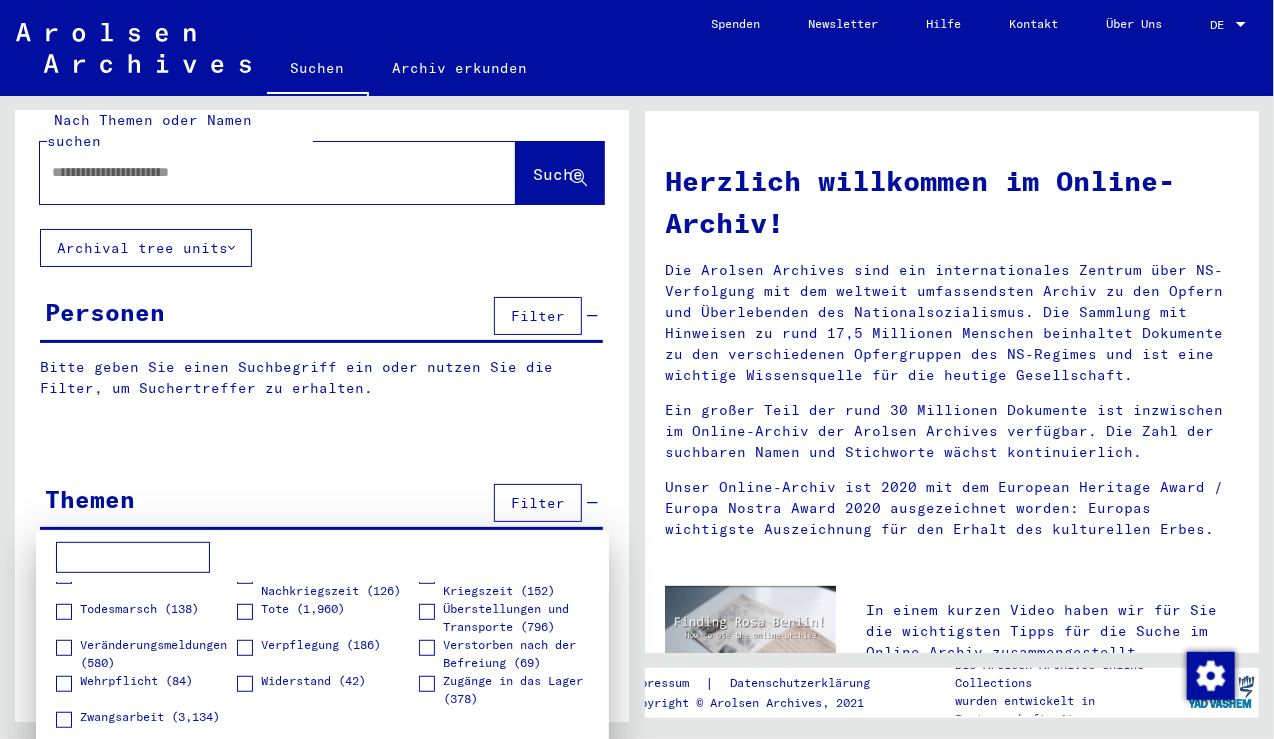 scroll, scrollTop: 676, scrollLeft: 0, axis: vertical 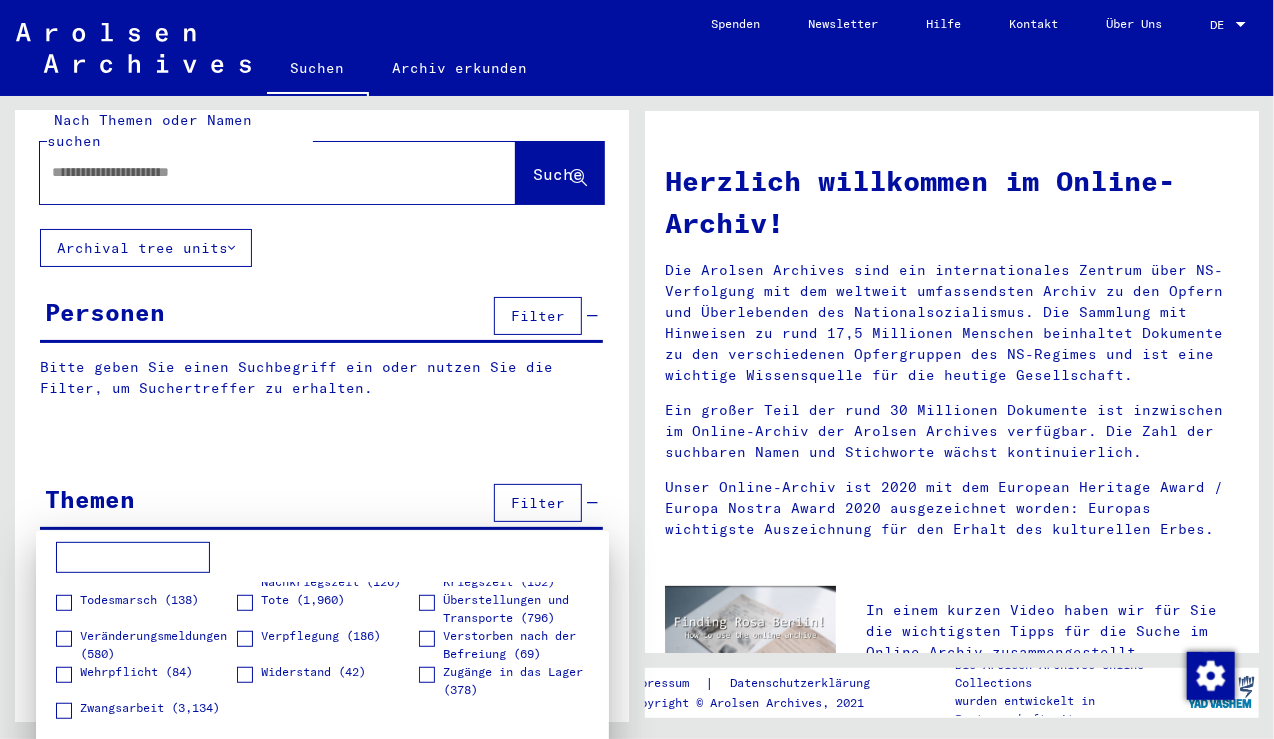 click at bounding box center (637, 369) 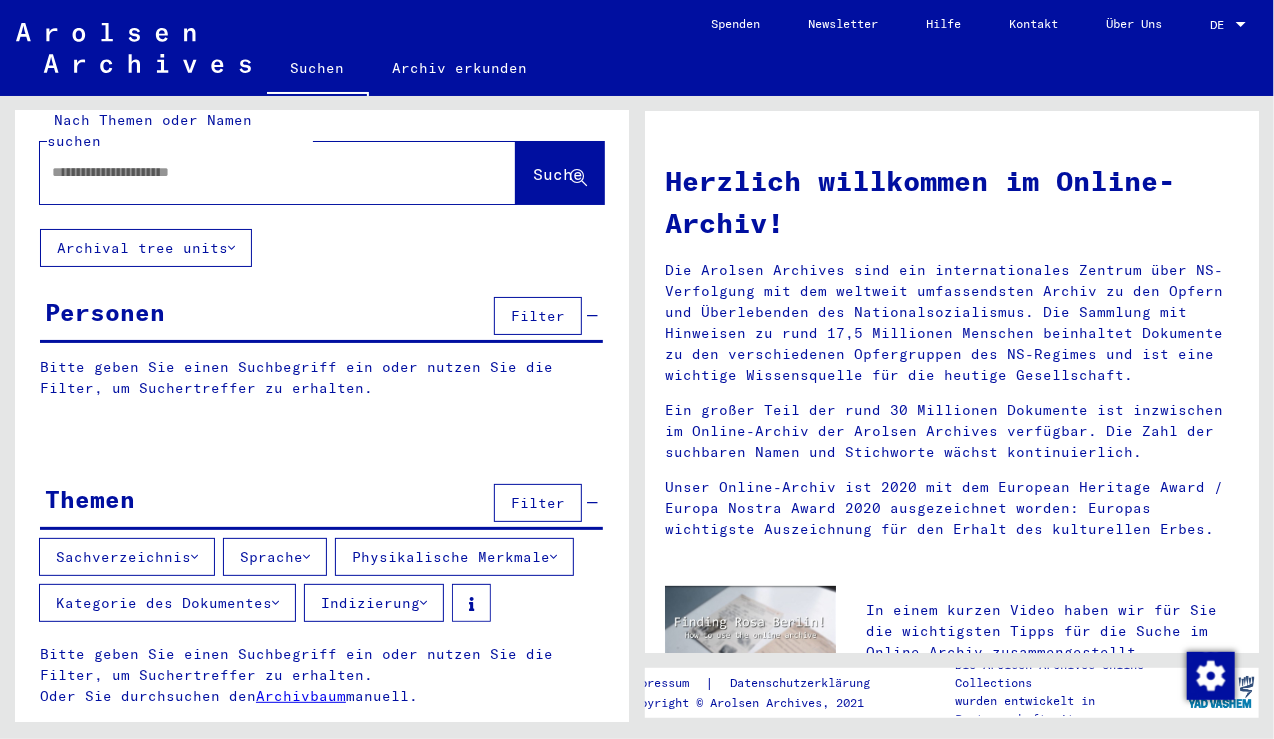 click on "Sachverzeichnis" at bounding box center (127, 557) 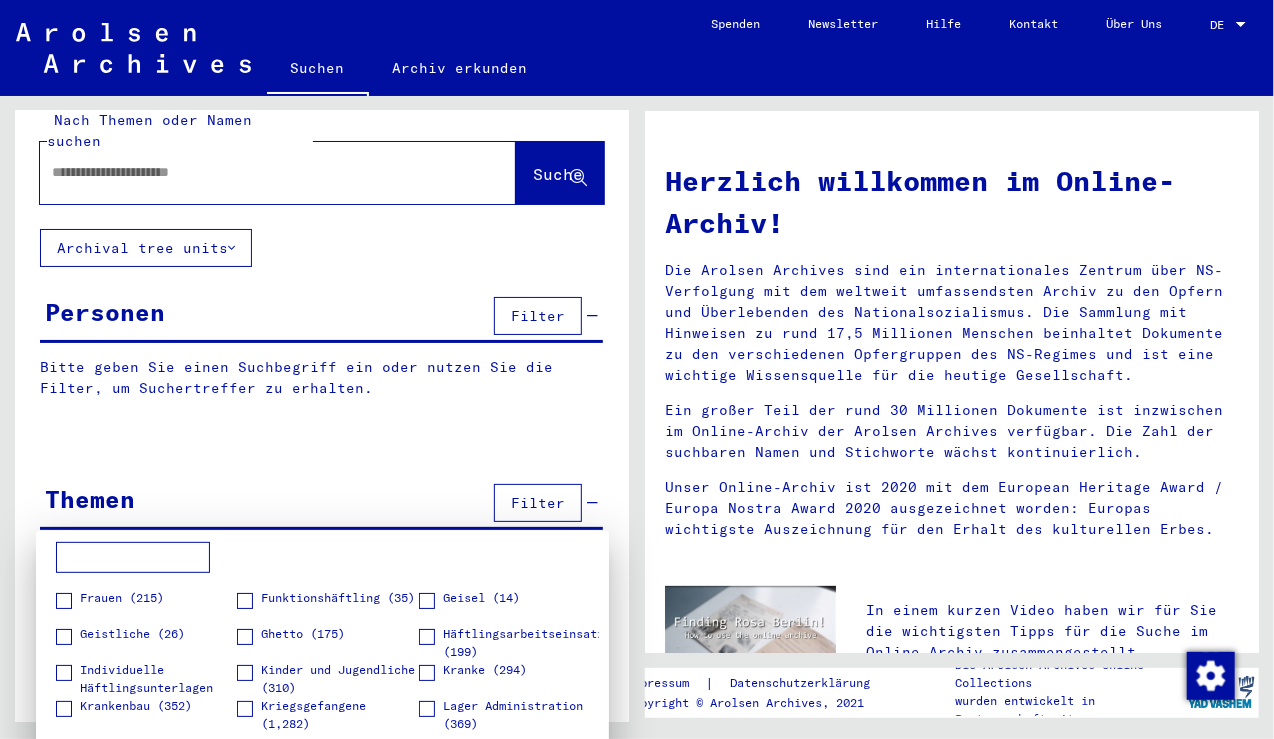 scroll, scrollTop: 197, scrollLeft: 0, axis: vertical 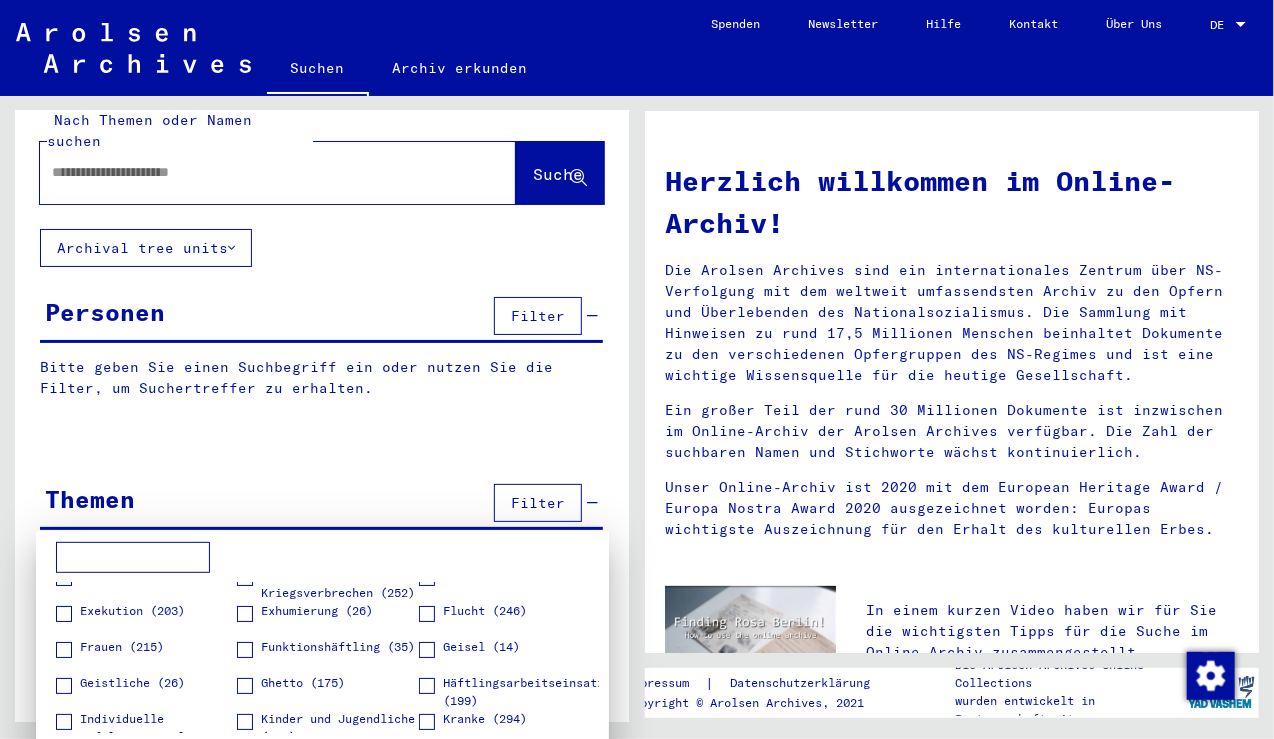 click at bounding box center [637, 369] 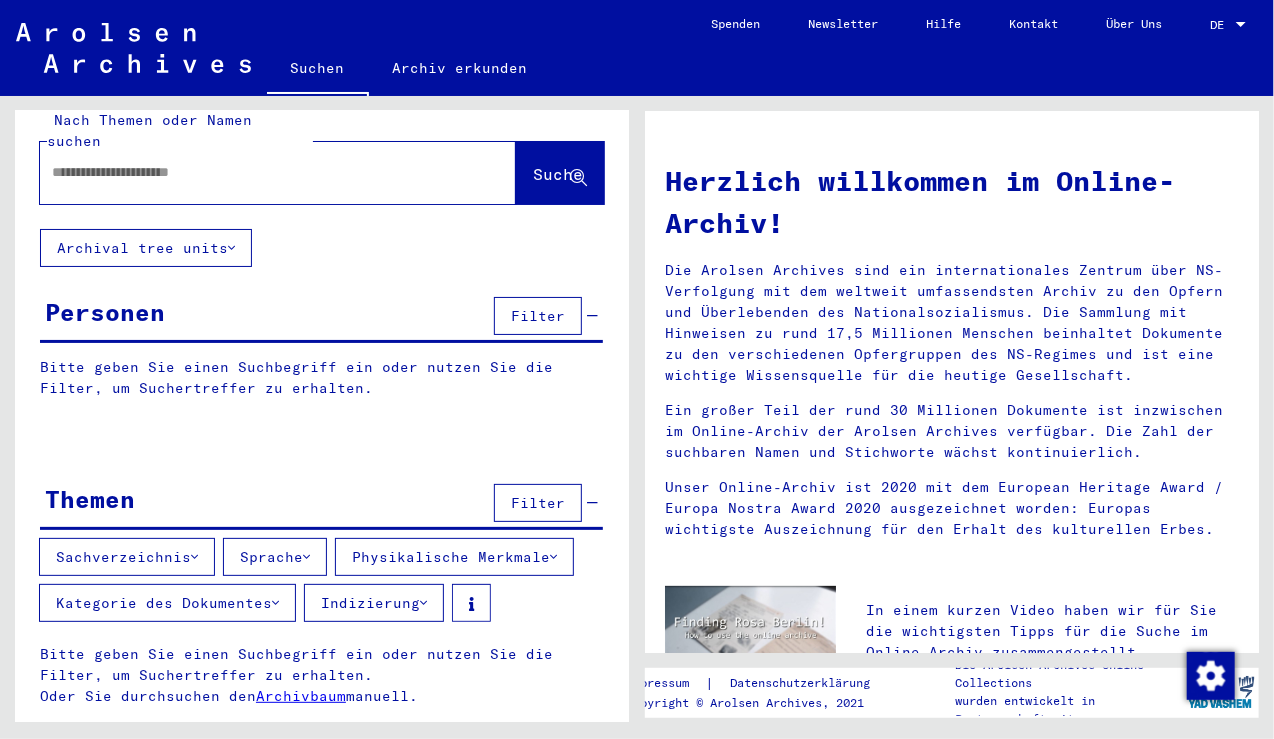 click 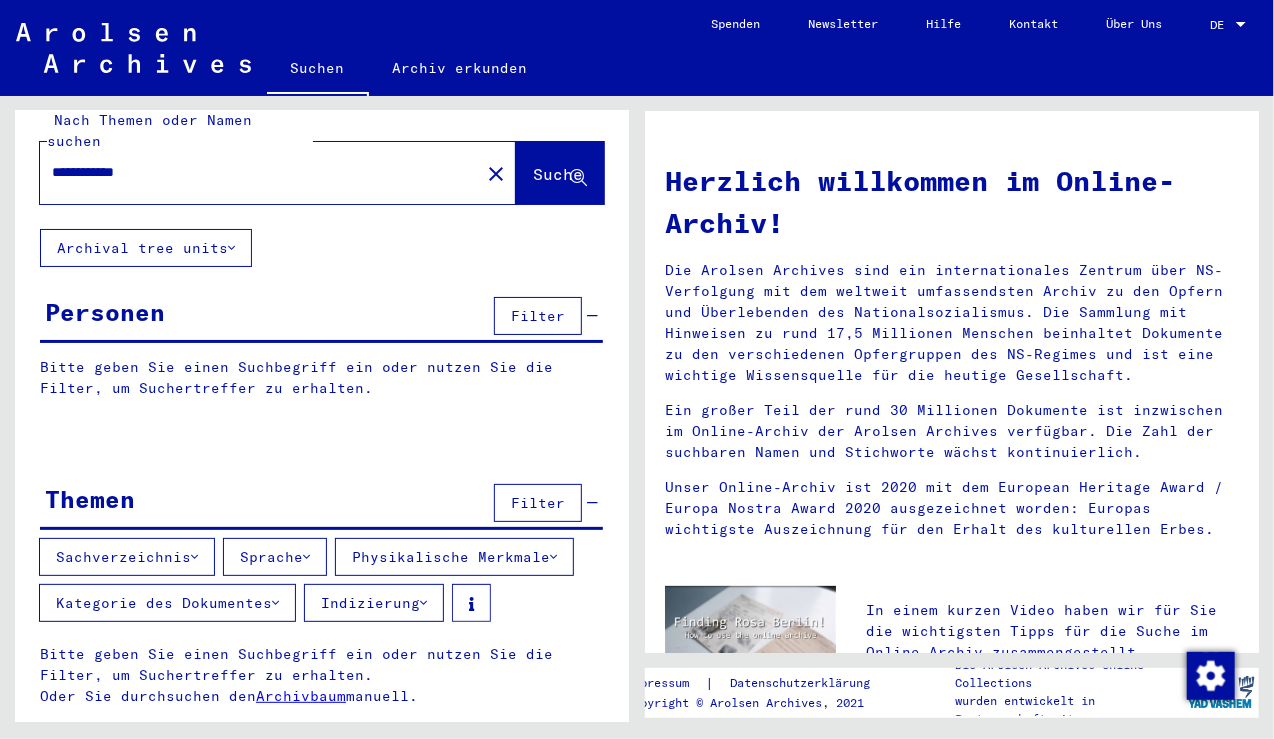 type on "**********" 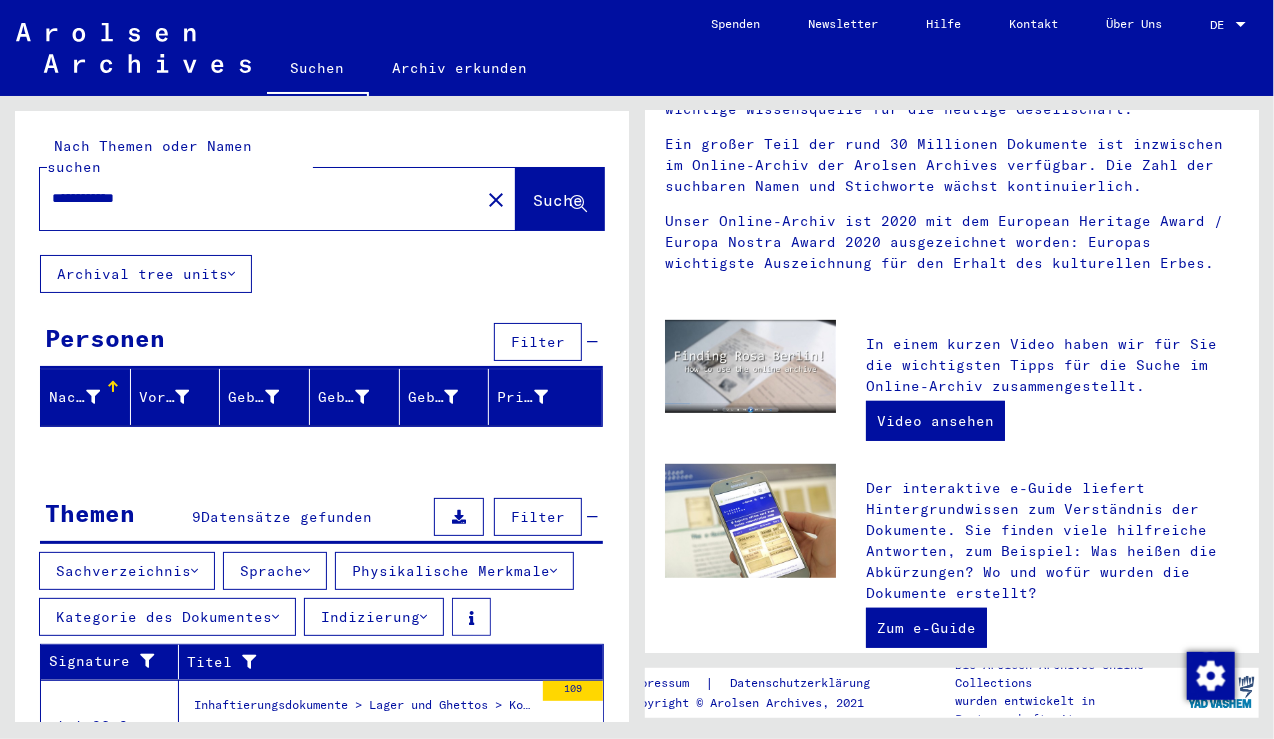 scroll, scrollTop: 296, scrollLeft: 0, axis: vertical 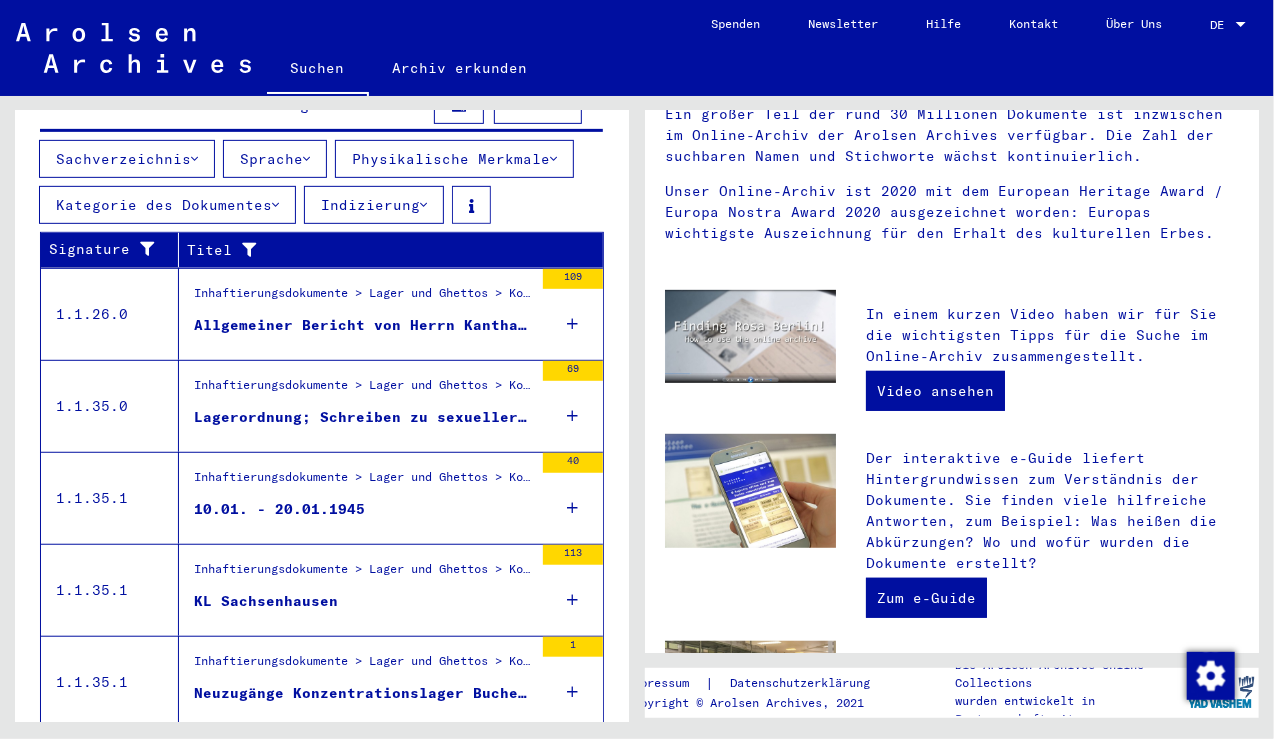 click on "Lagerordnung; Schreiben zu sexueller Gewalt (sog. "Rassenschande");      Vernehmungen männlicher Häftlinge zu Brand im KL; Bericht über das KL;      Häftlingsüberstellungen (1941-1945)" at bounding box center (363, 417) 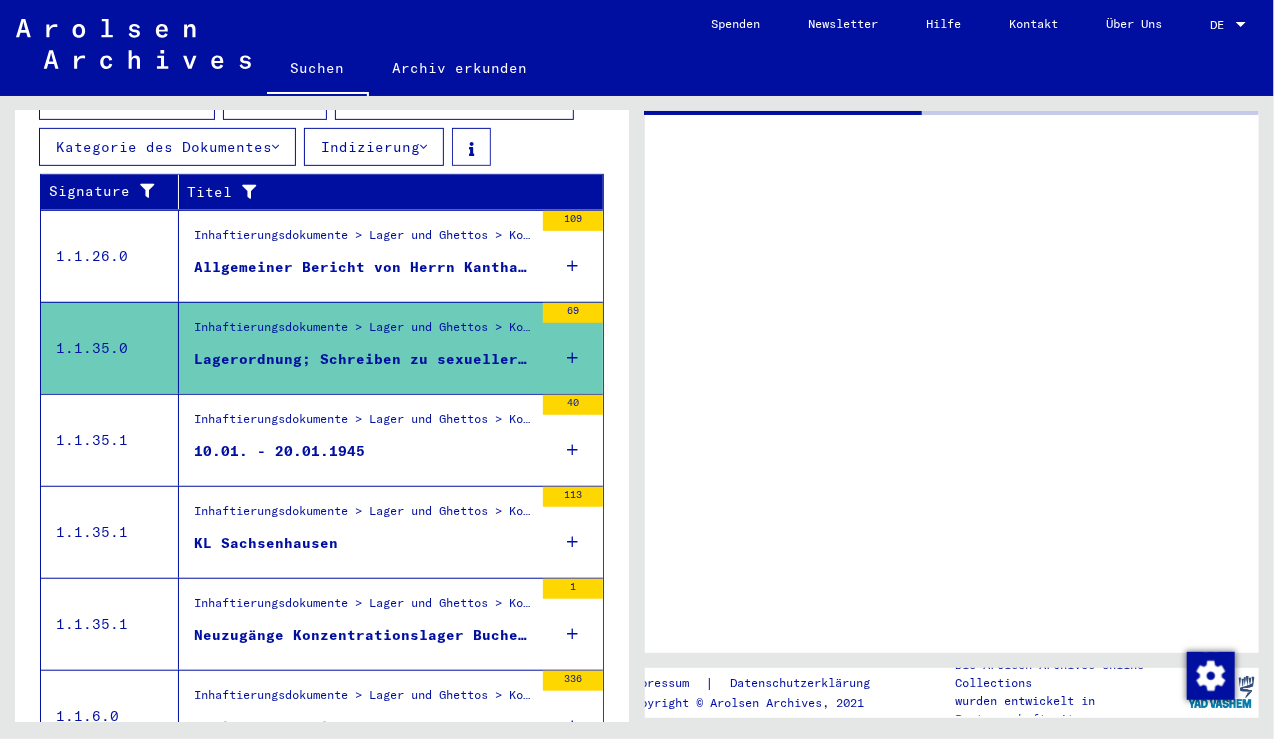 scroll, scrollTop: 0, scrollLeft: 0, axis: both 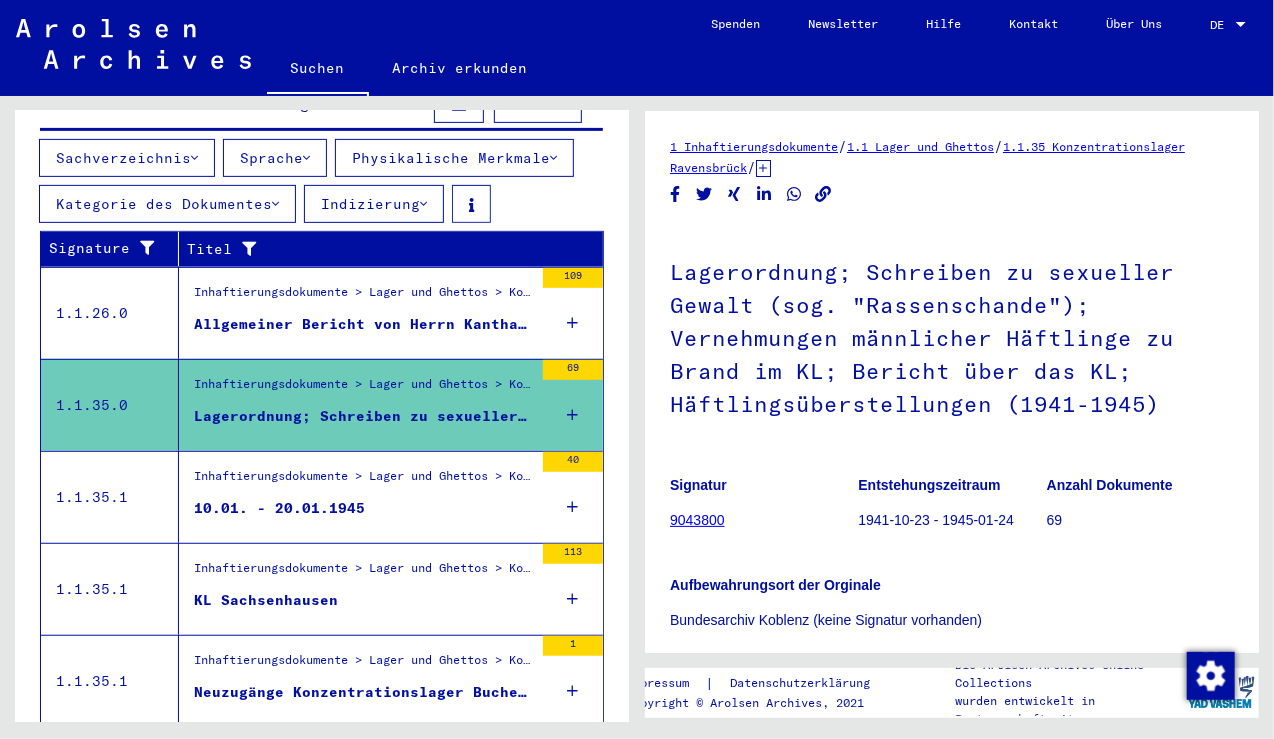 drag, startPoint x: 1264, startPoint y: 178, endPoint x: 1261, endPoint y: 216, distance: 38.118237 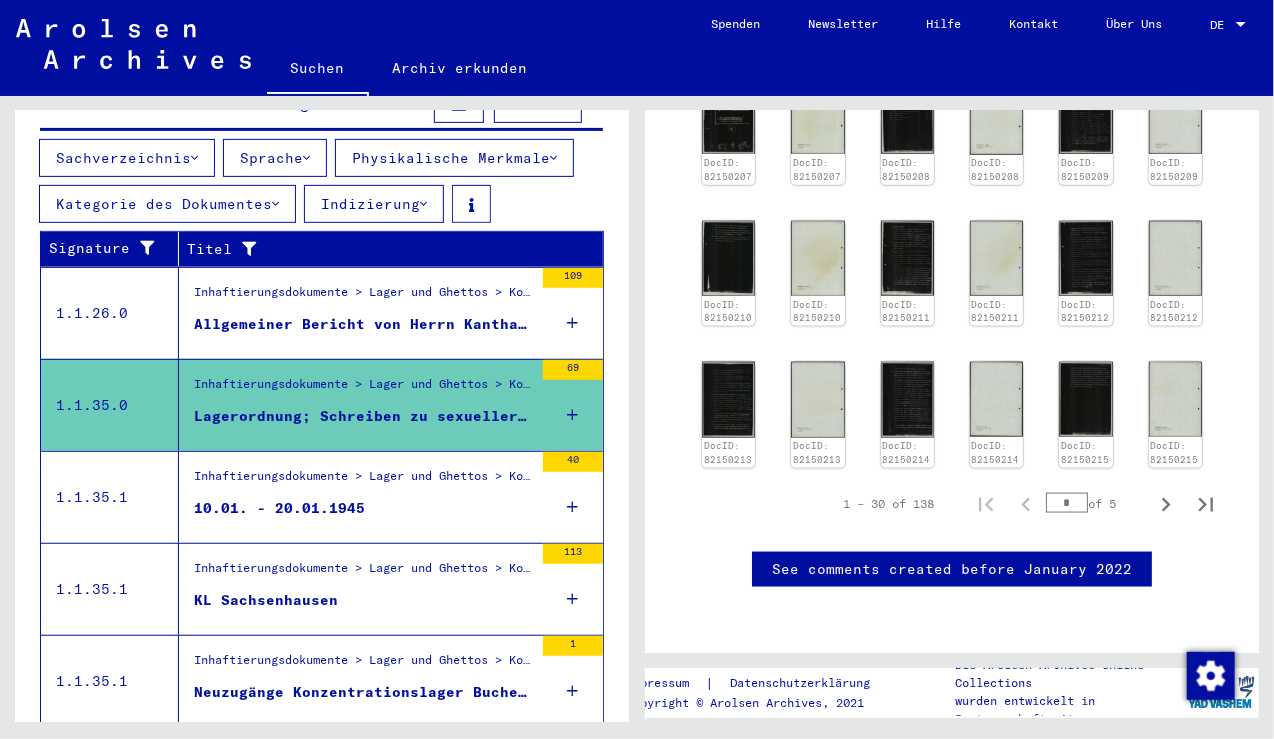 scroll, scrollTop: 1978, scrollLeft: 0, axis: vertical 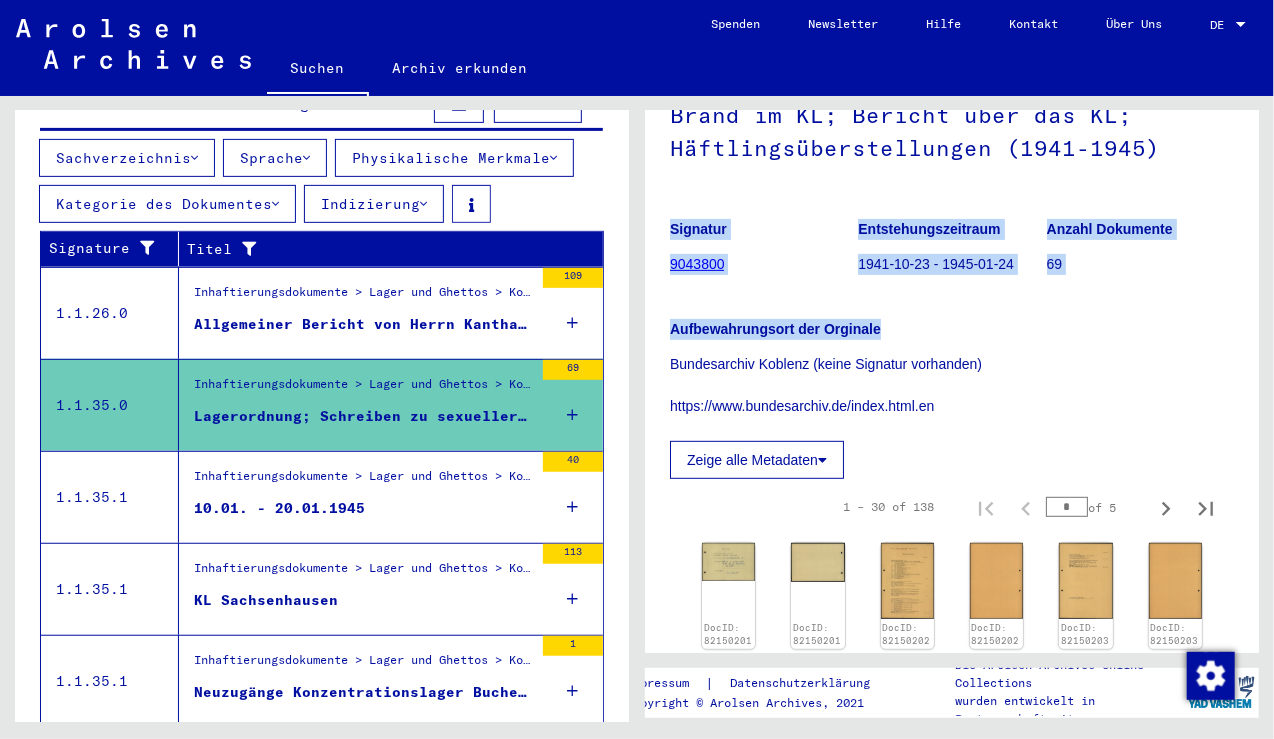 drag, startPoint x: 1273, startPoint y: 271, endPoint x: 1273, endPoint y: 322, distance: 51 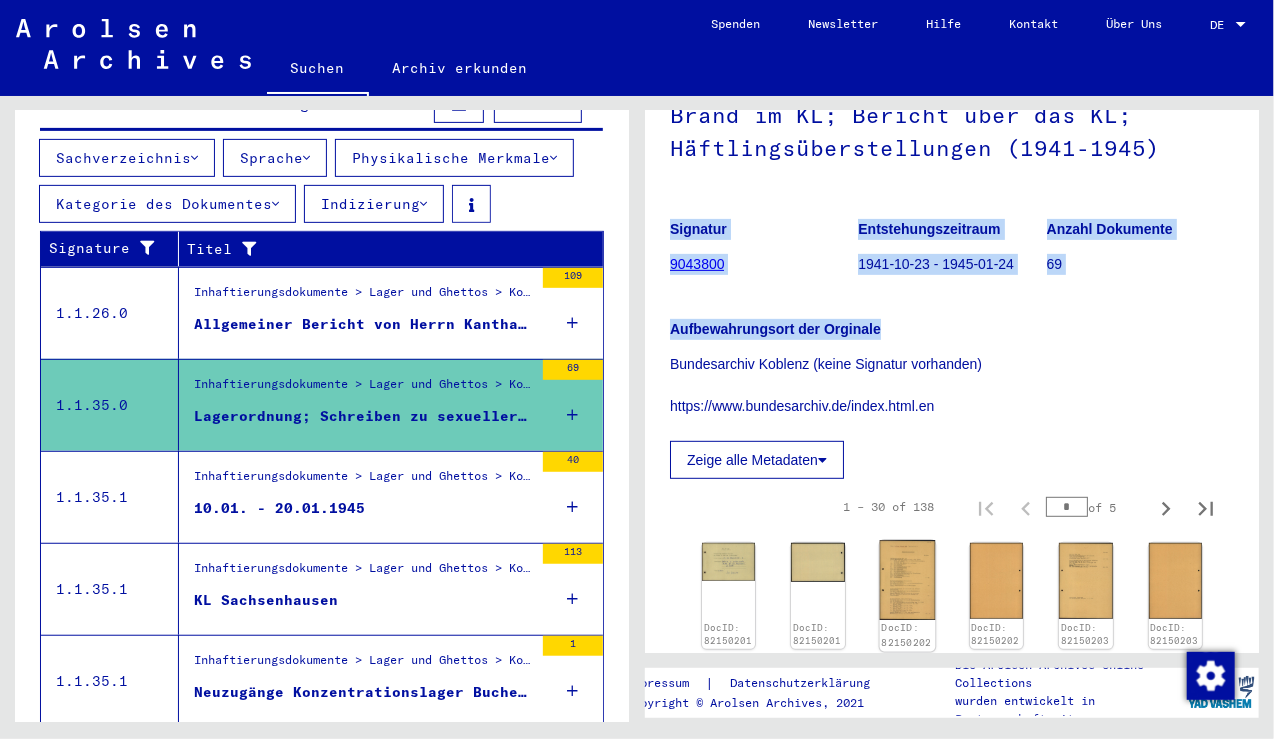 click 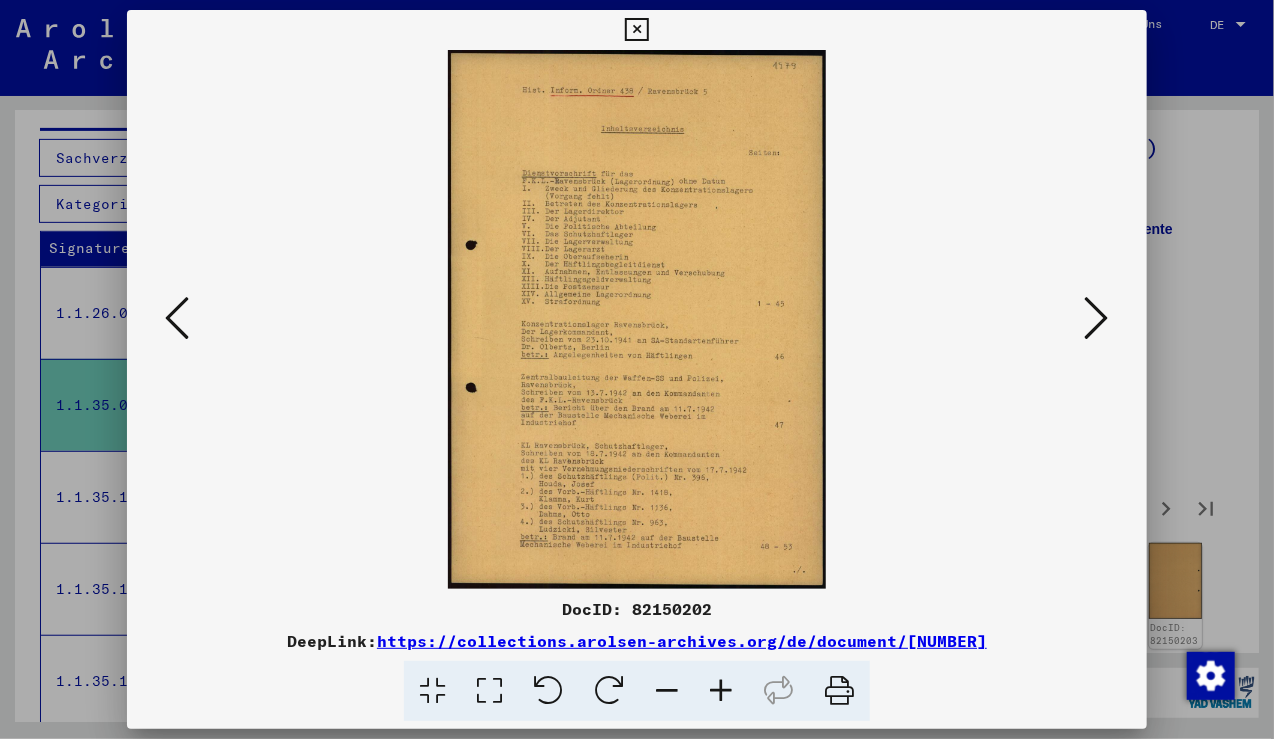 click at bounding box center (721, 691) 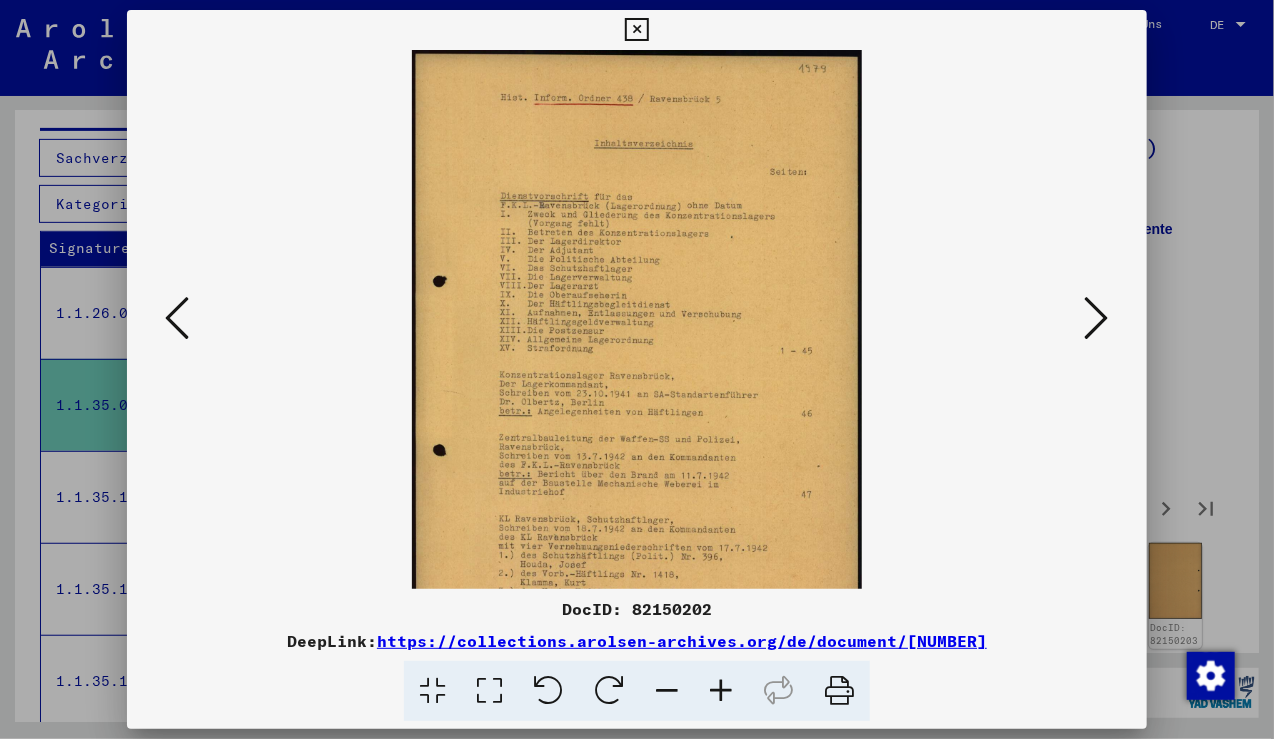 click at bounding box center [721, 691] 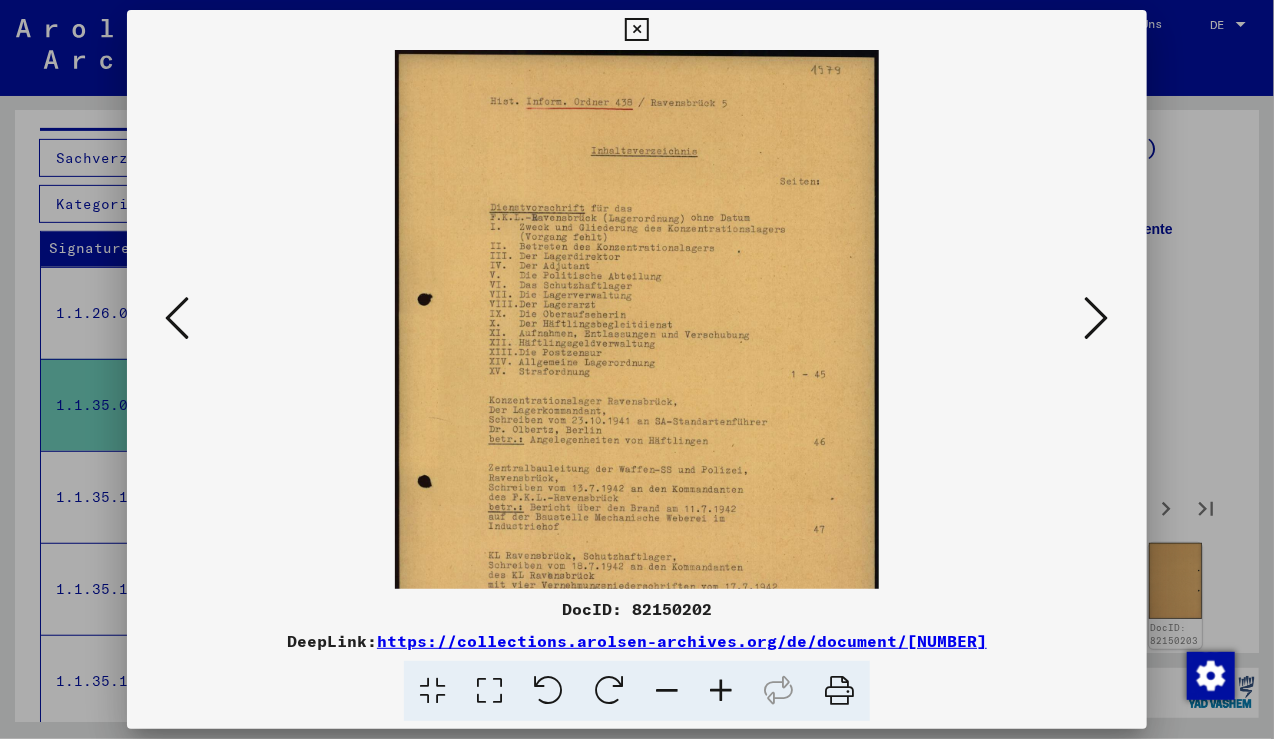 click at bounding box center [721, 691] 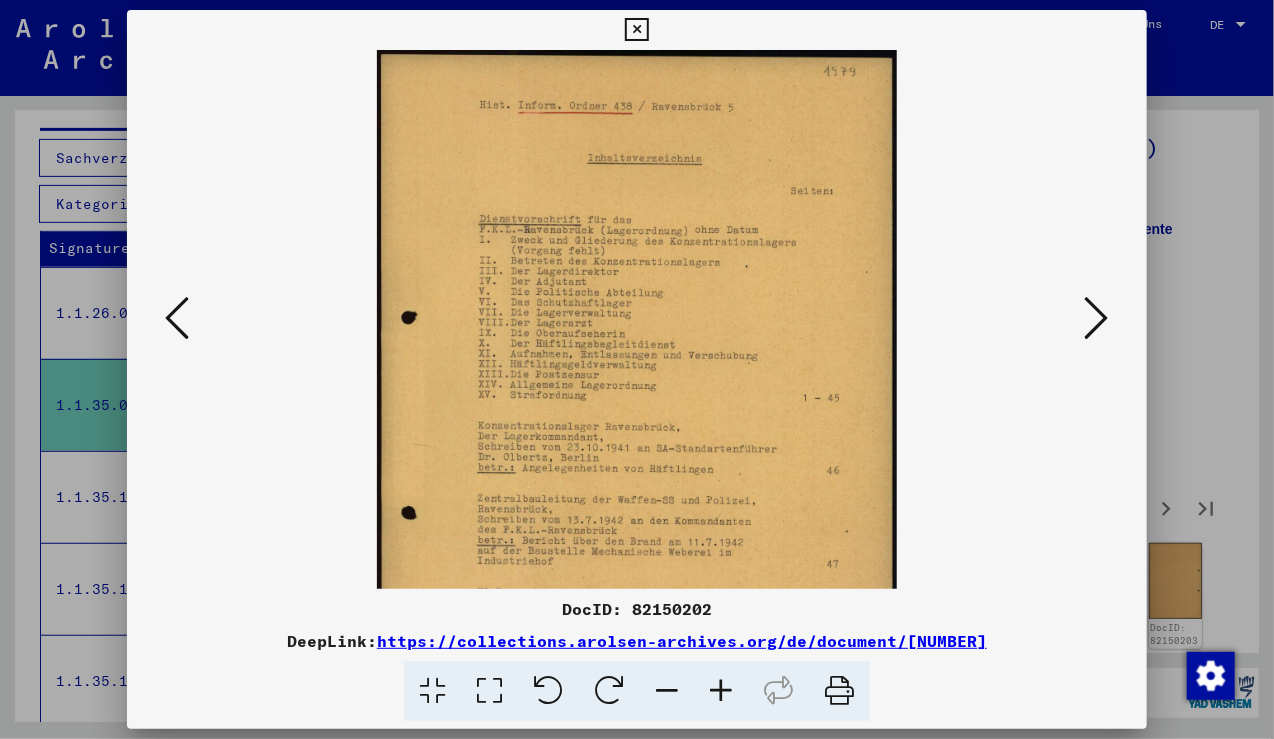 click at bounding box center [721, 691] 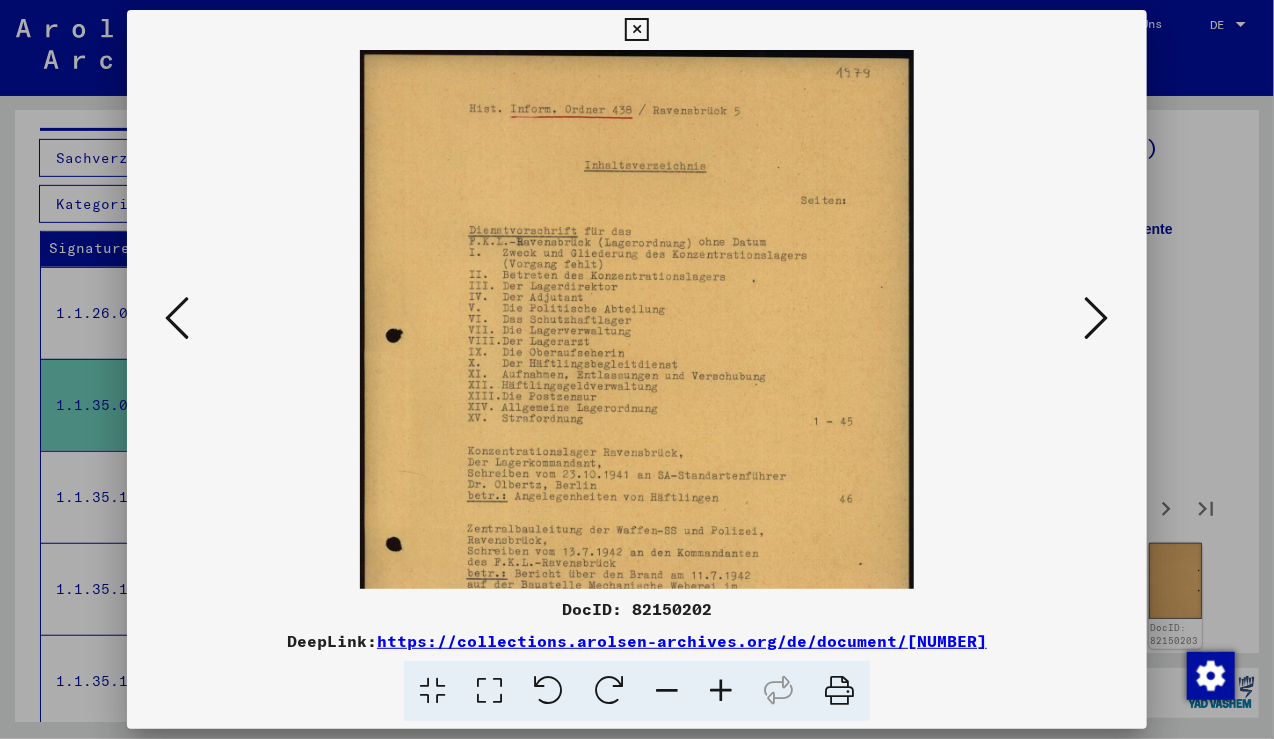 click at bounding box center [721, 691] 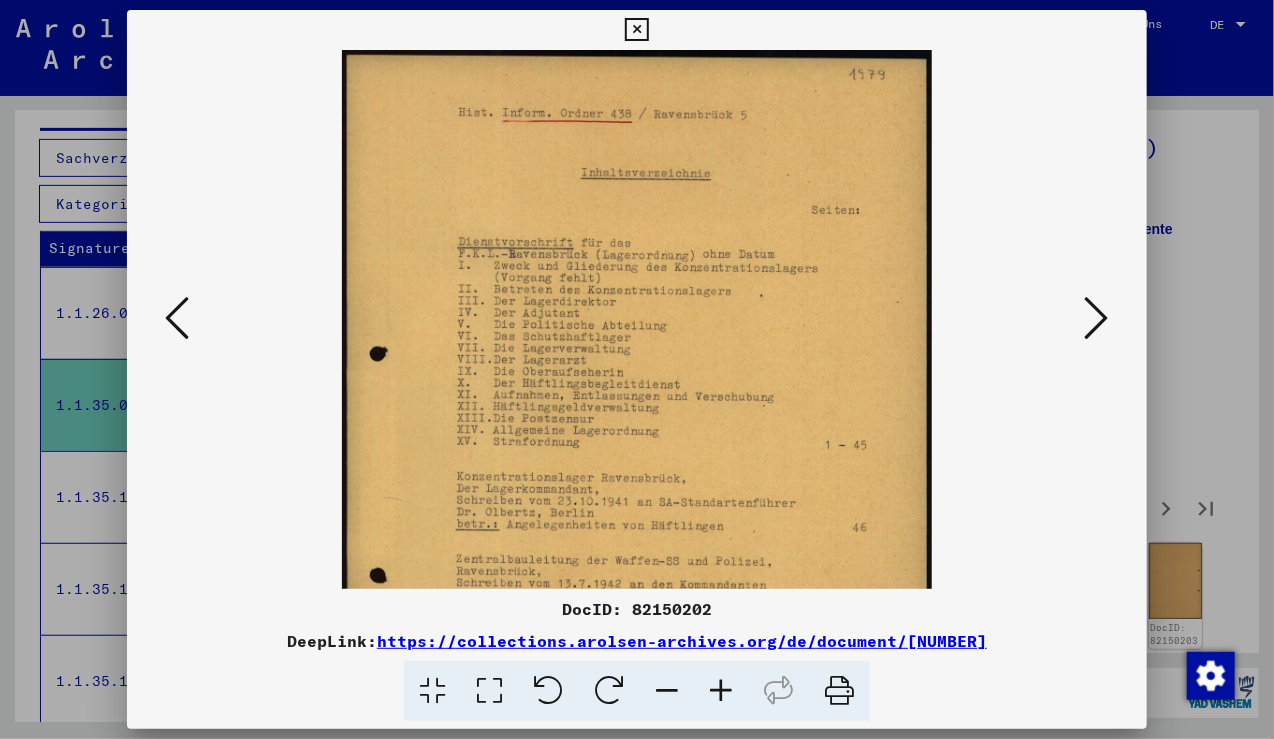 click at bounding box center [721, 691] 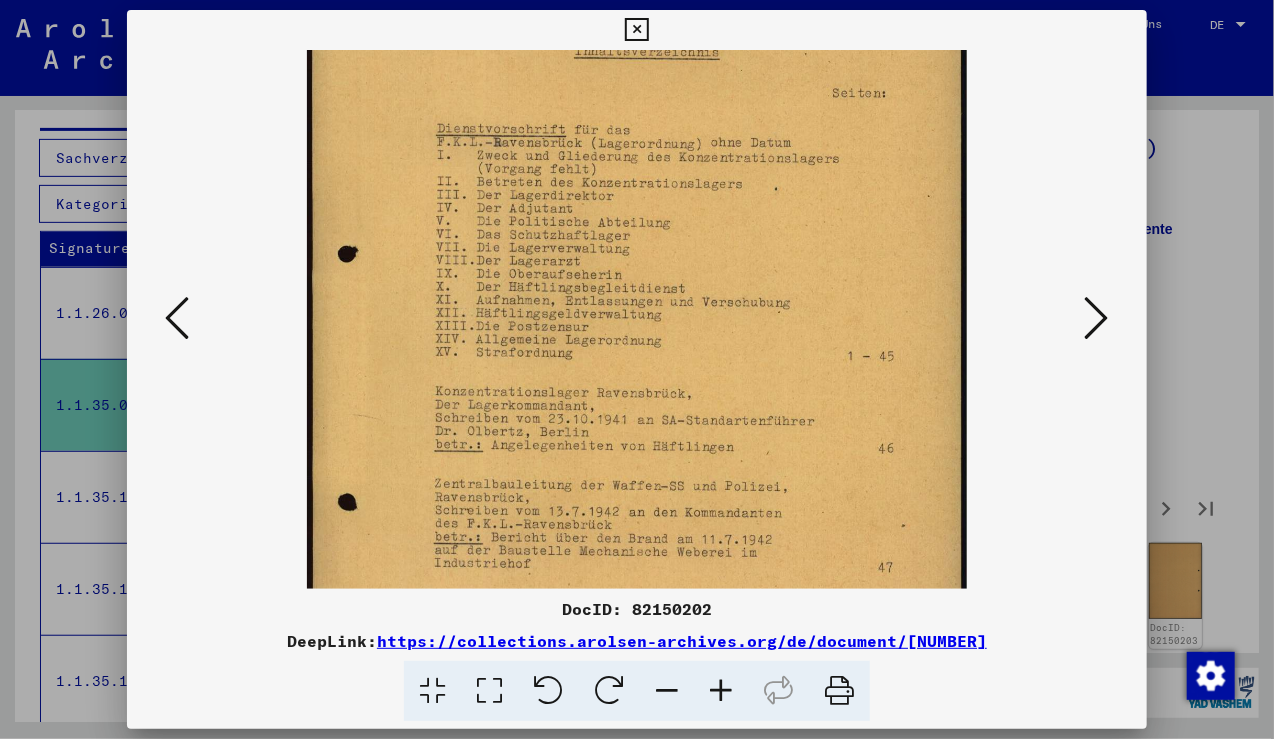 scroll, scrollTop: 144, scrollLeft: 0, axis: vertical 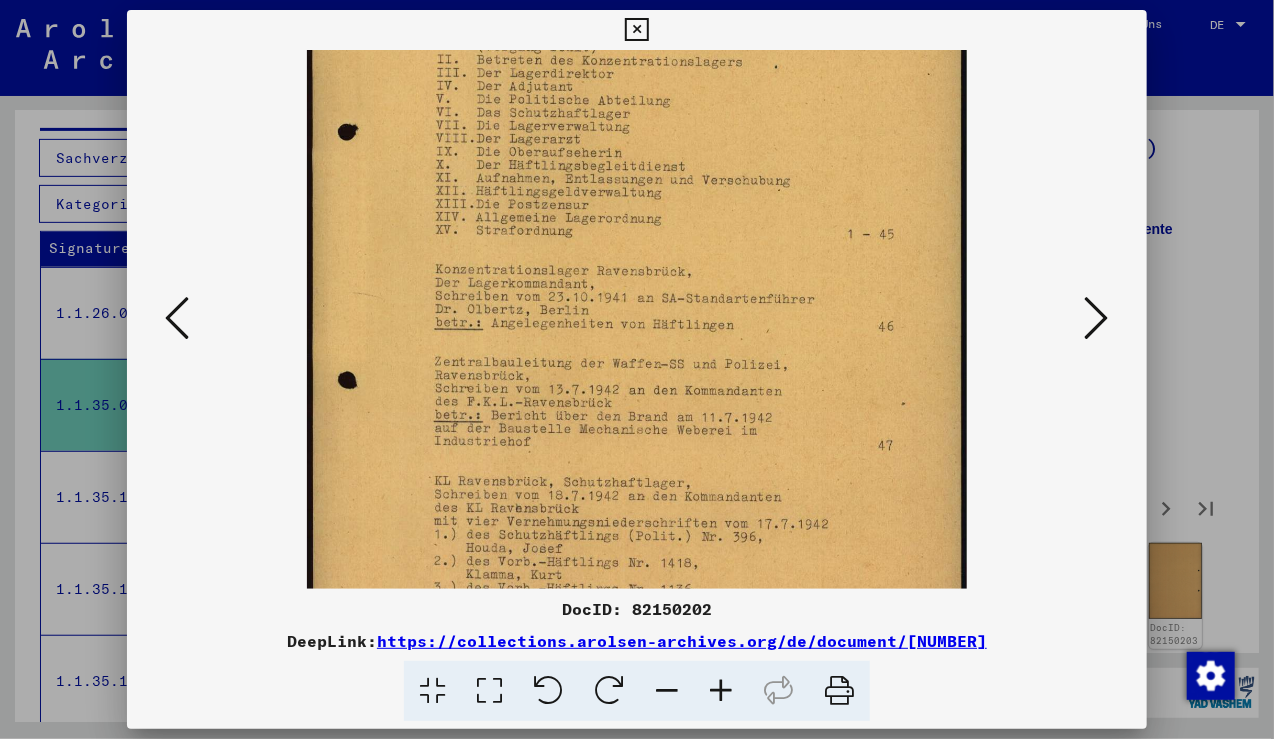 drag, startPoint x: 658, startPoint y: 469, endPoint x: 699, endPoint y: 212, distance: 260.24988 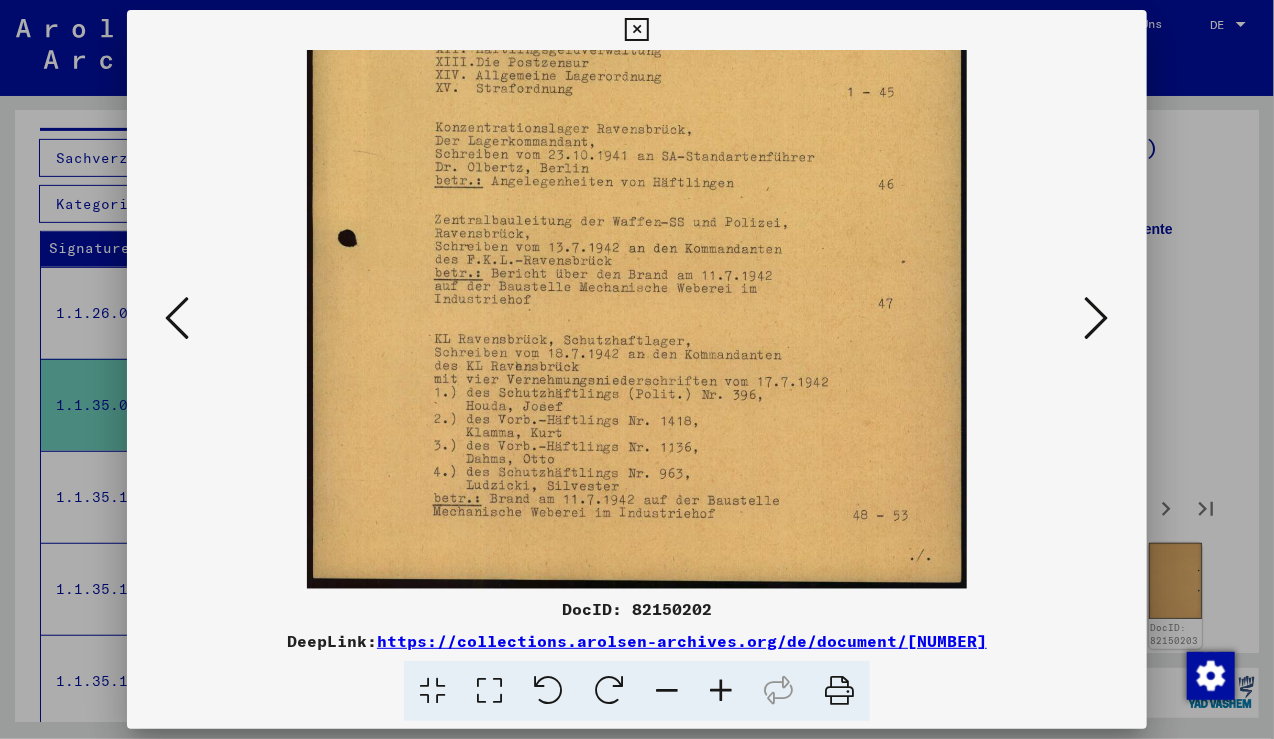 drag, startPoint x: 701, startPoint y: 454, endPoint x: 726, endPoint y: 211, distance: 244.28262 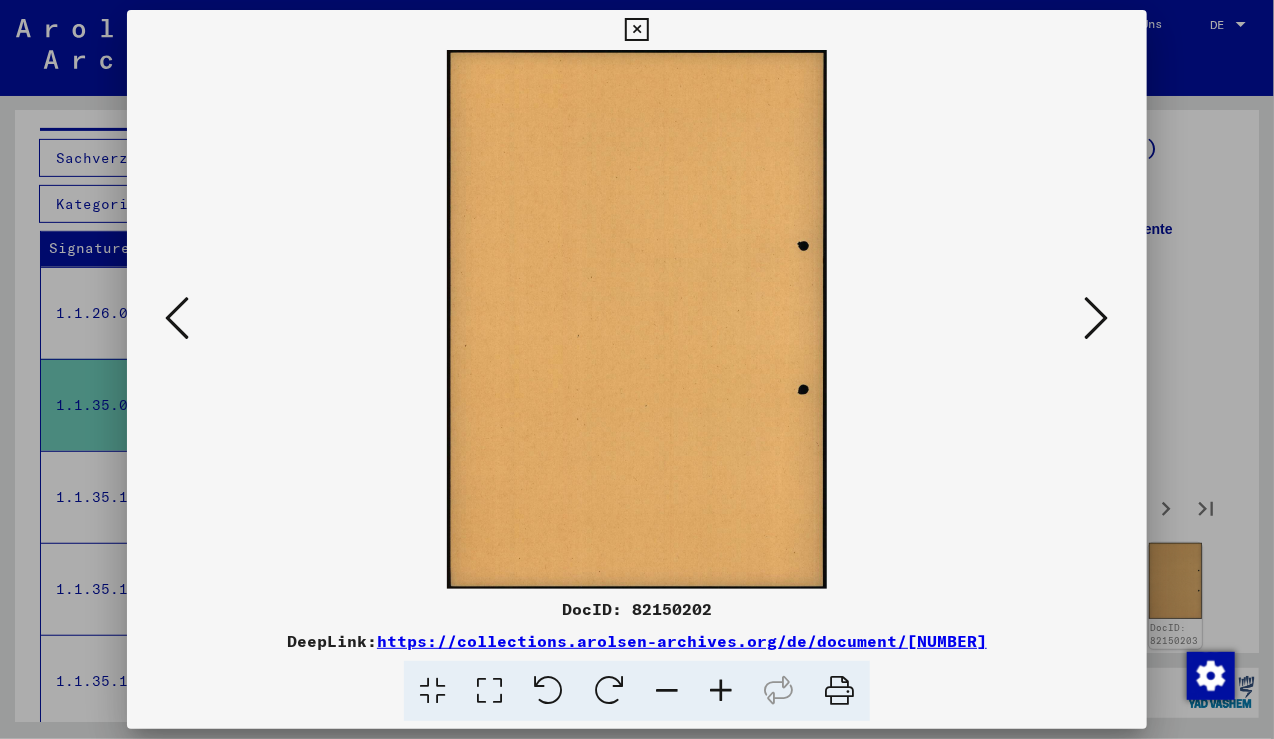 scroll, scrollTop: 0, scrollLeft: 0, axis: both 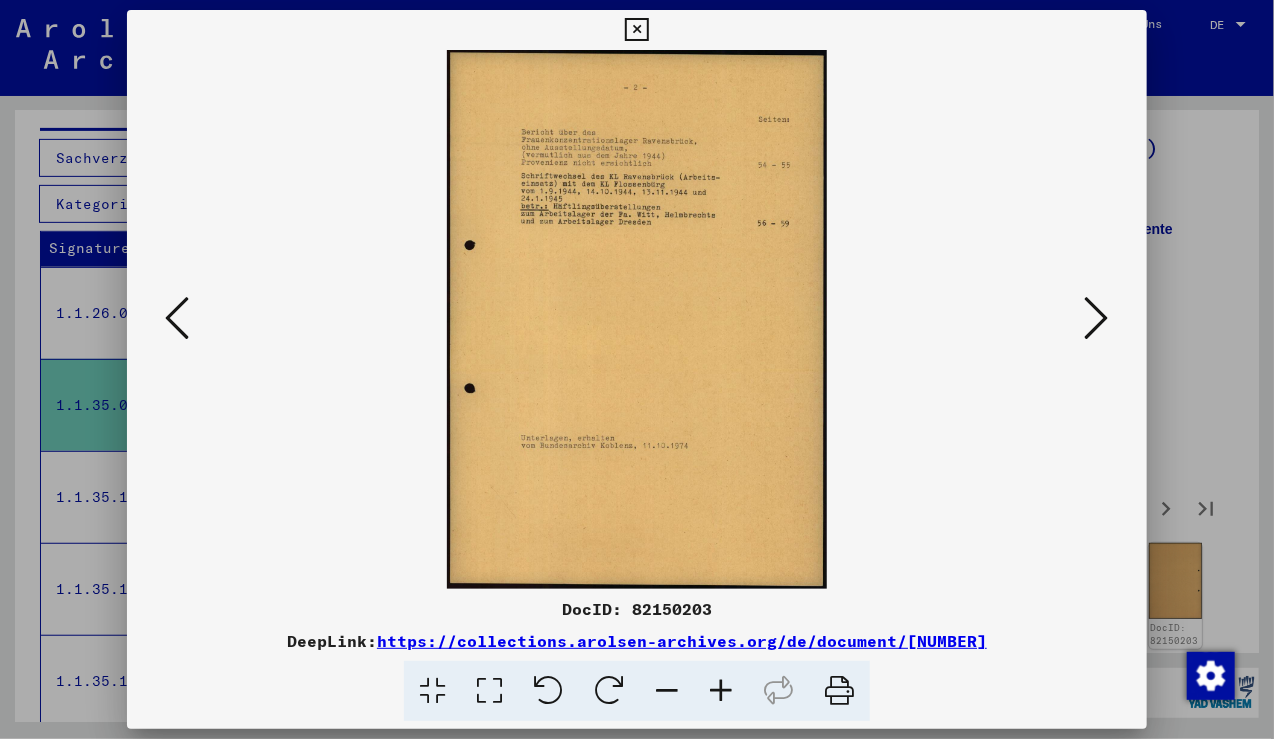 click at bounding box center (1097, 319) 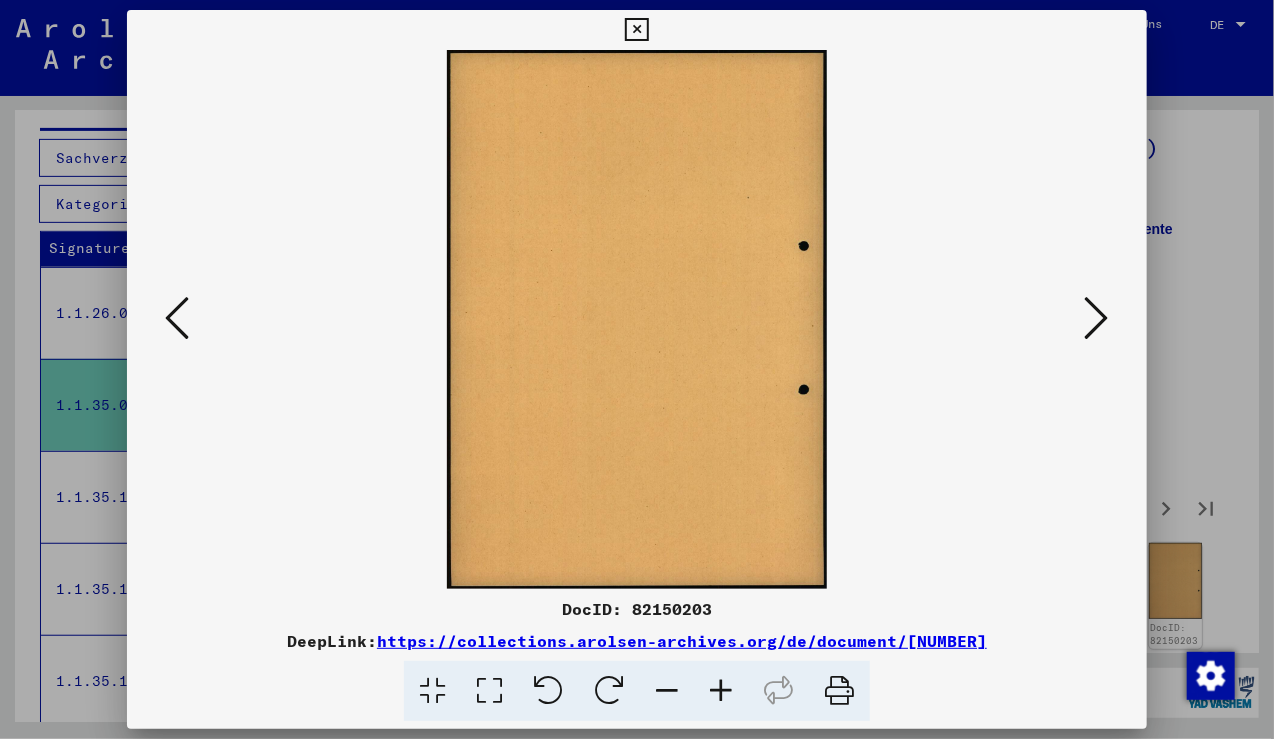 click at bounding box center (1097, 319) 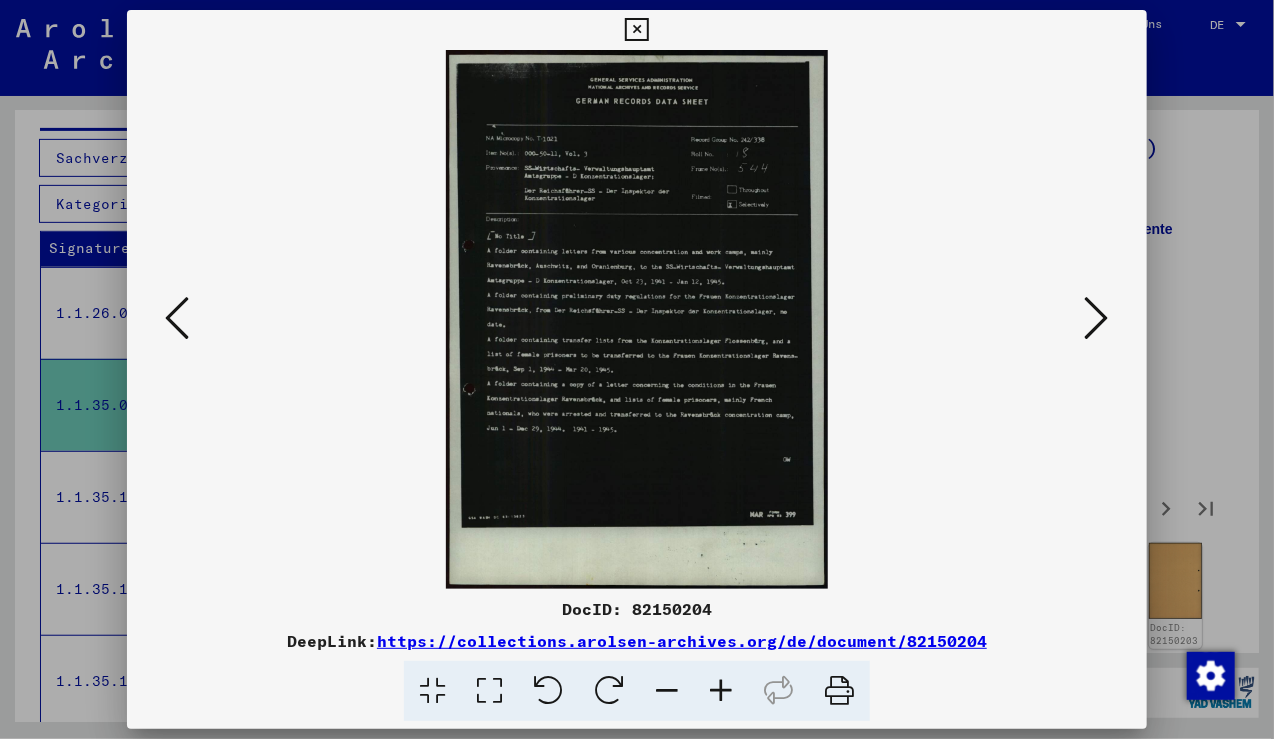 click at bounding box center [721, 691] 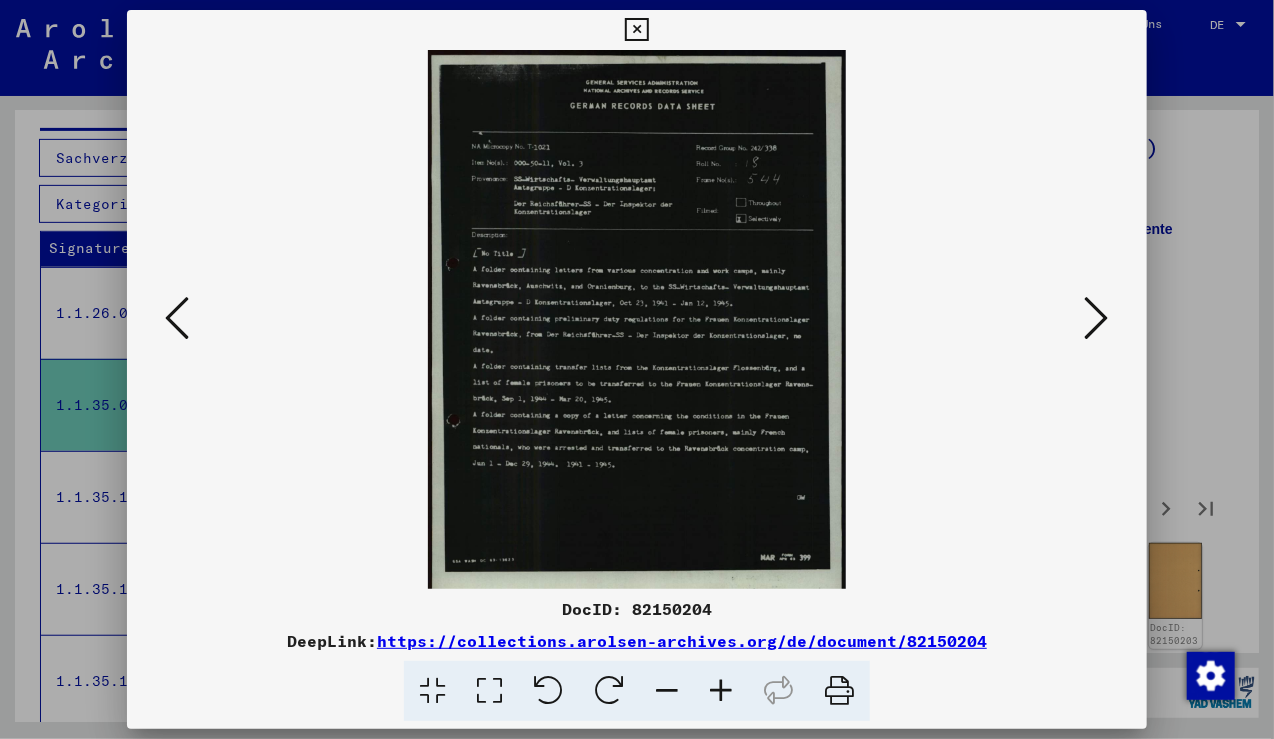 click at bounding box center (721, 691) 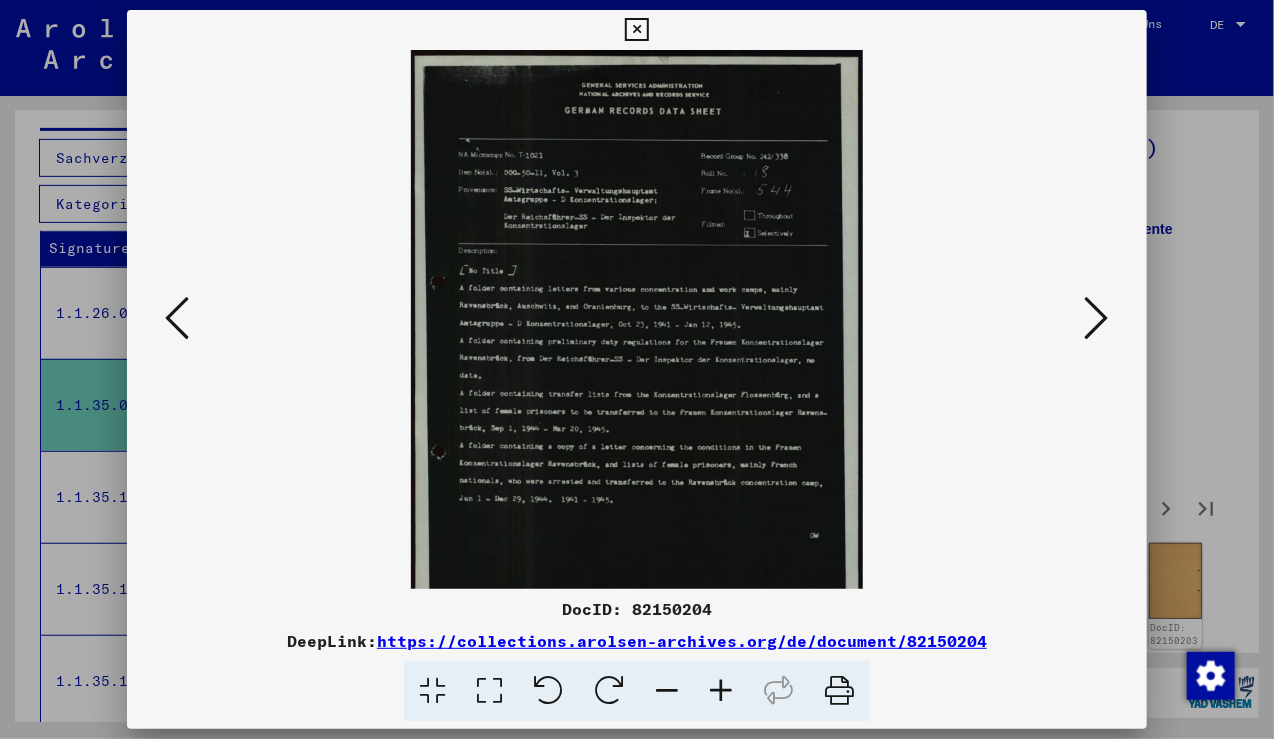 click at bounding box center [721, 691] 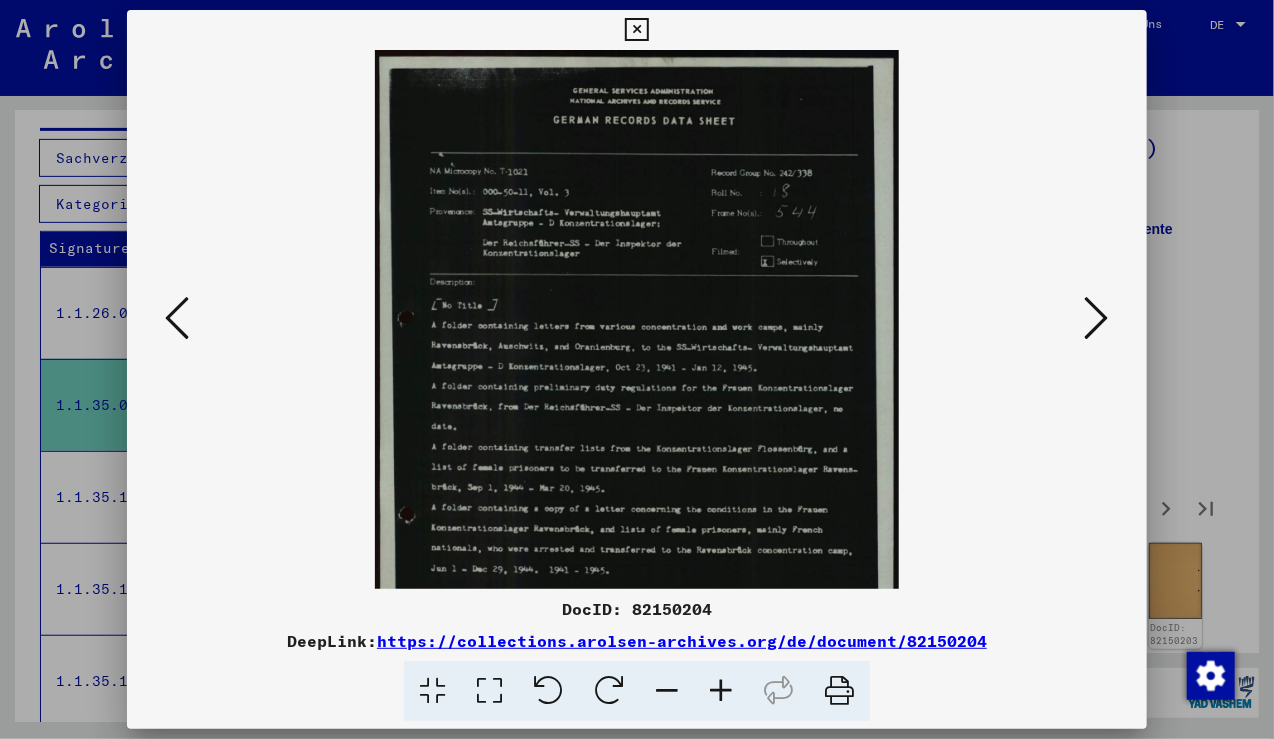 click at bounding box center (721, 691) 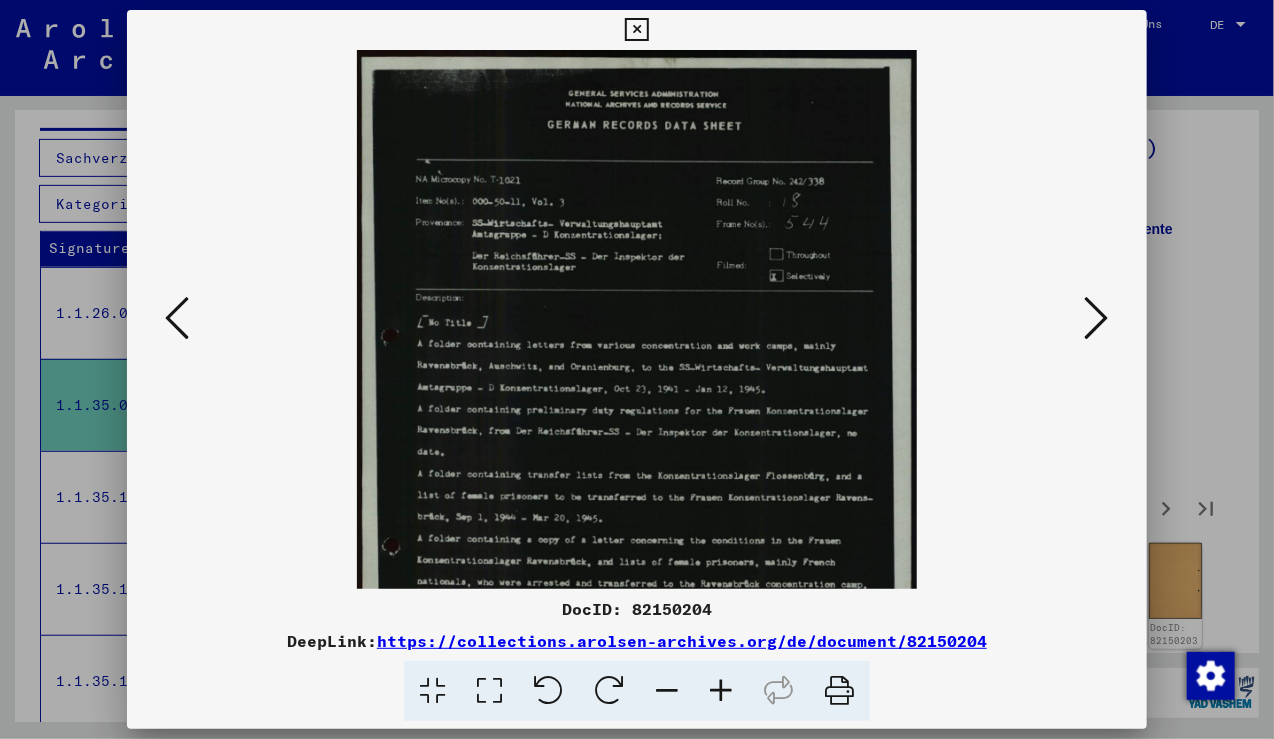 click at bounding box center [721, 691] 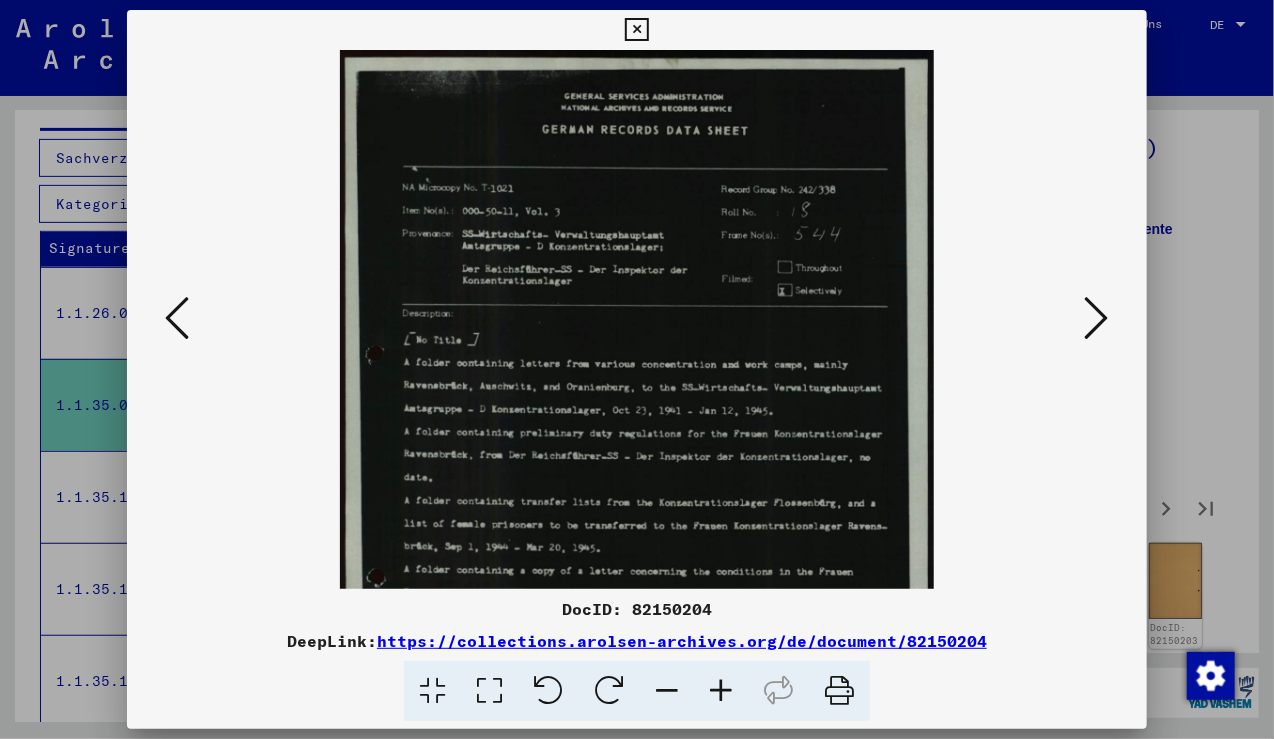 click at bounding box center (721, 691) 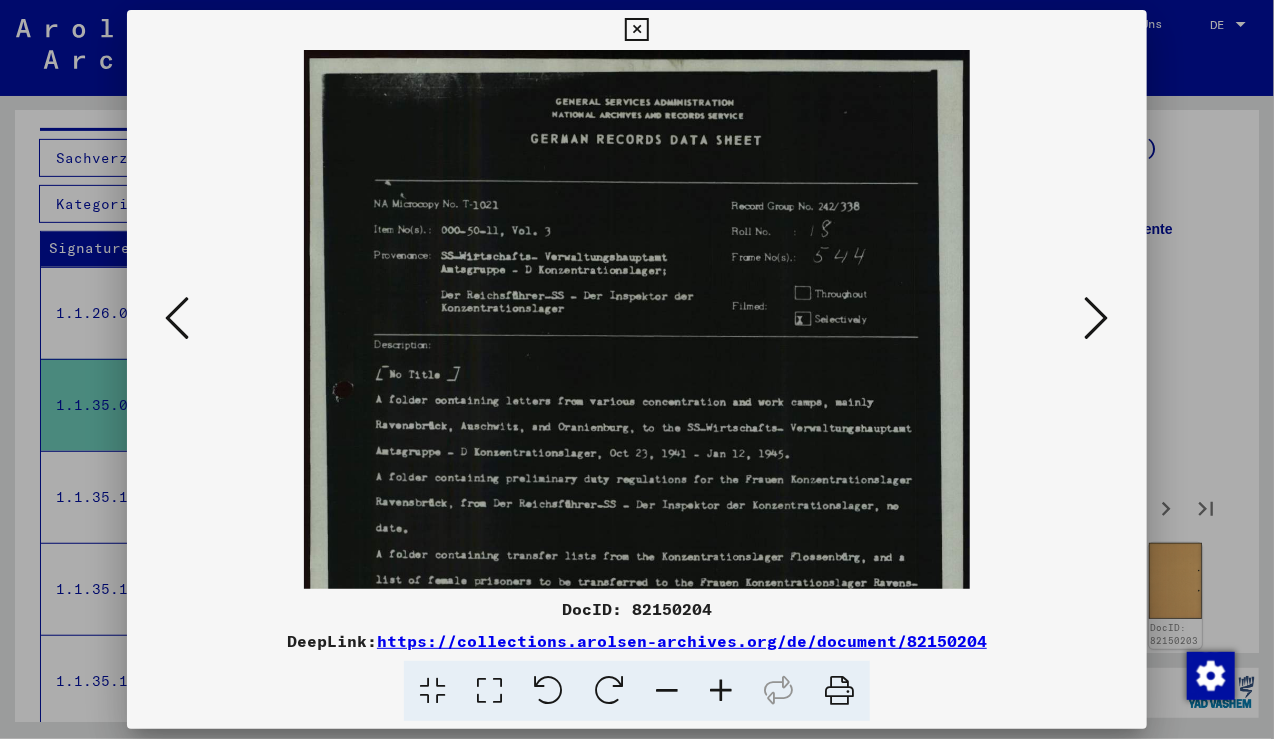 click at bounding box center [721, 691] 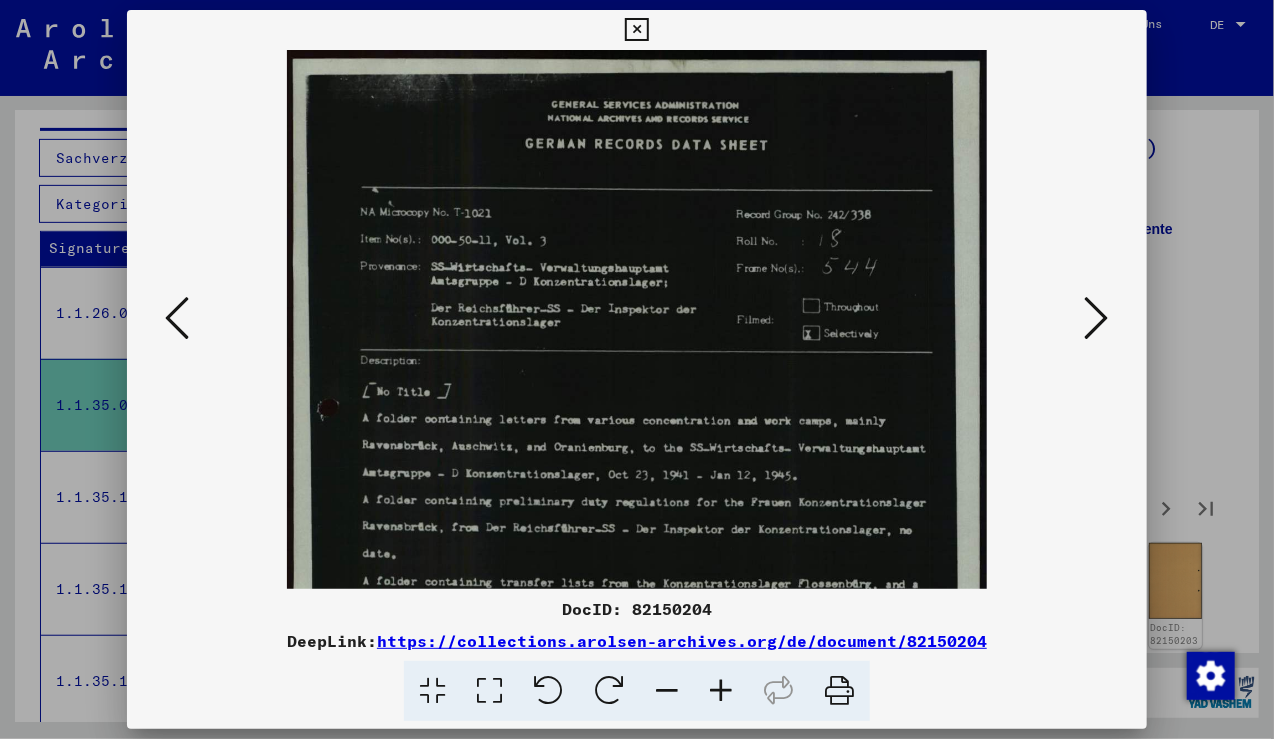 click at bounding box center [721, 691] 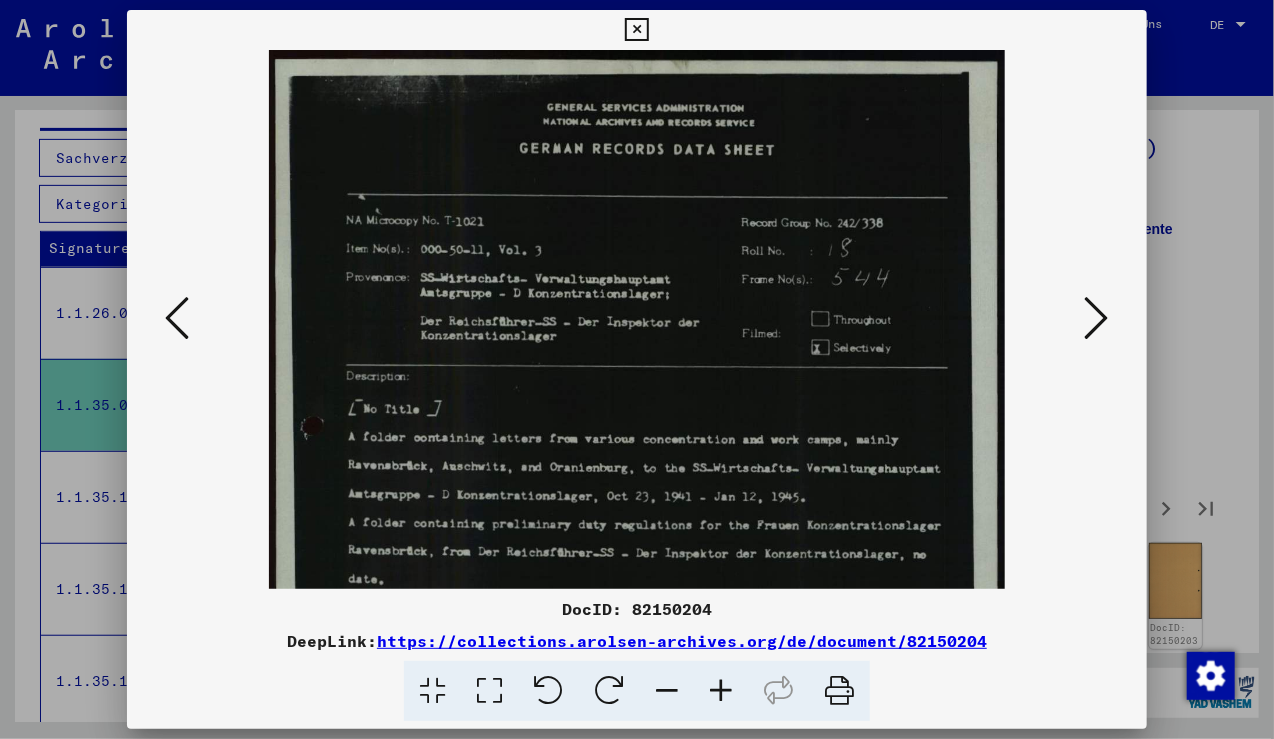 click at bounding box center [721, 691] 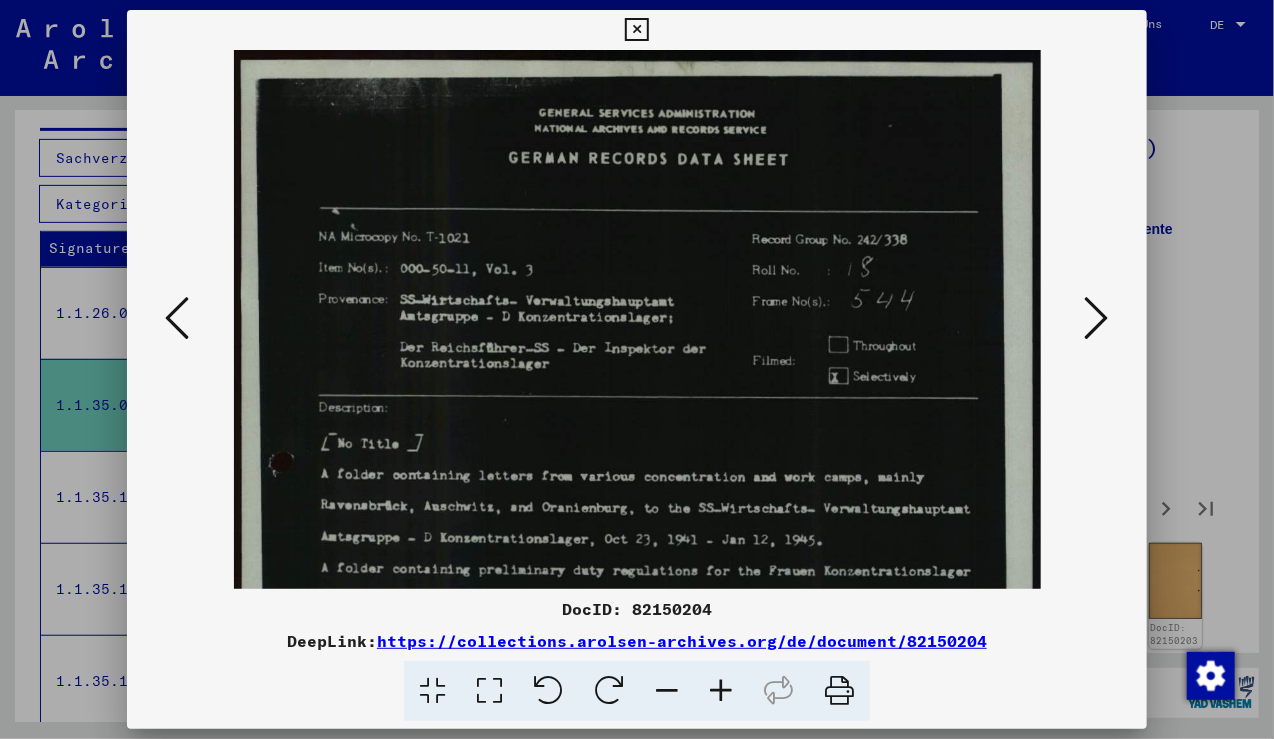 click at bounding box center (721, 691) 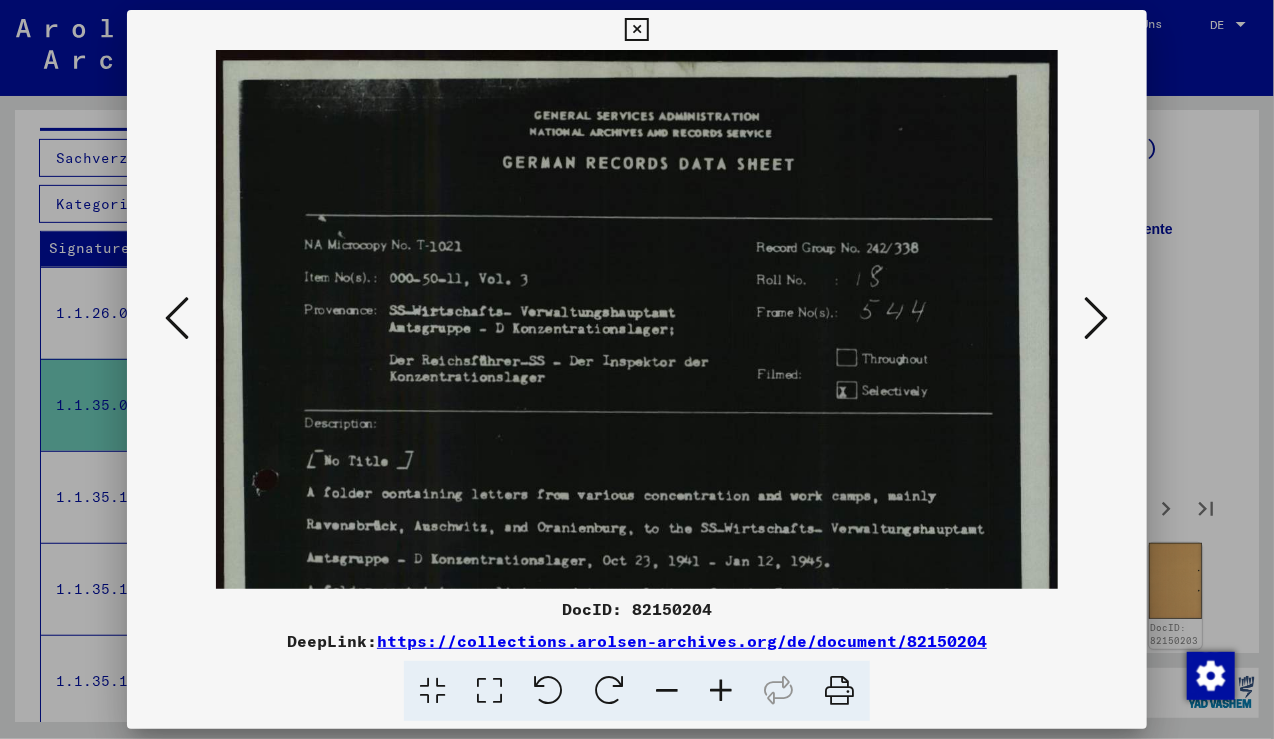 click at bounding box center (721, 691) 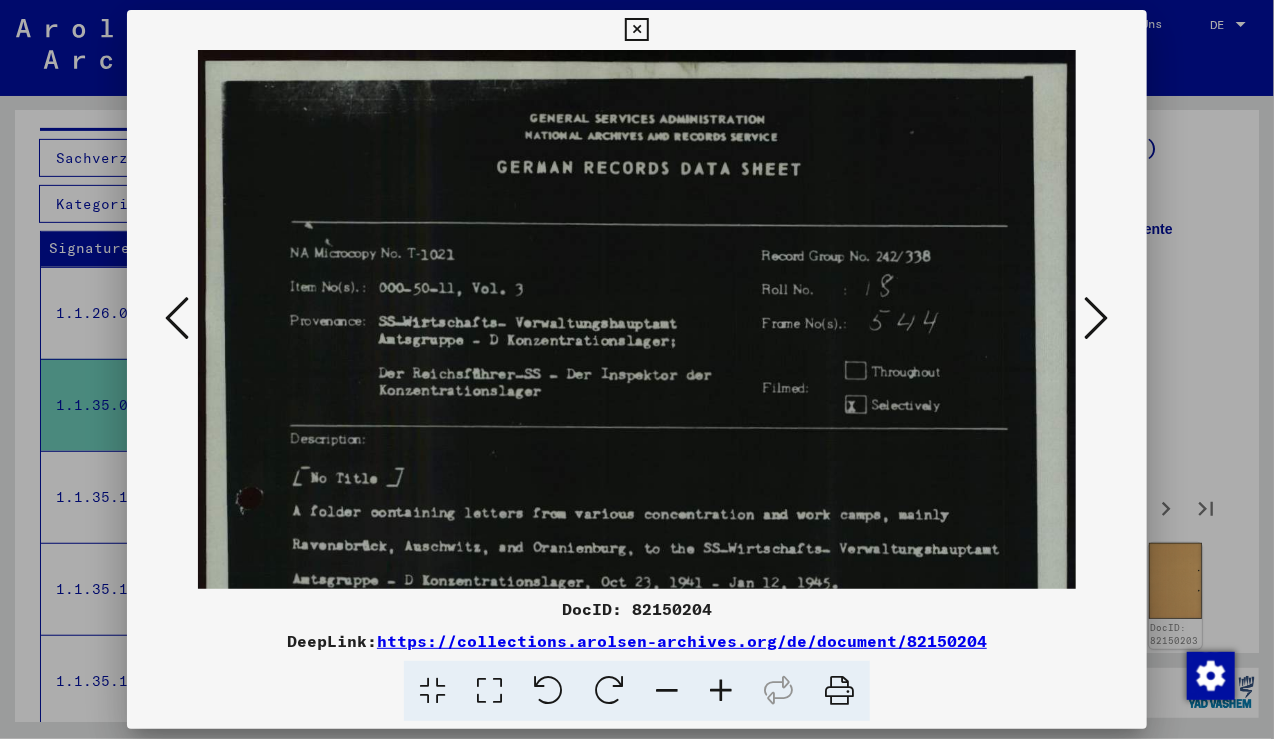 click at bounding box center (721, 691) 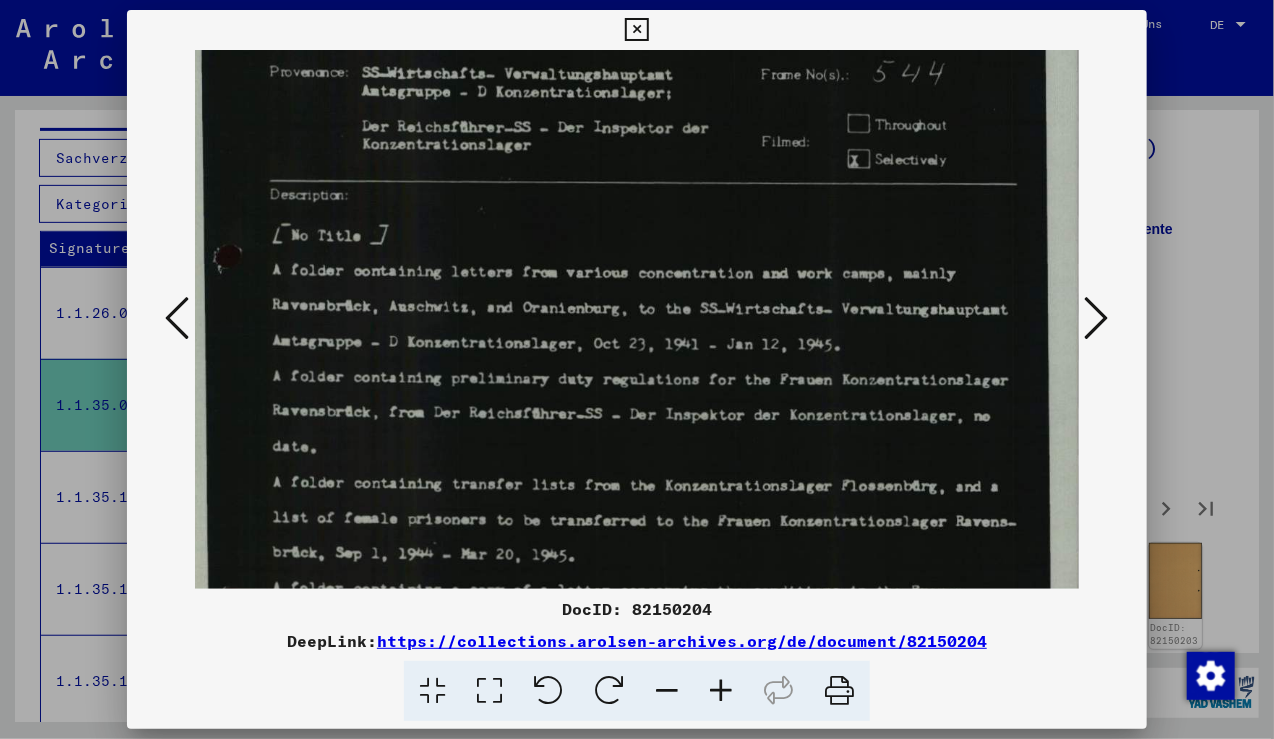 scroll, scrollTop: 262, scrollLeft: 21, axis: both 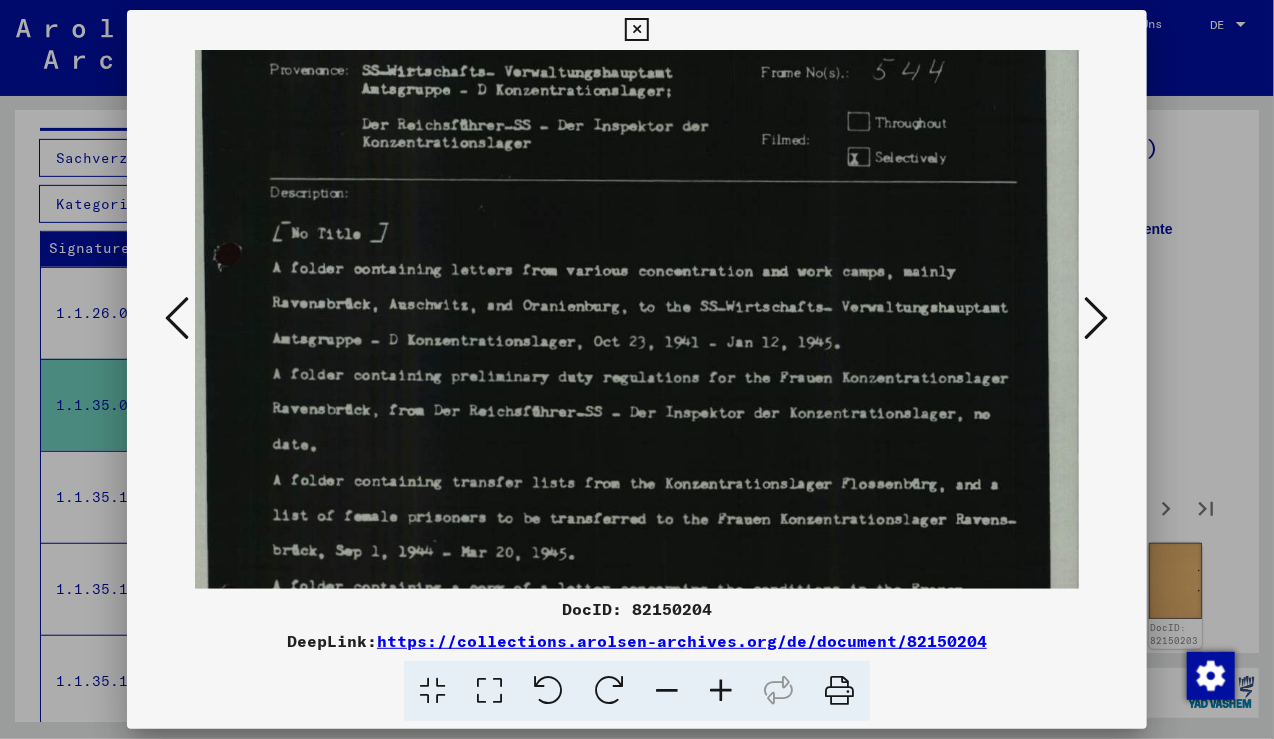 drag, startPoint x: 669, startPoint y: 510, endPoint x: 639, endPoint y: 252, distance: 259.73834 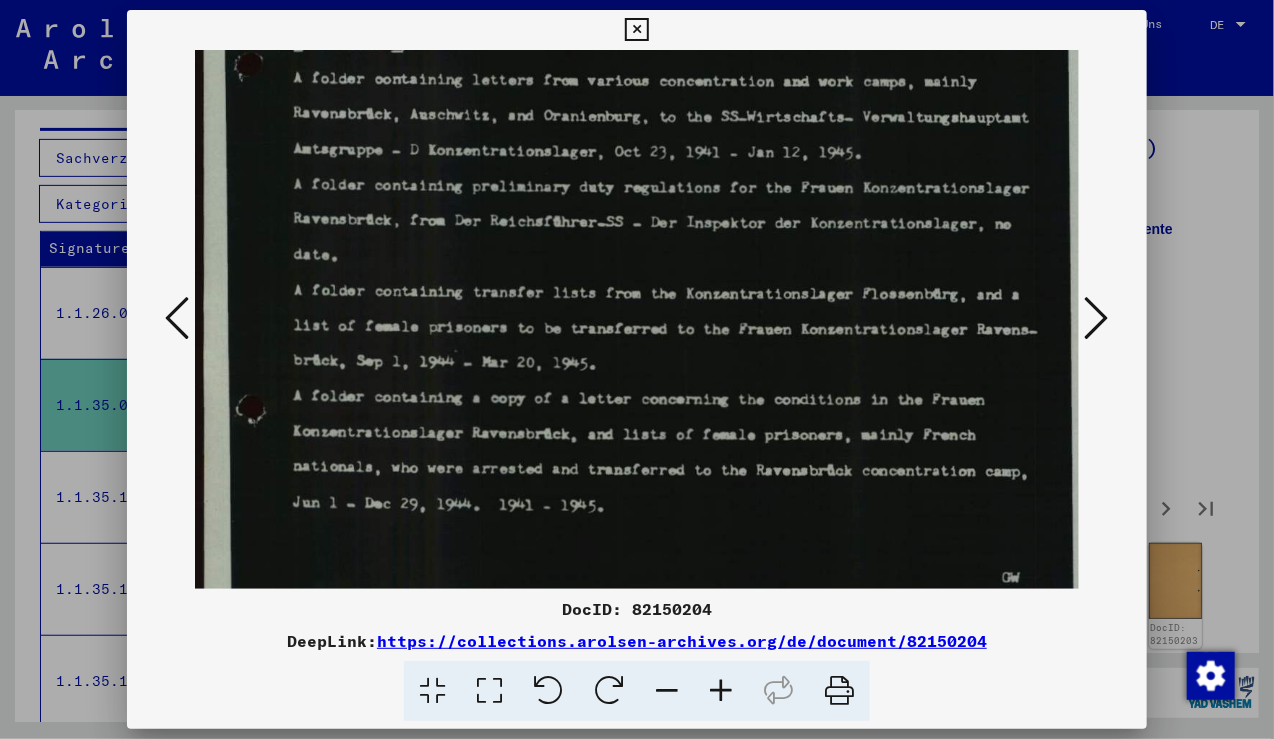 scroll, scrollTop: 455, scrollLeft: 0, axis: vertical 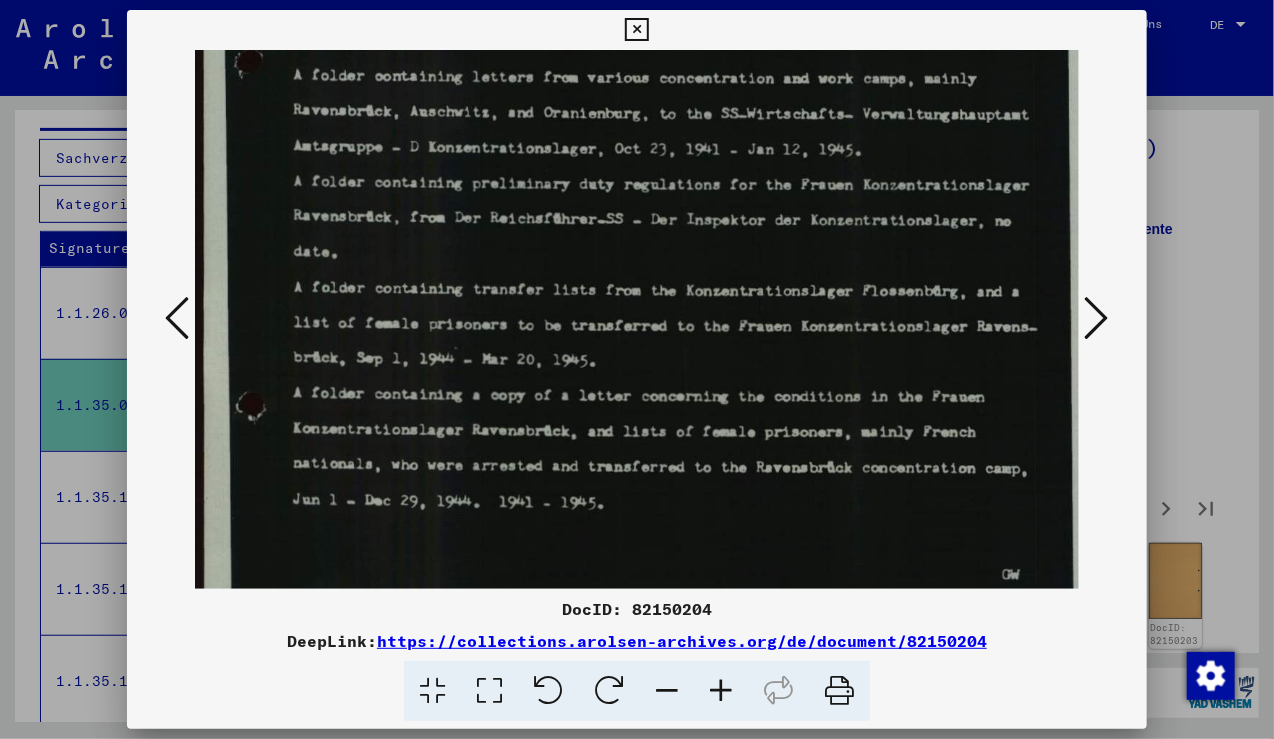 drag, startPoint x: 718, startPoint y: 493, endPoint x: 762, endPoint y: 310, distance: 188.2153 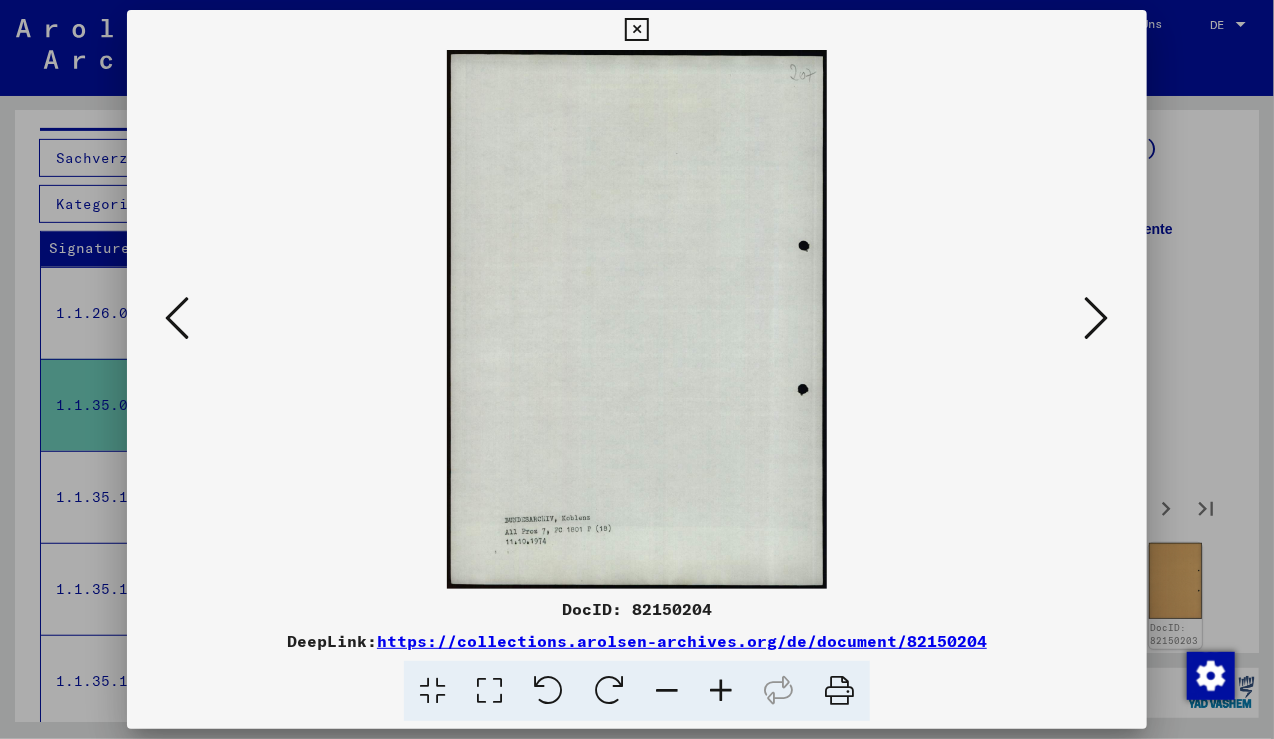 click at bounding box center [1097, 318] 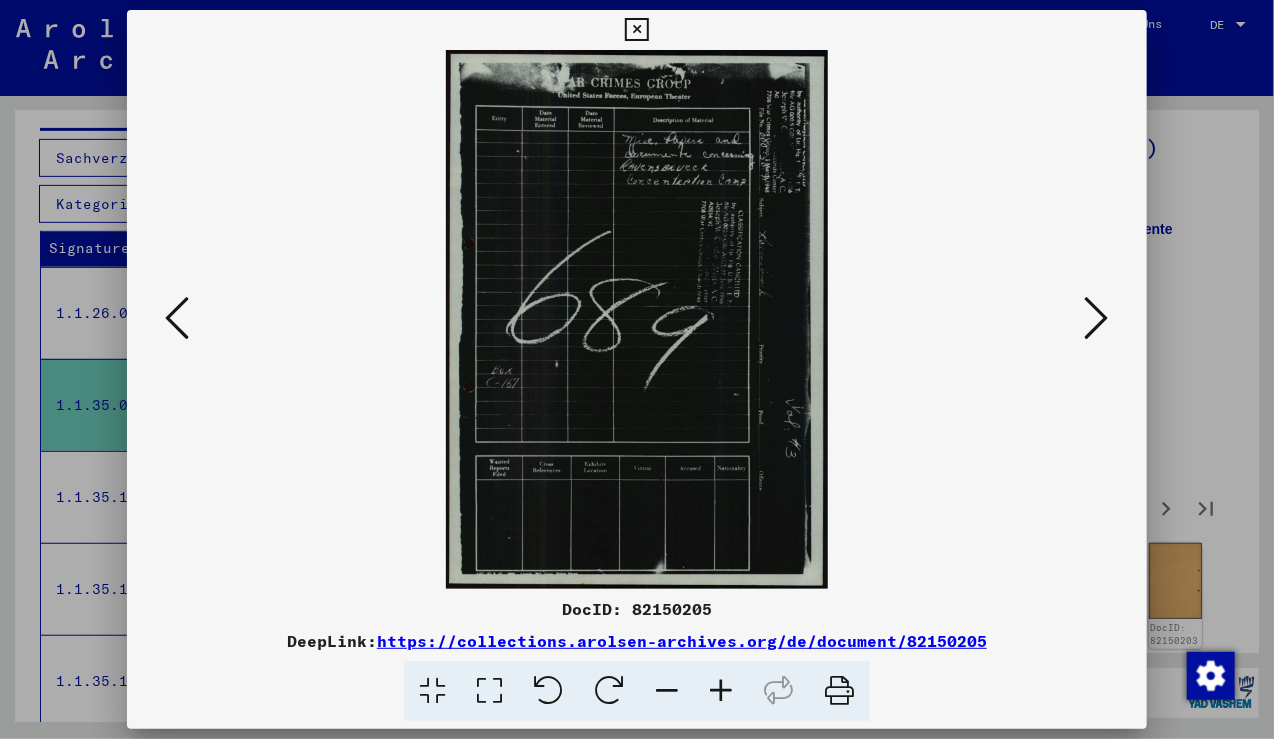 click at bounding box center [1097, 318] 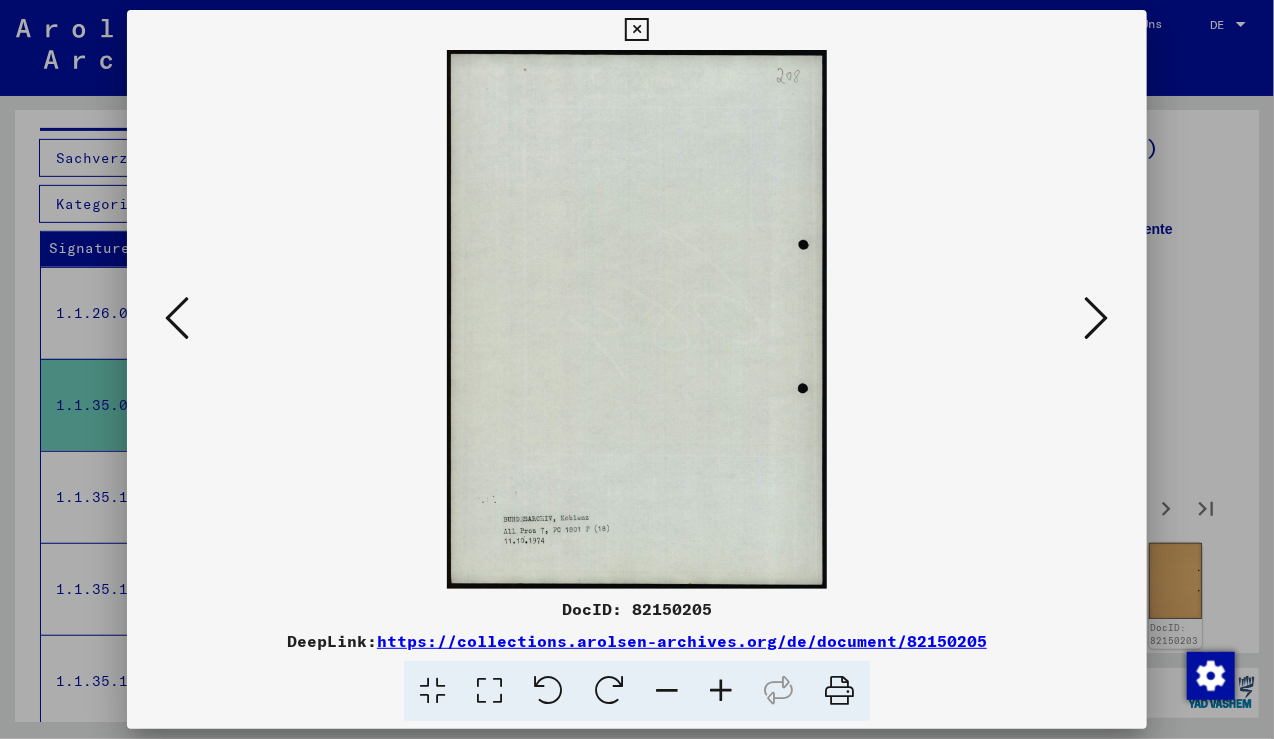 click at bounding box center (1097, 318) 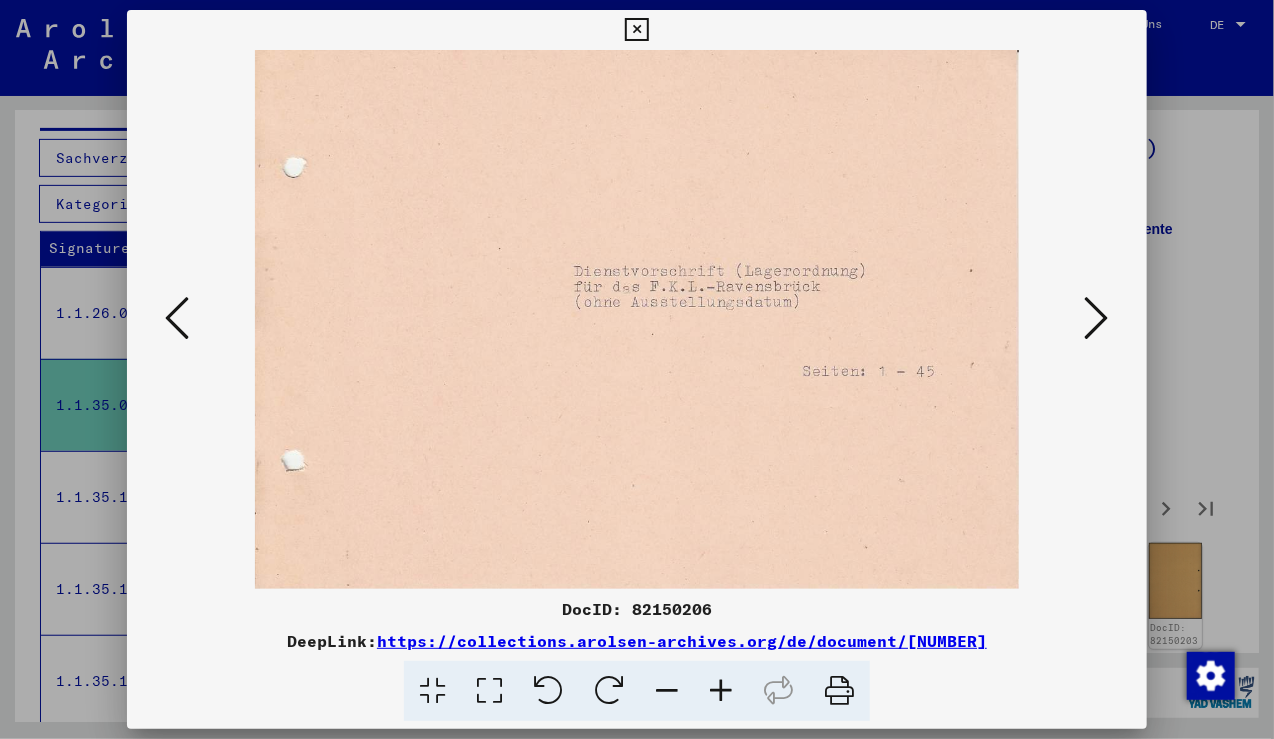 click at bounding box center [1097, 318] 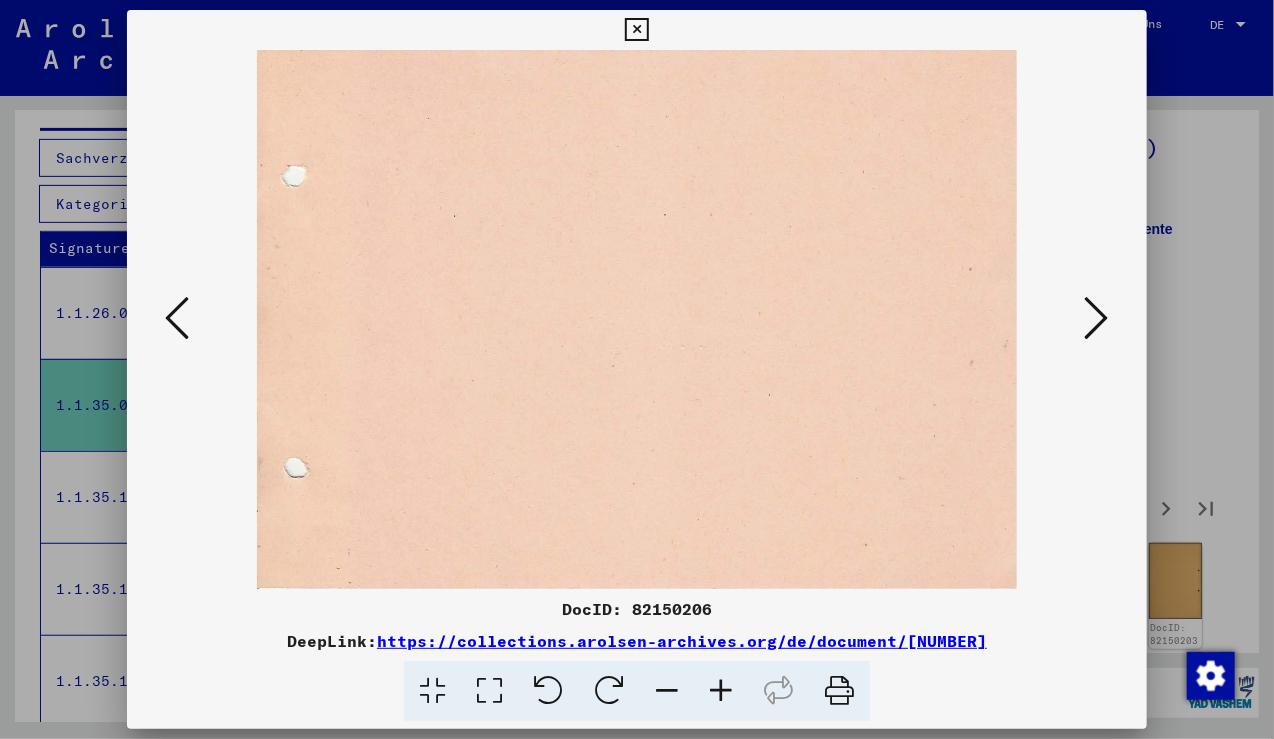 click at bounding box center (1097, 318) 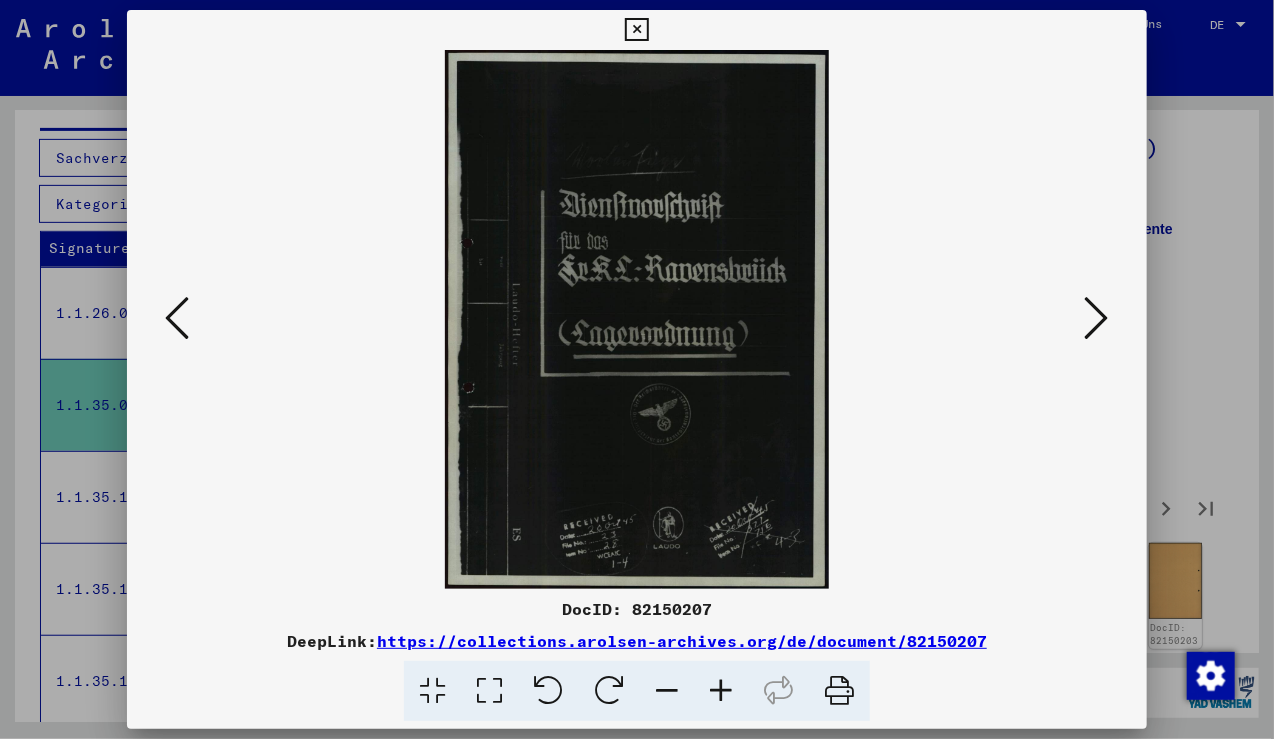 click at bounding box center [1097, 318] 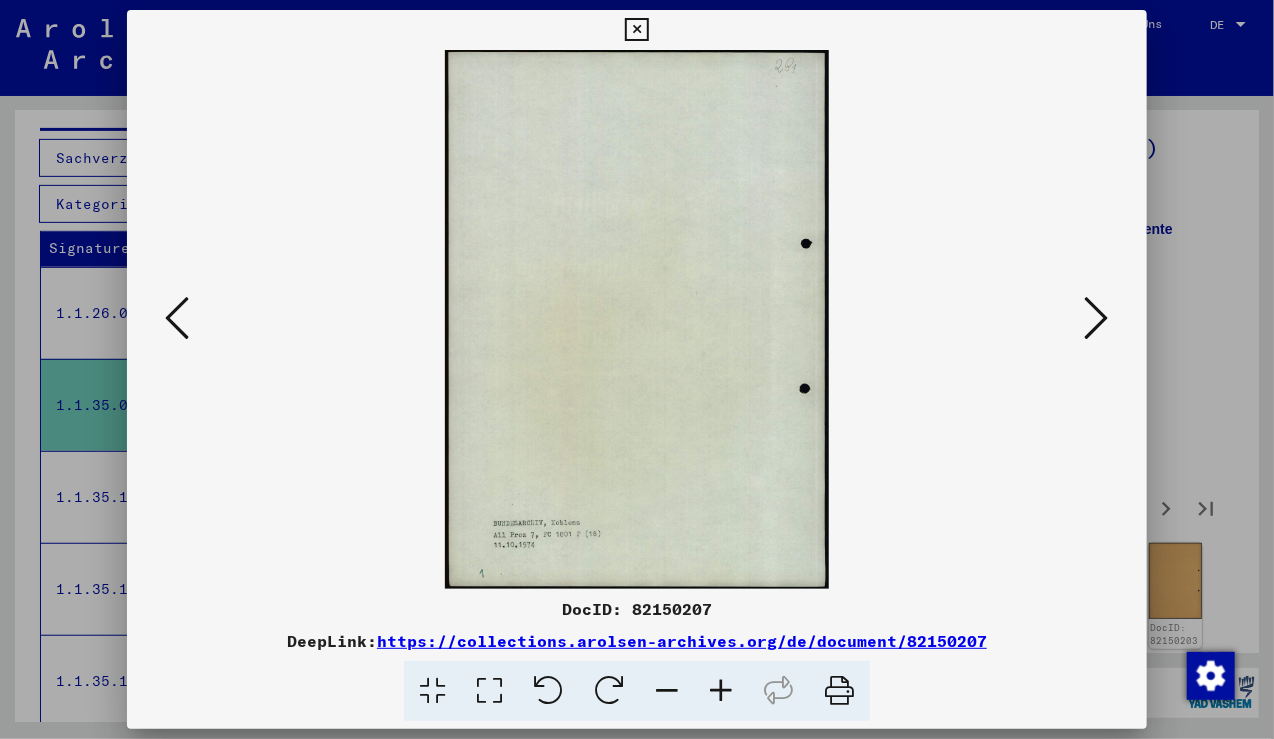 click at bounding box center (1097, 318) 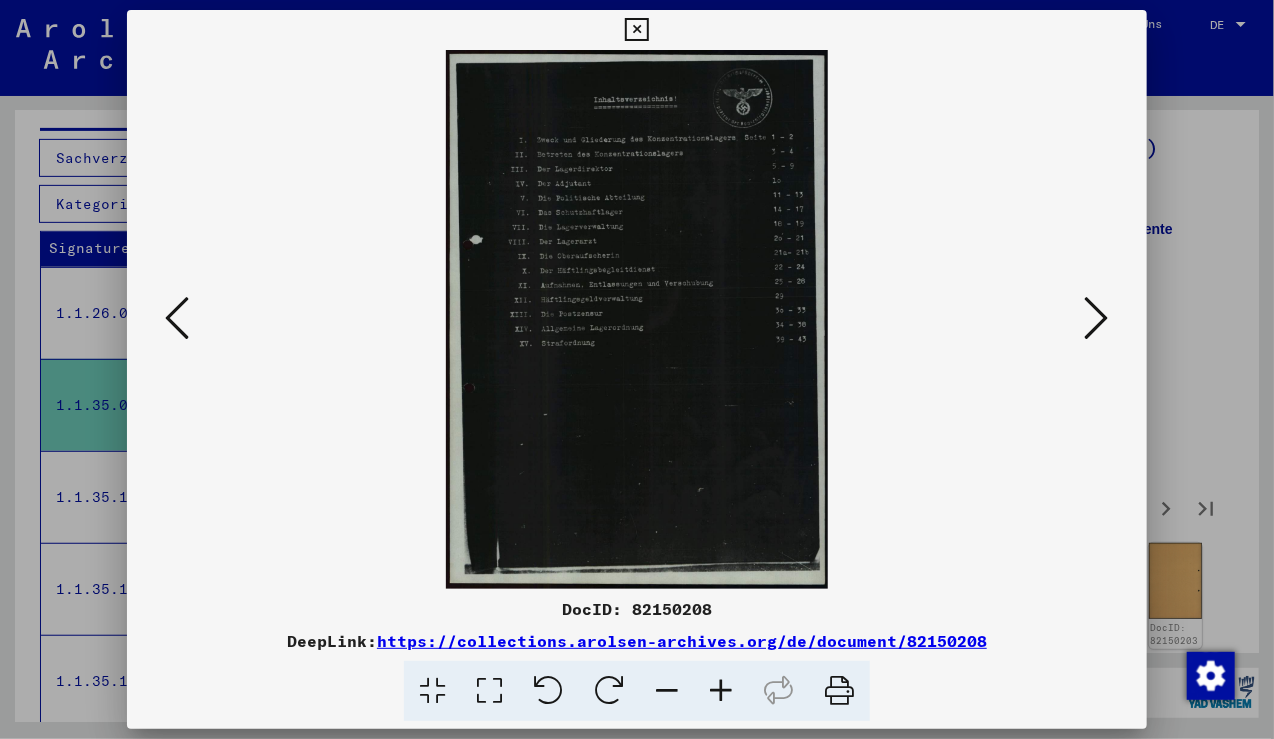 click at bounding box center [721, 691] 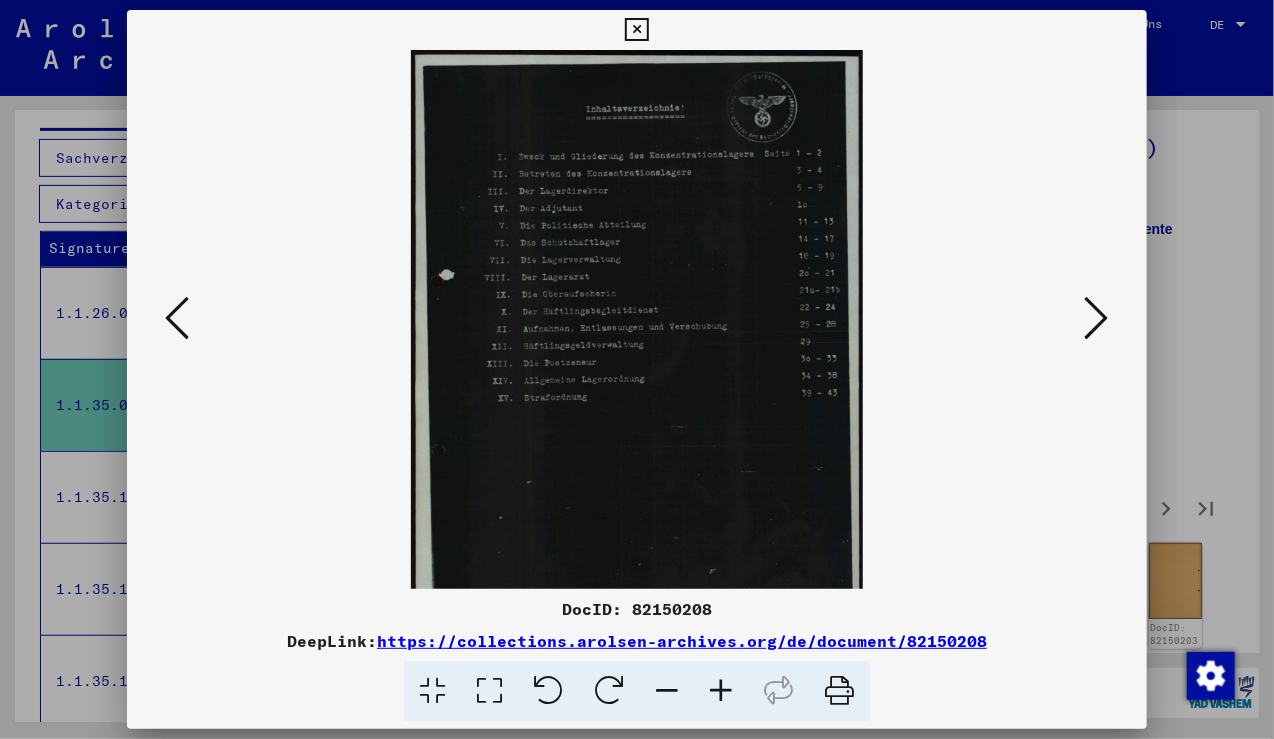 click at bounding box center (721, 691) 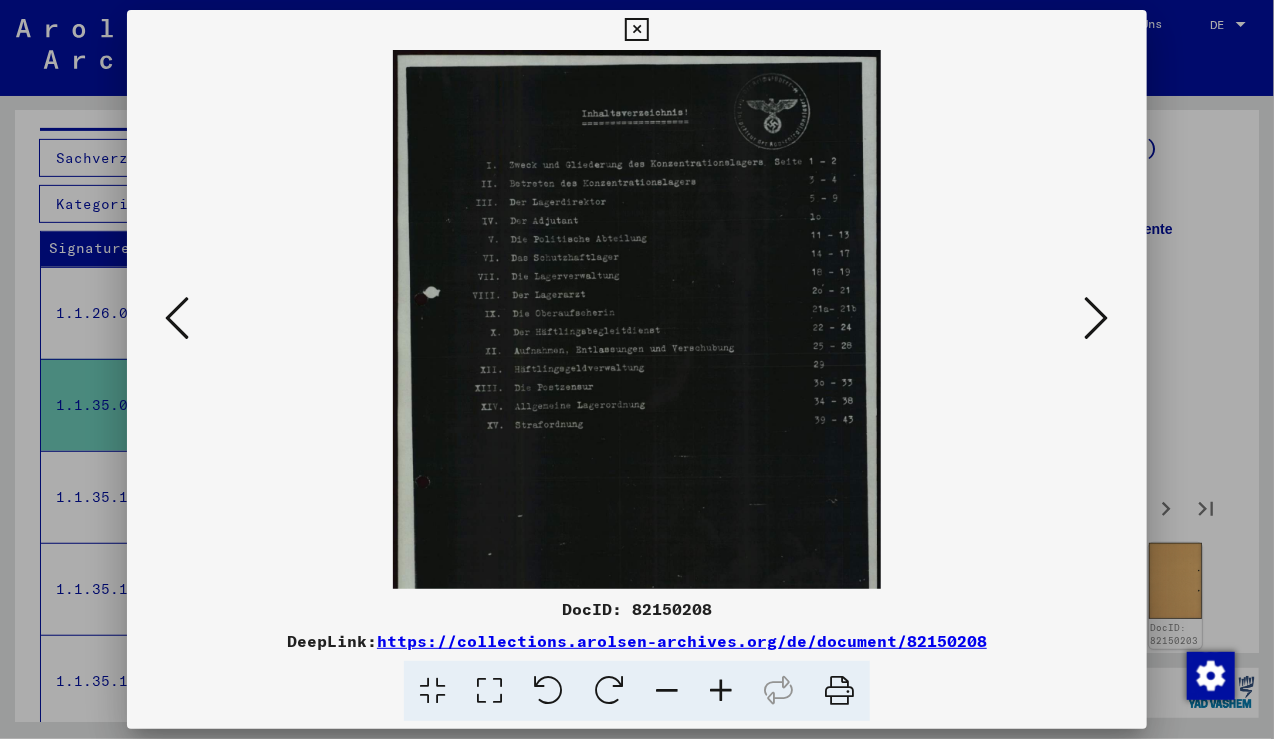 click at bounding box center [721, 691] 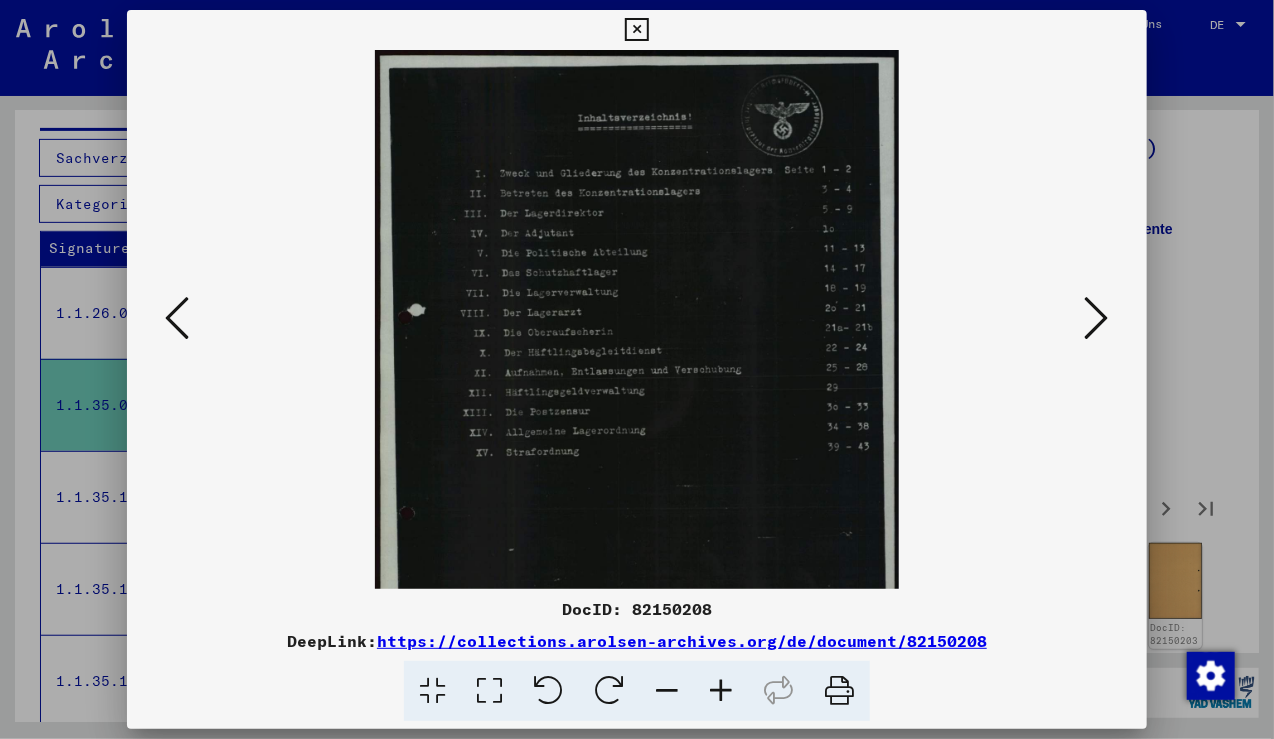 click at bounding box center (721, 691) 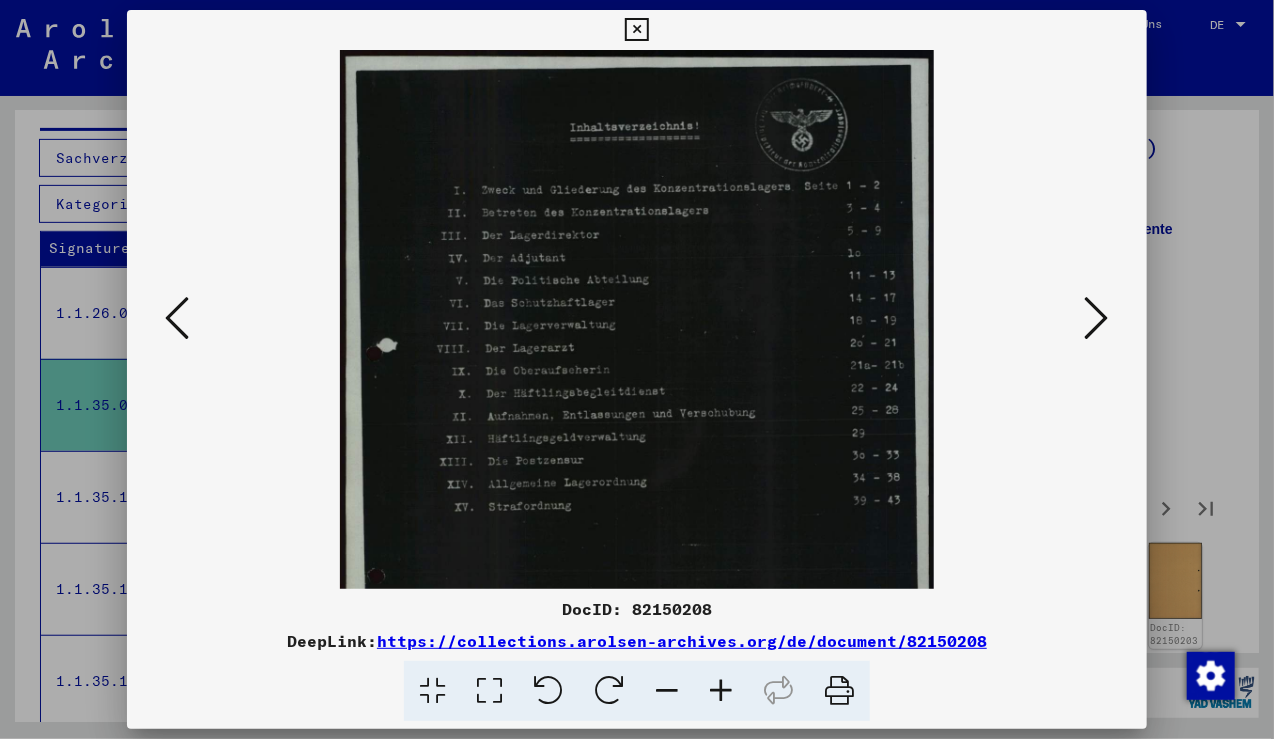 click at bounding box center [721, 691] 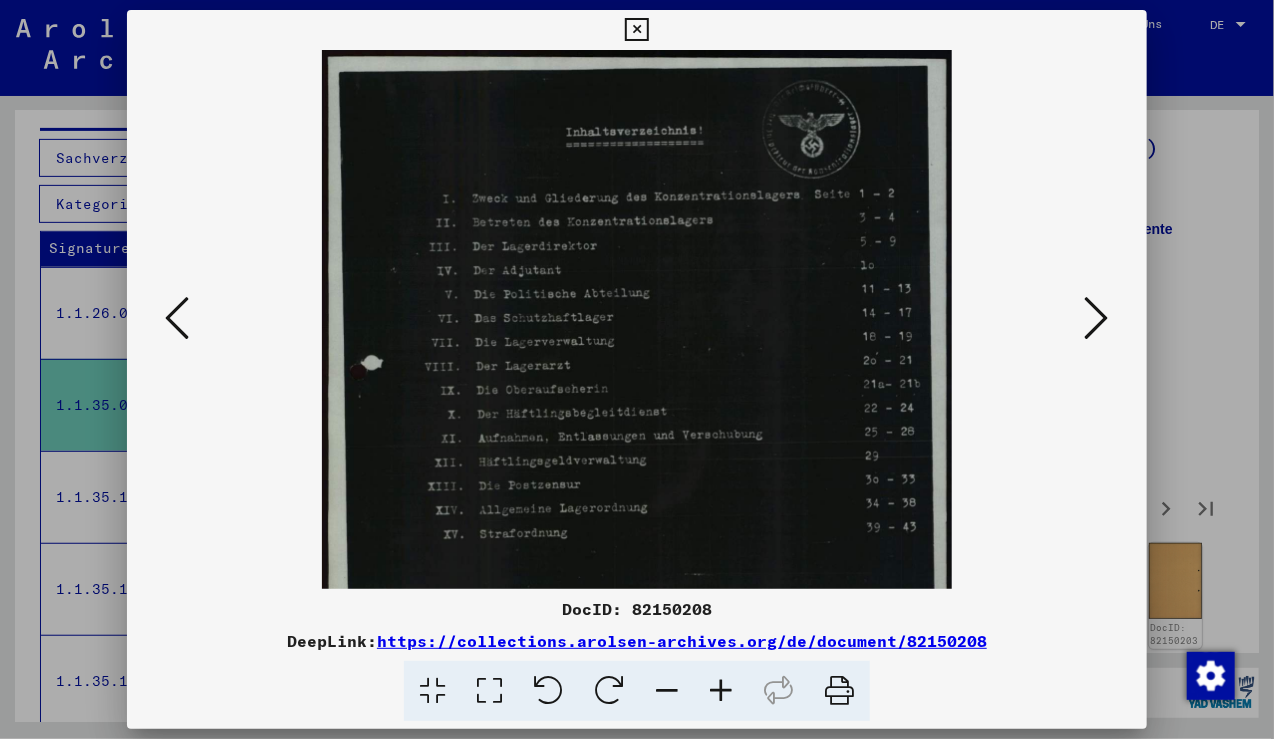click at bounding box center [721, 691] 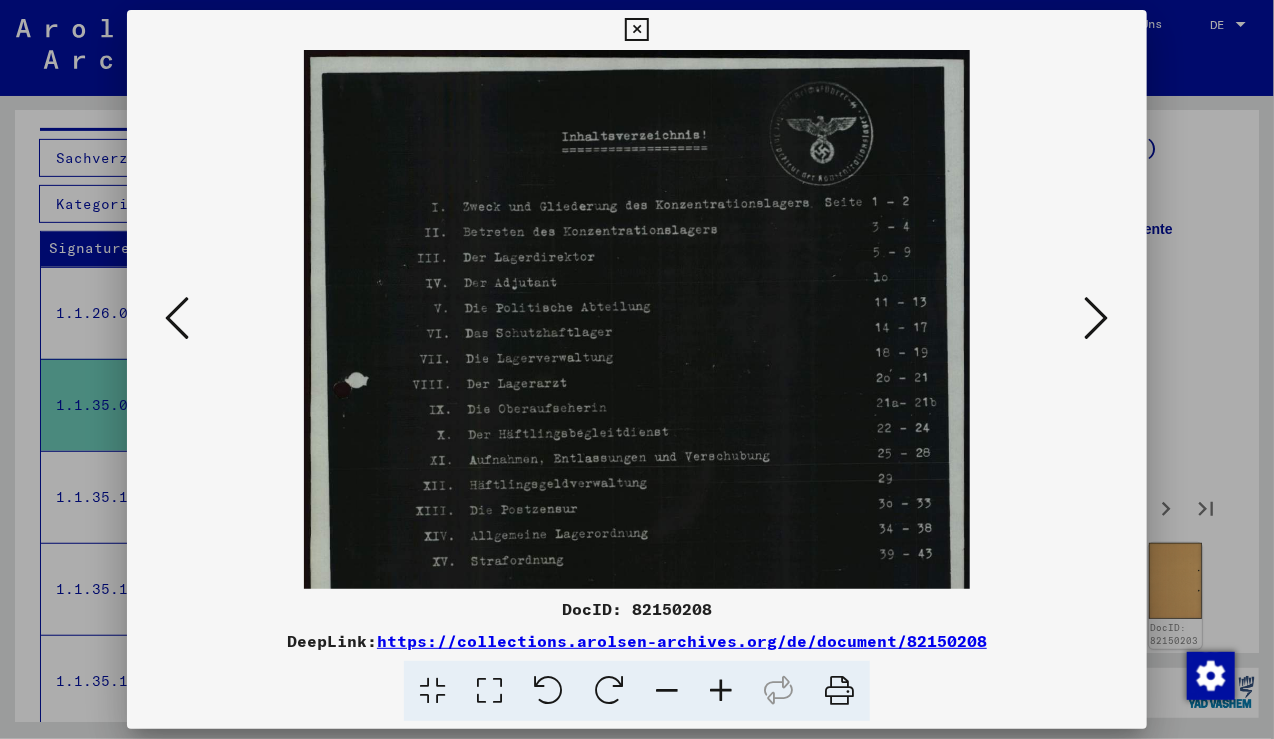 click at bounding box center [721, 691] 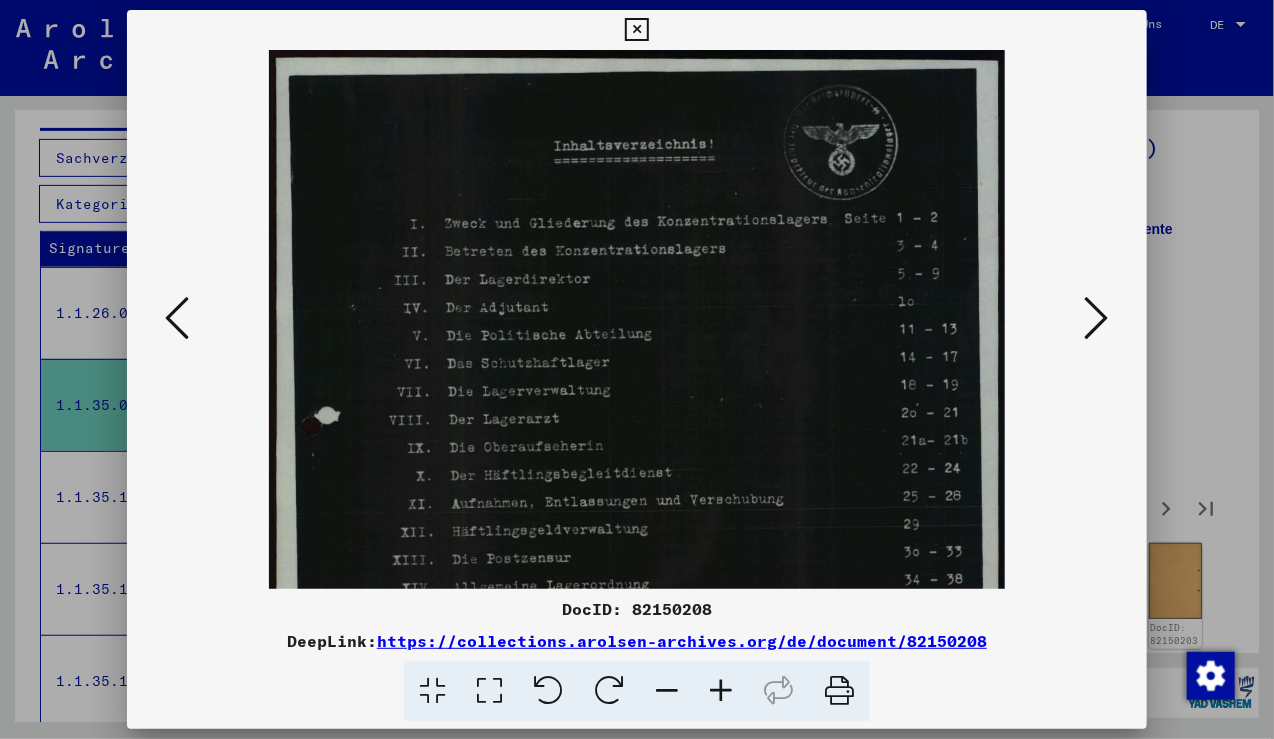 click at bounding box center [721, 691] 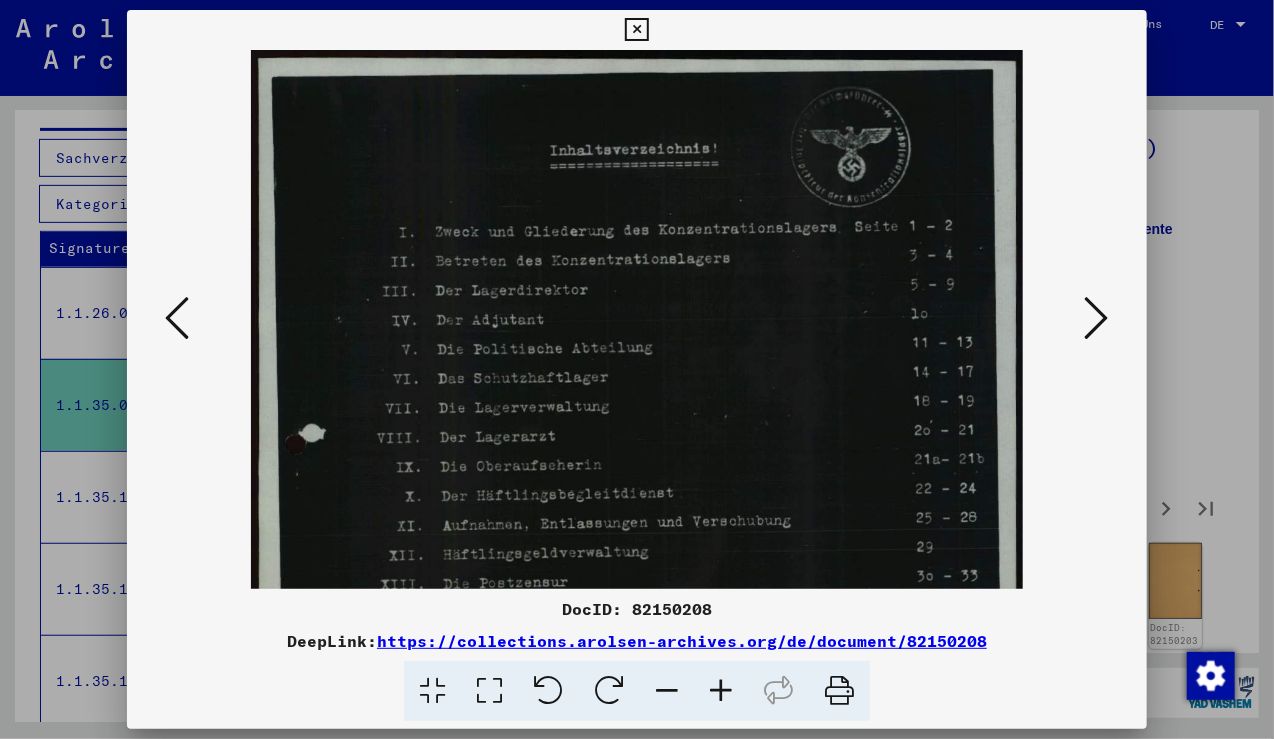 click at bounding box center [721, 691] 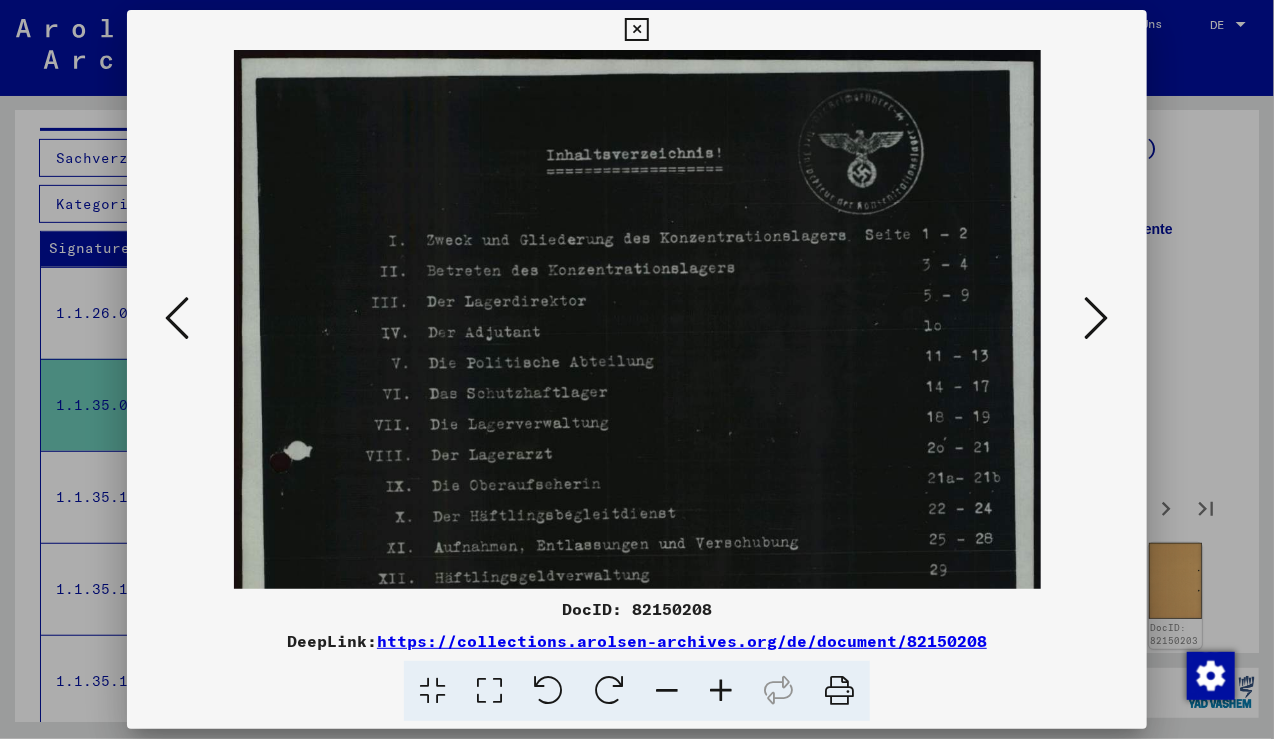 click at bounding box center (721, 691) 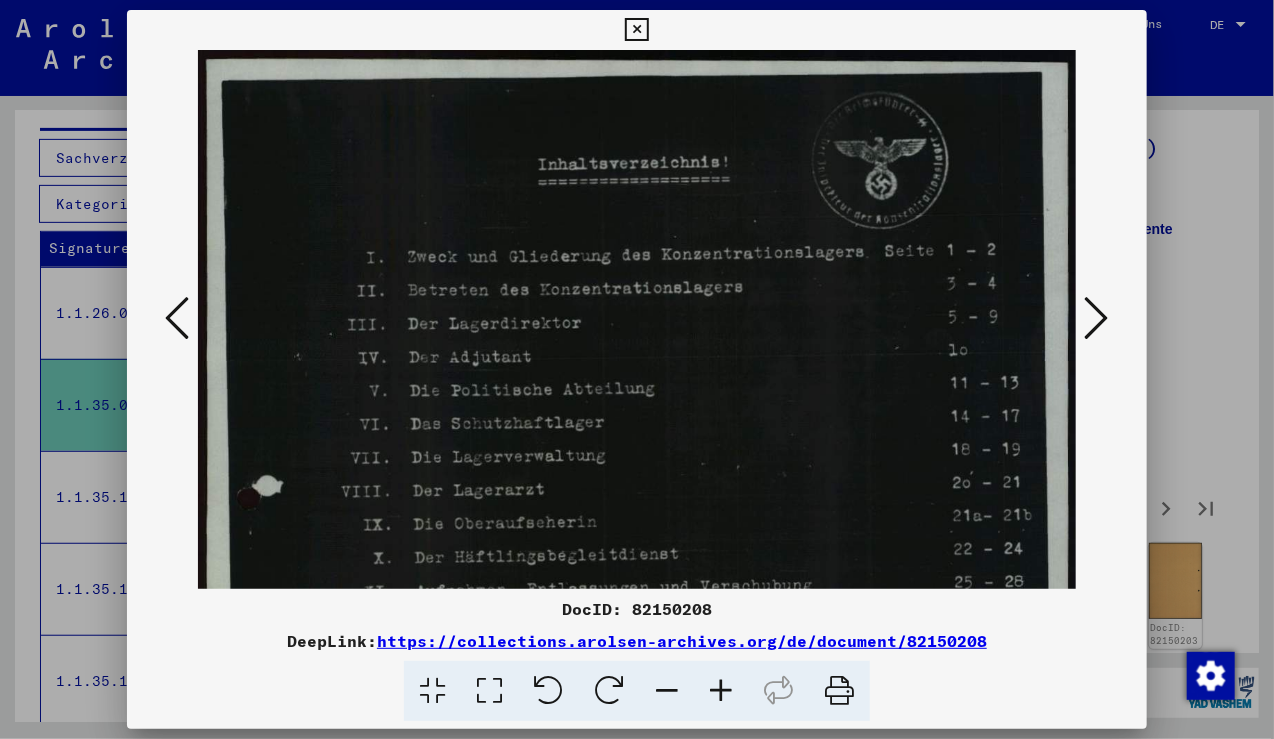 click at bounding box center (721, 691) 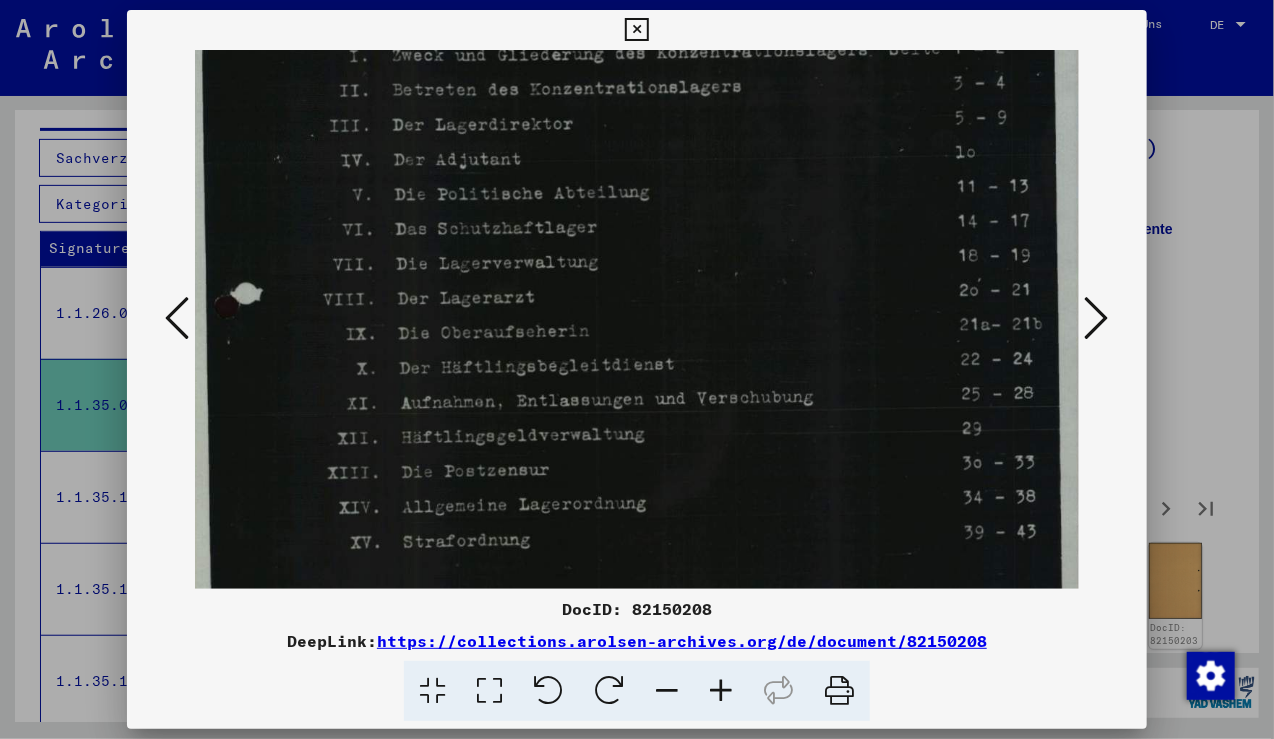 scroll, scrollTop: 209, scrollLeft: 21, axis: both 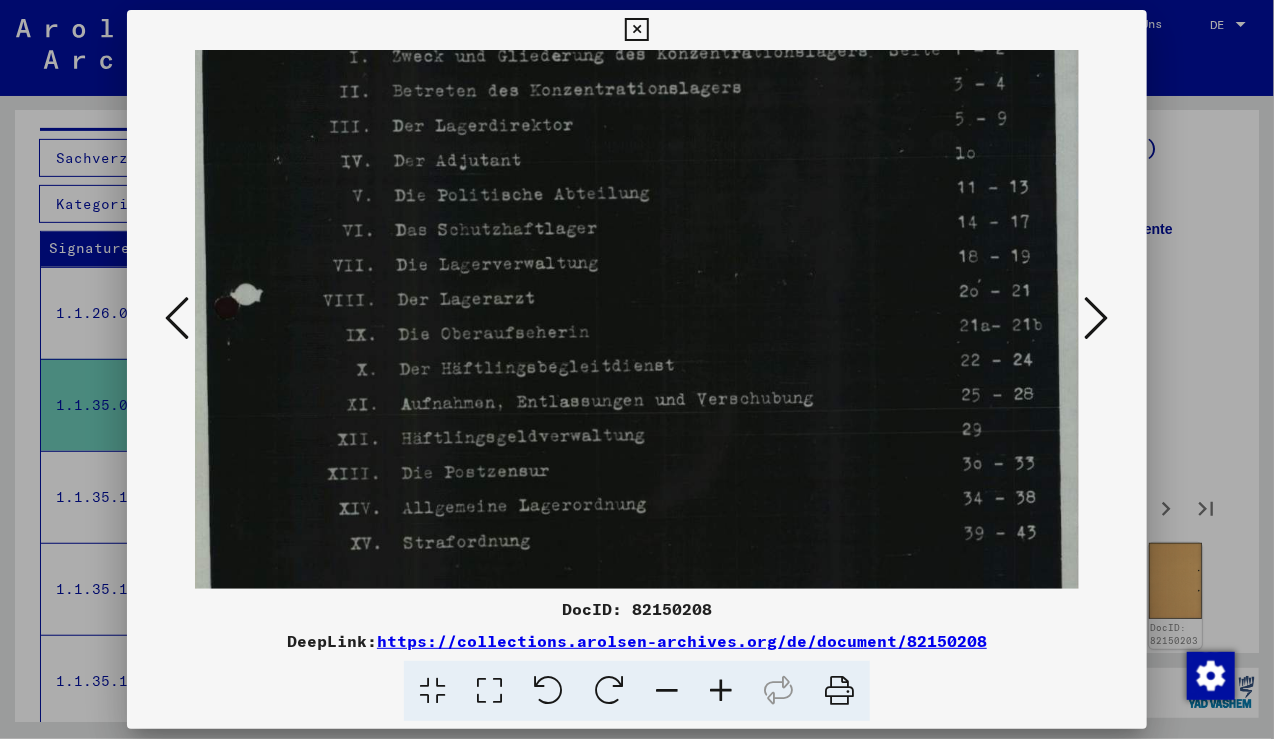 drag, startPoint x: 651, startPoint y: 484, endPoint x: 626, endPoint y: 279, distance: 206.51877 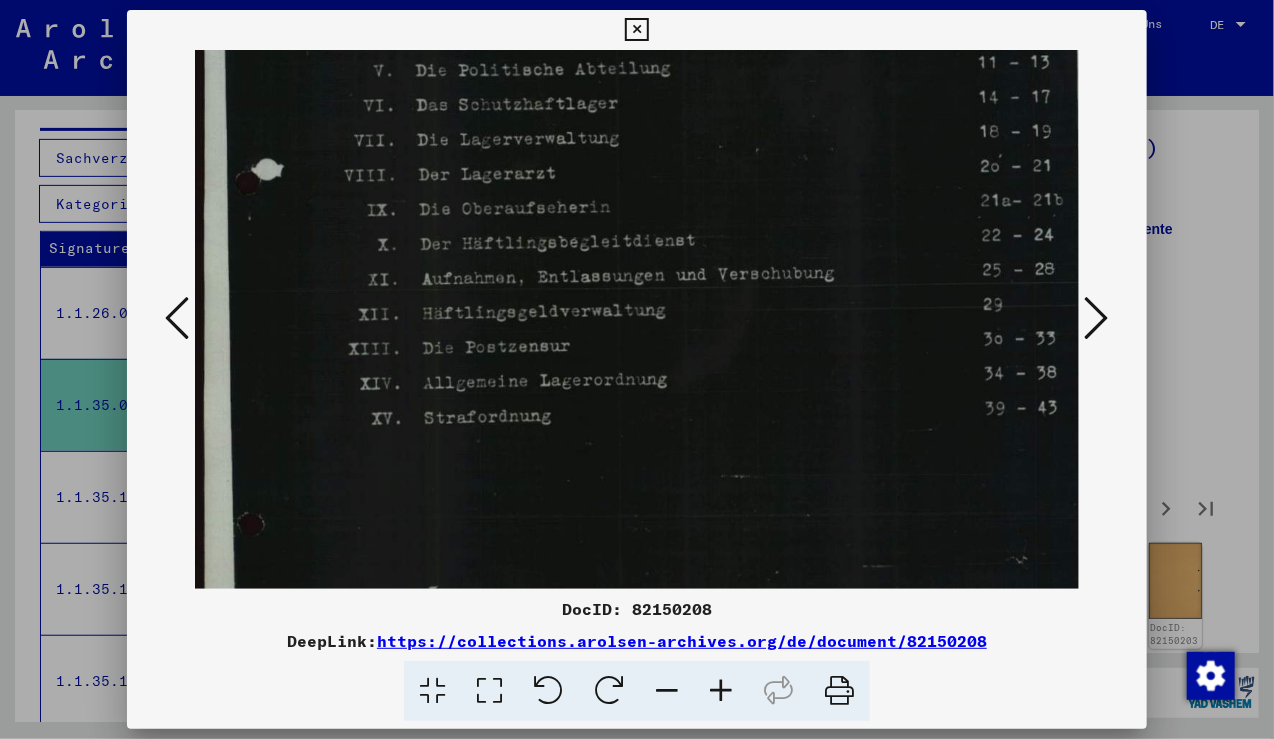 scroll, scrollTop: 343, scrollLeft: 0, axis: vertical 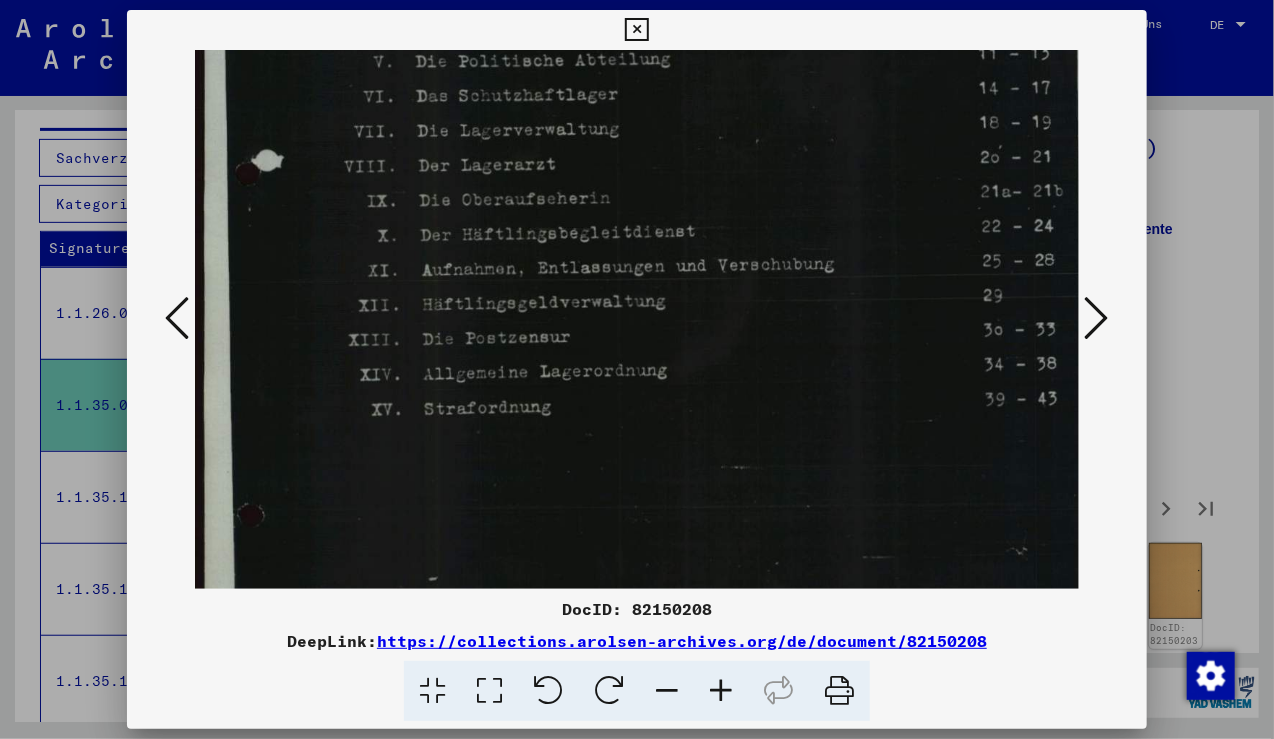 drag, startPoint x: 662, startPoint y: 495, endPoint x: 690, endPoint y: 361, distance: 136.89412 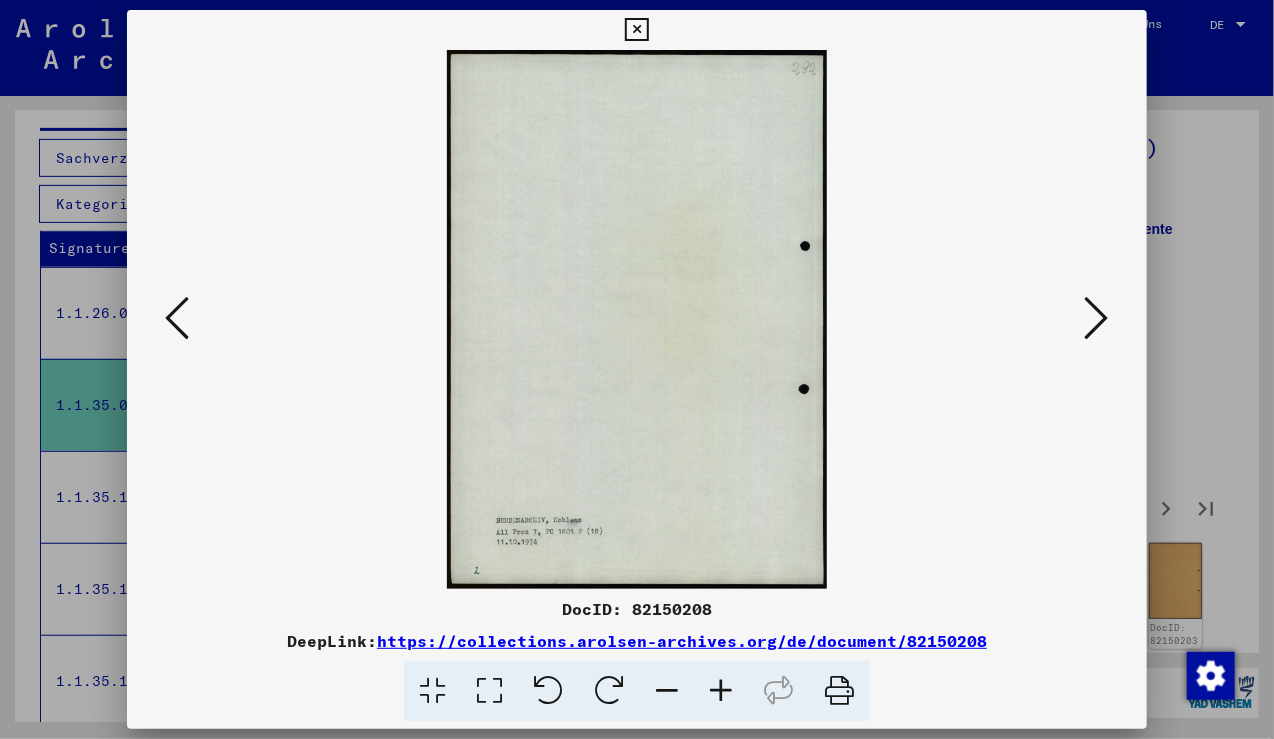 click at bounding box center (1097, 318) 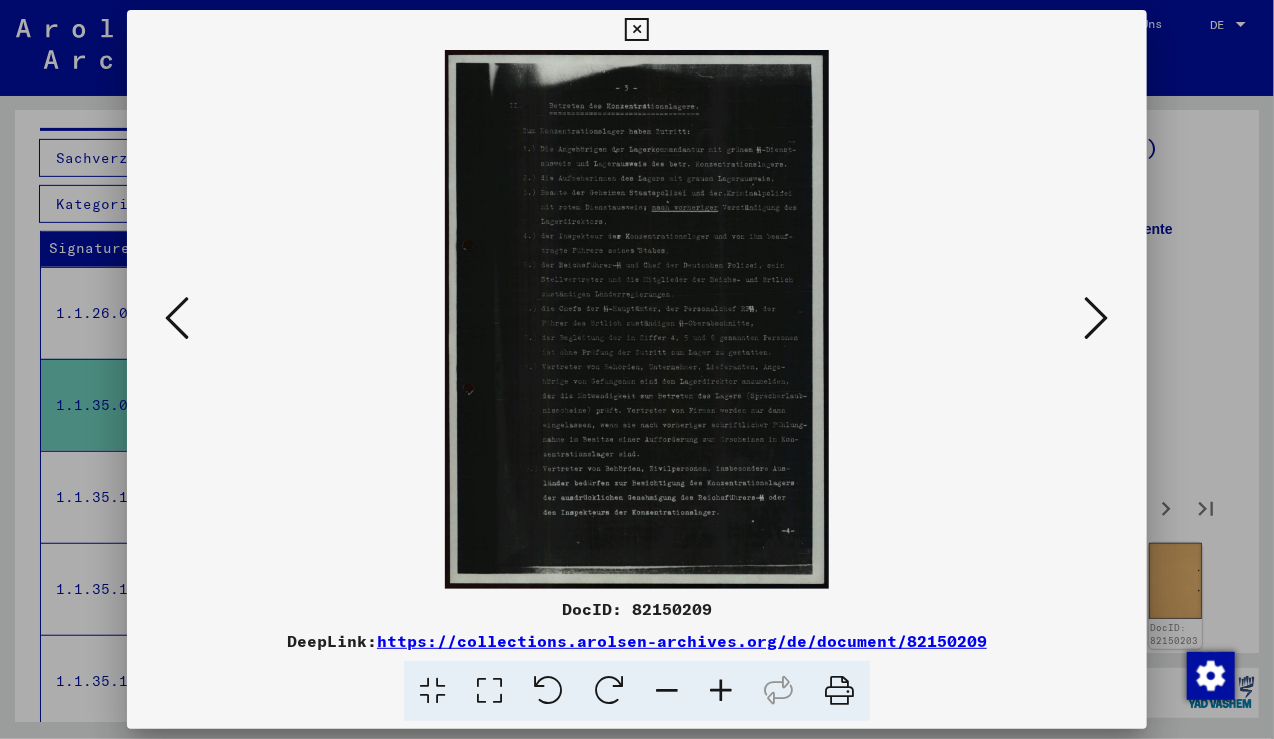 click at bounding box center [721, 691] 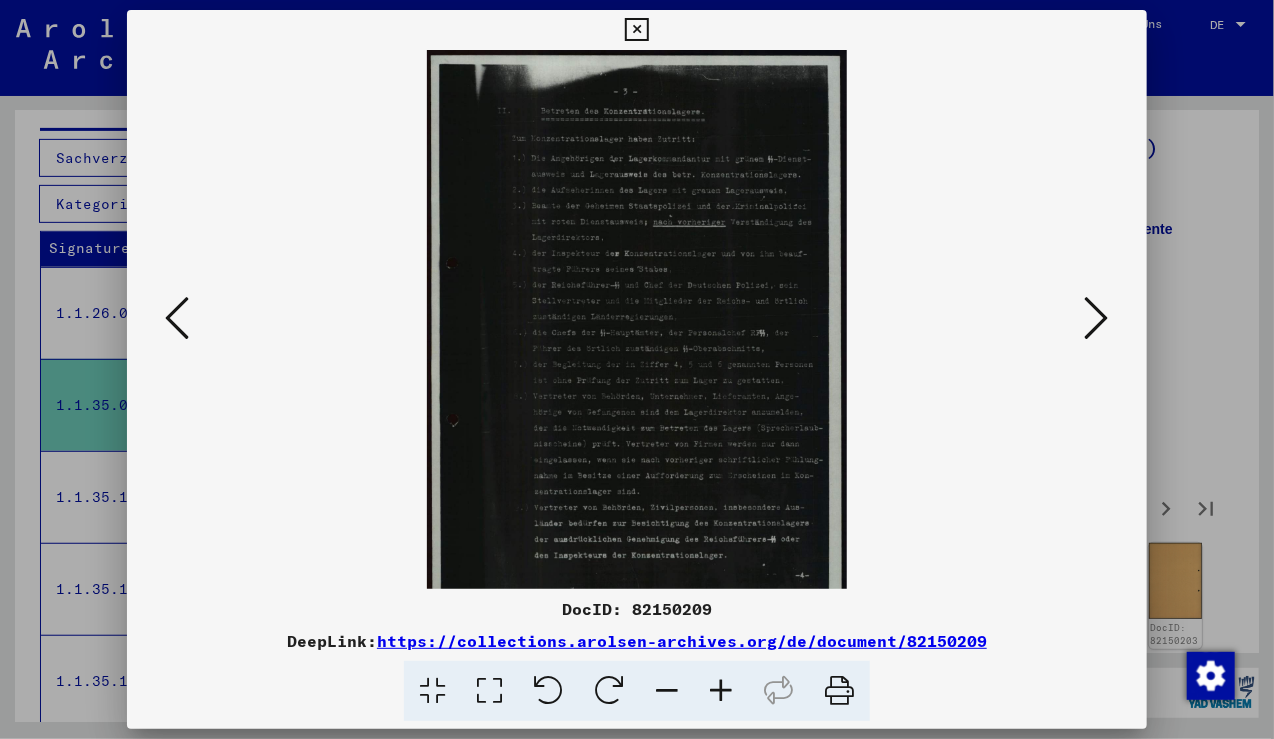 click at bounding box center [721, 691] 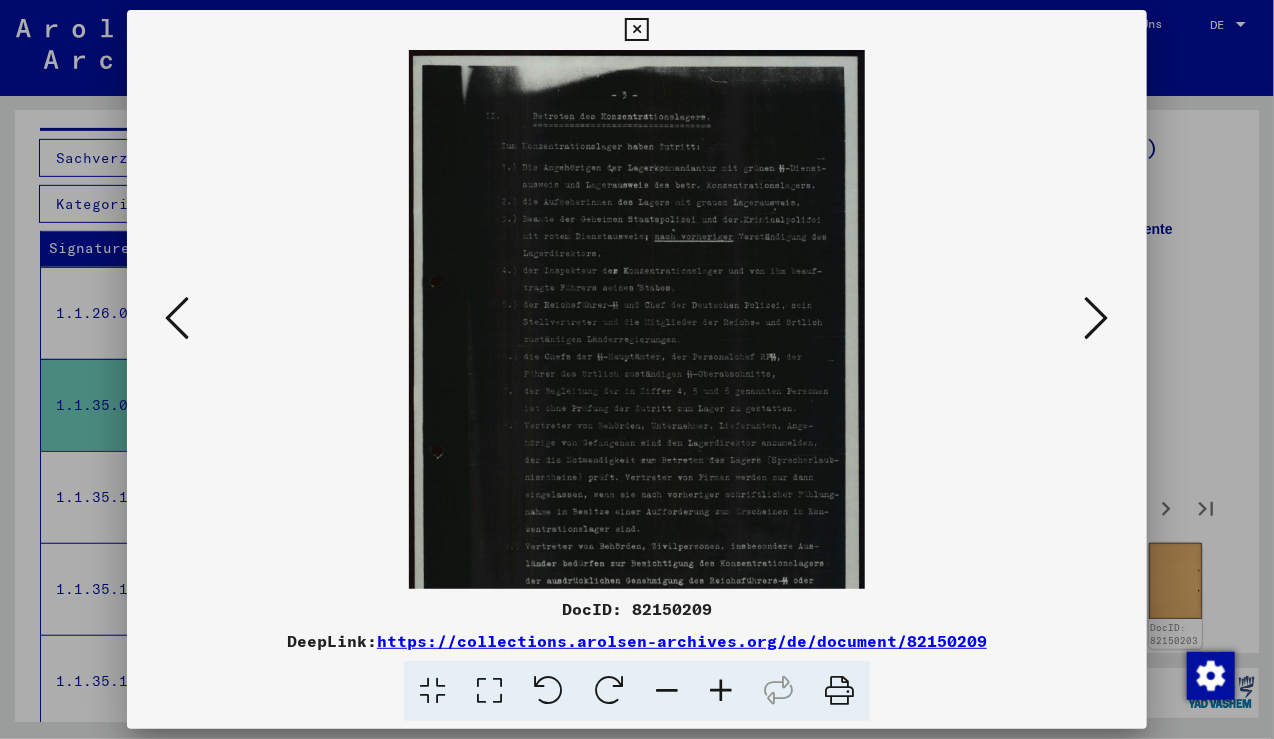 click at bounding box center [721, 691] 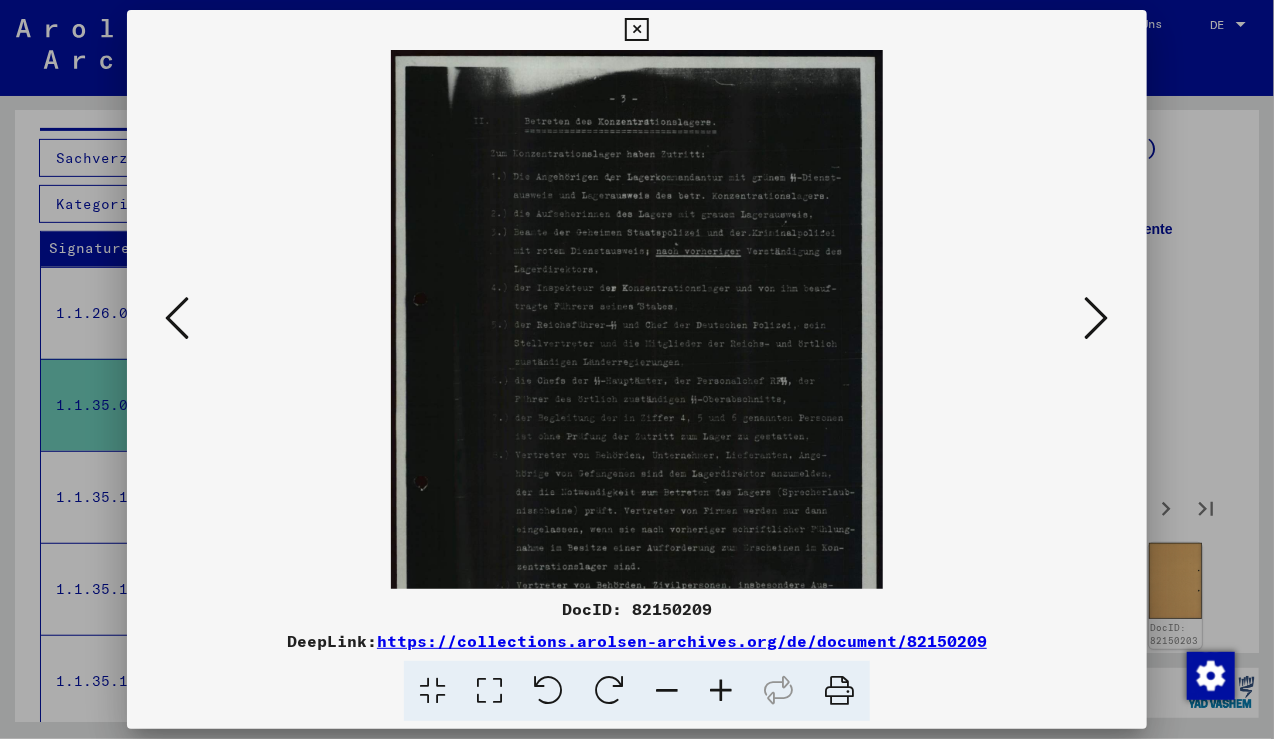 click at bounding box center (721, 691) 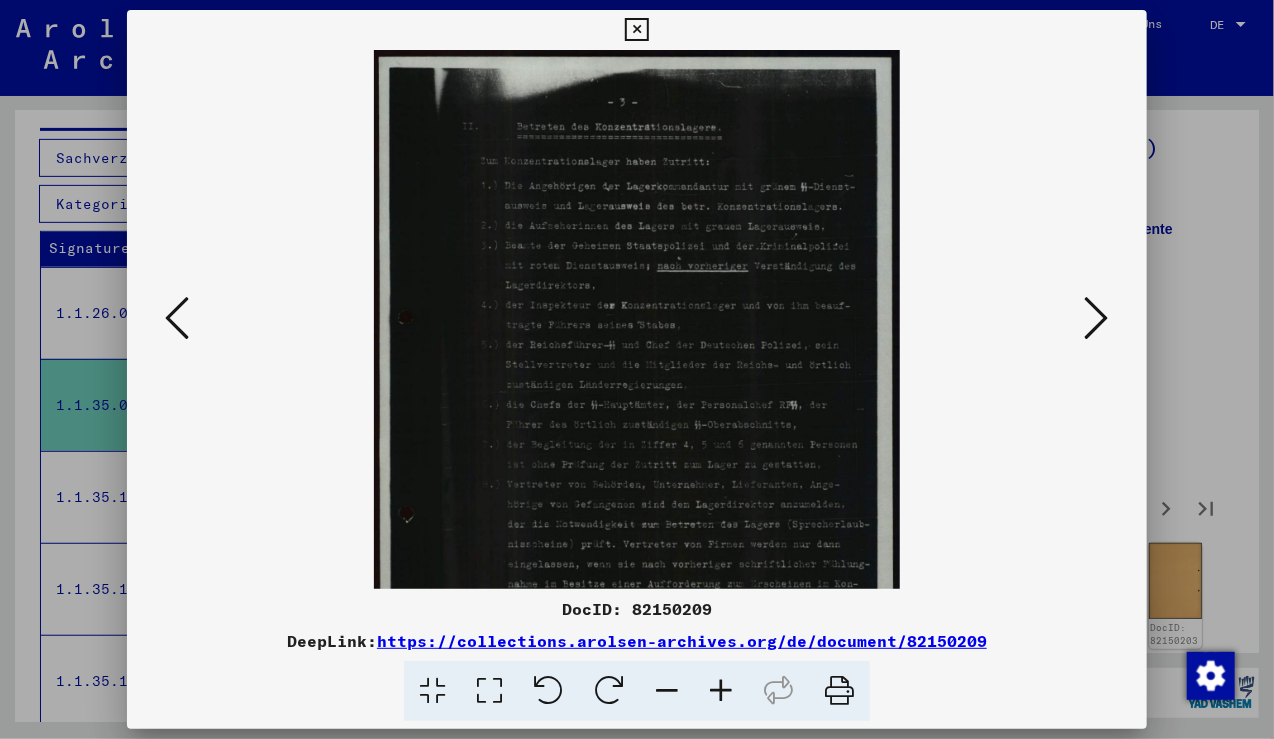 click at bounding box center [721, 691] 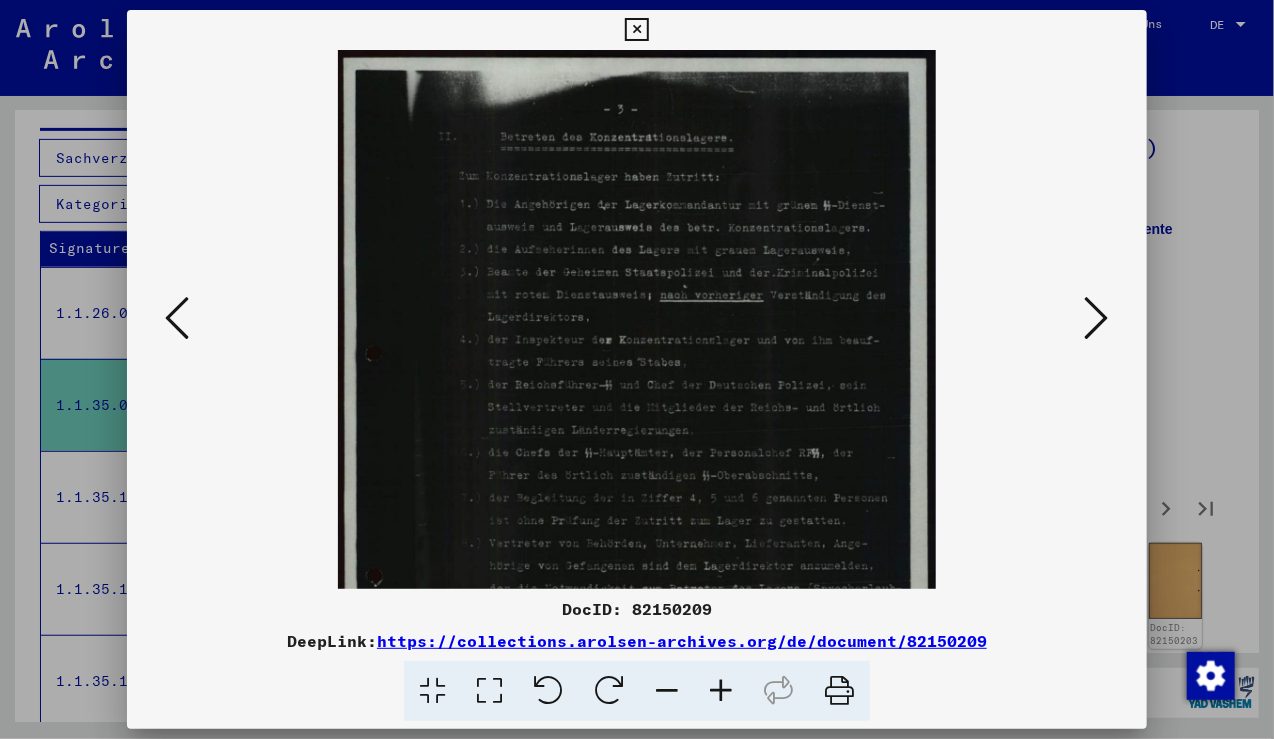 click at bounding box center [721, 691] 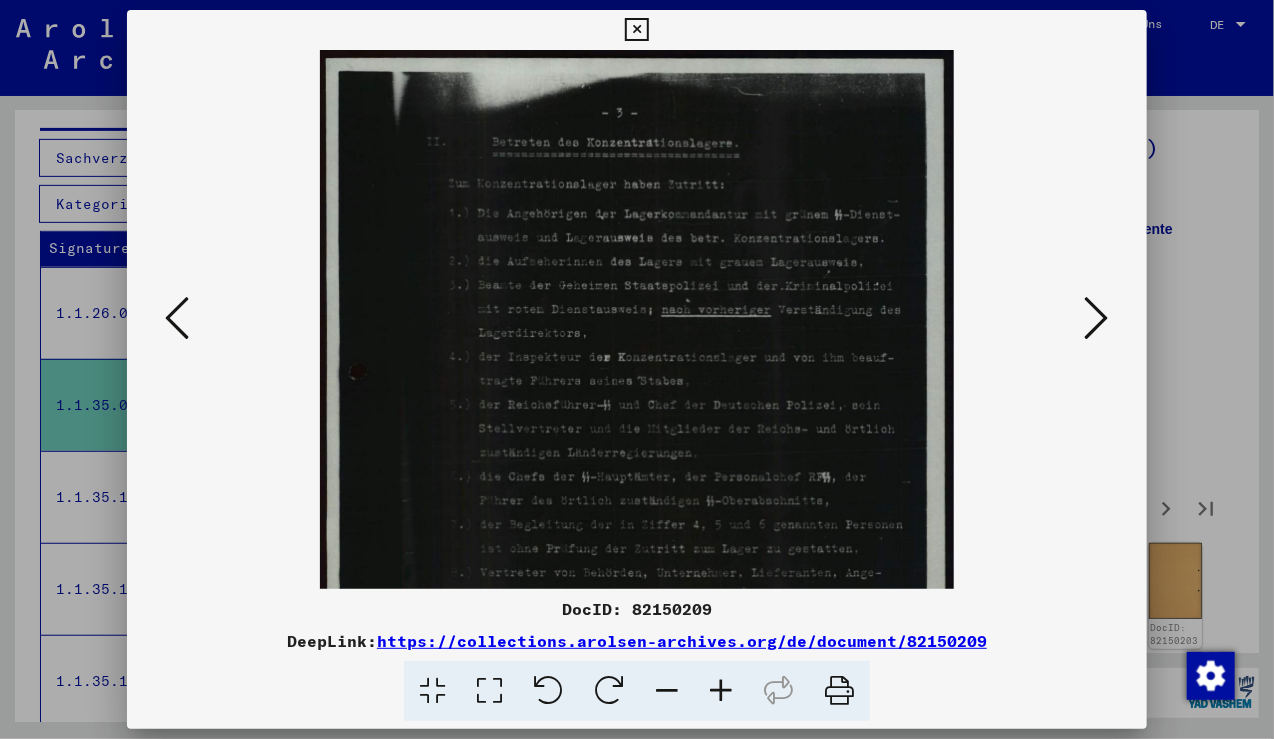 click at bounding box center (721, 691) 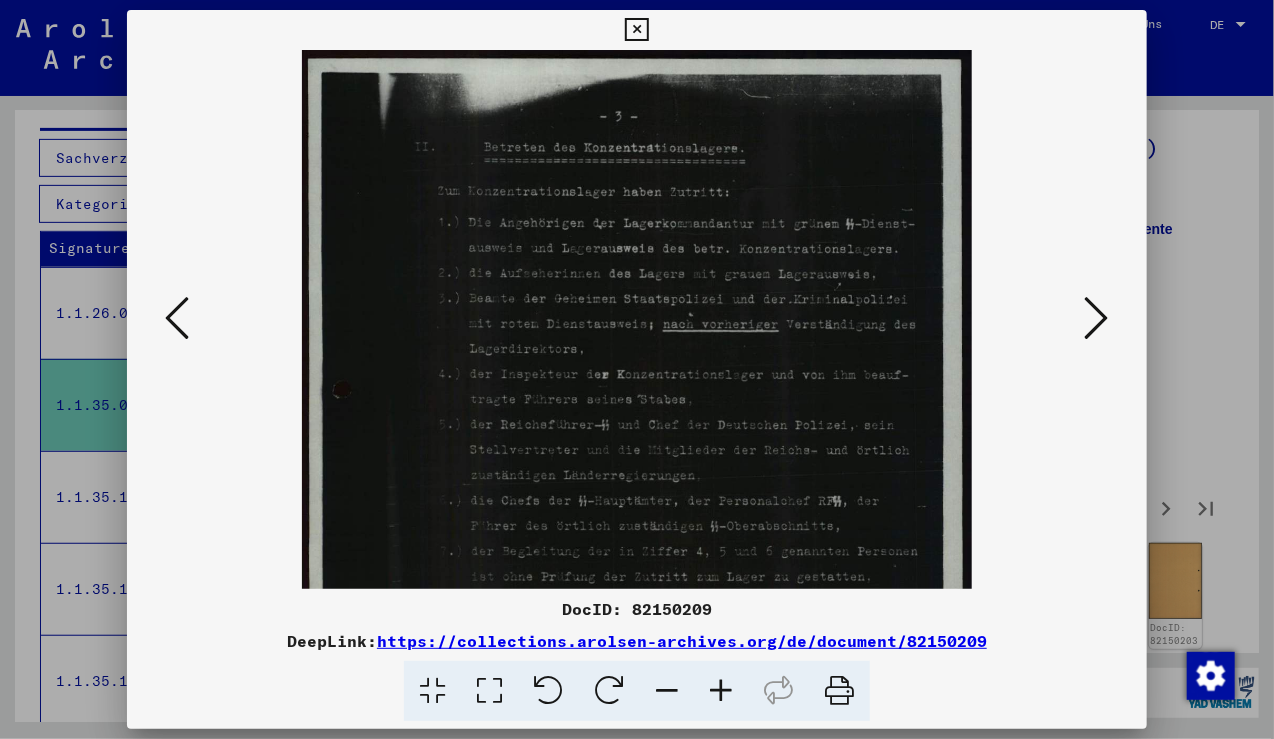 click at bounding box center (721, 691) 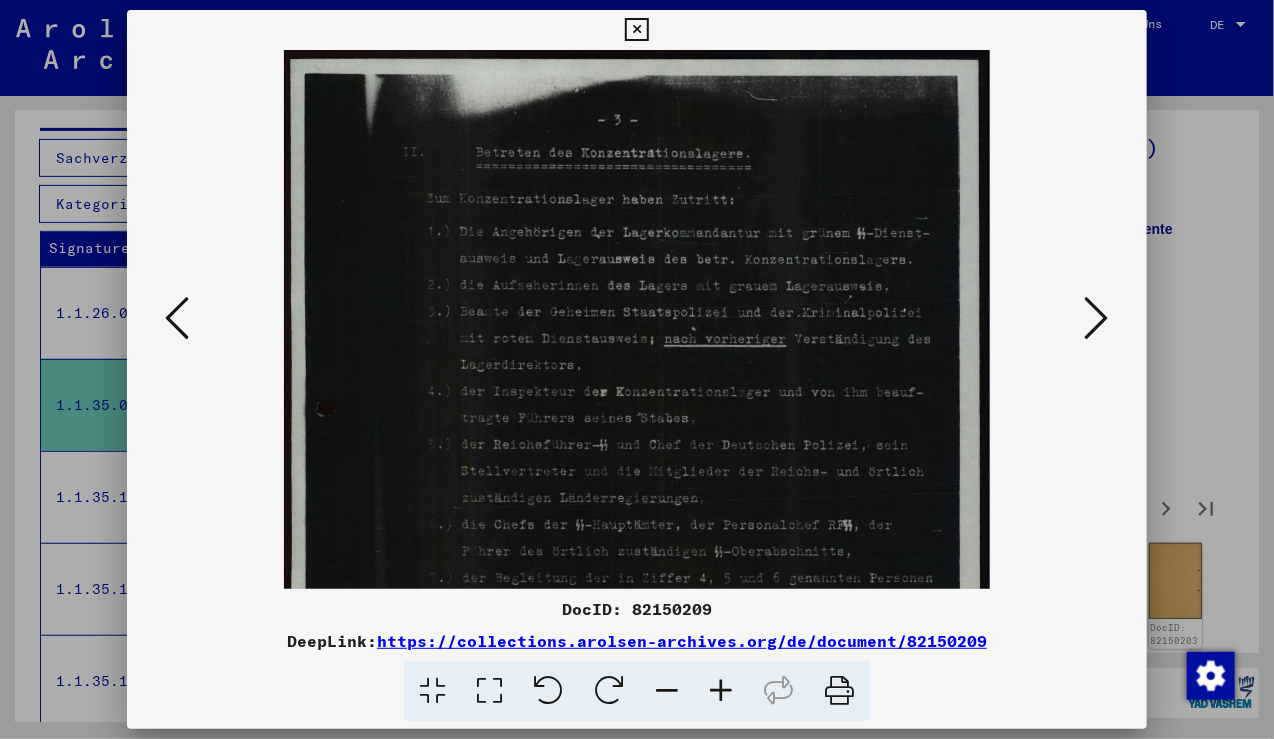 click at bounding box center (721, 691) 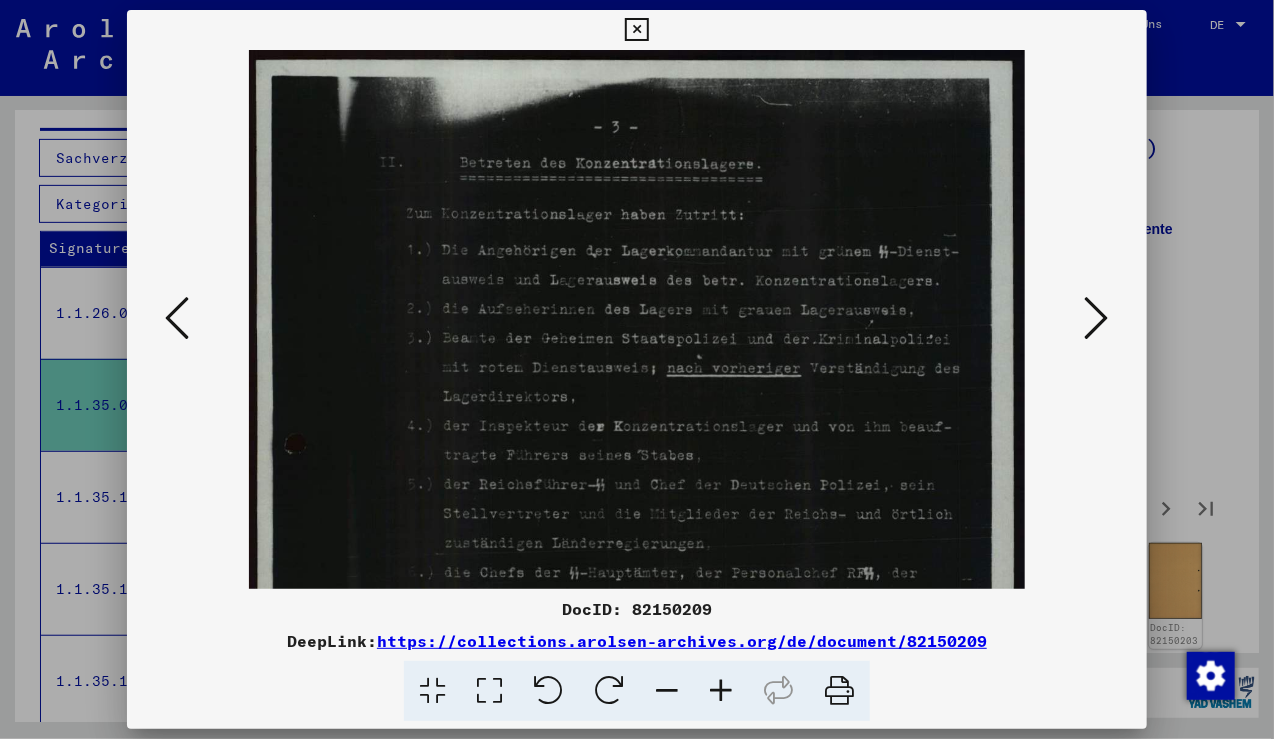click at bounding box center (721, 691) 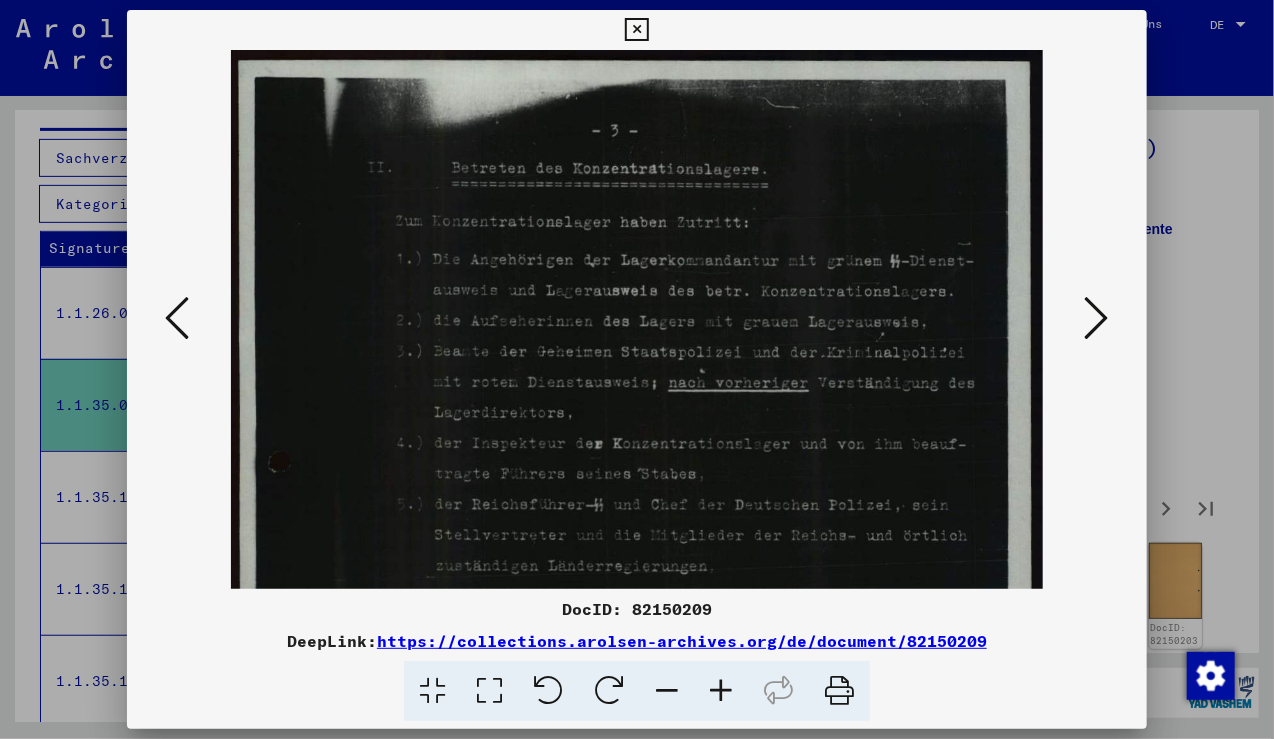 click at bounding box center (721, 691) 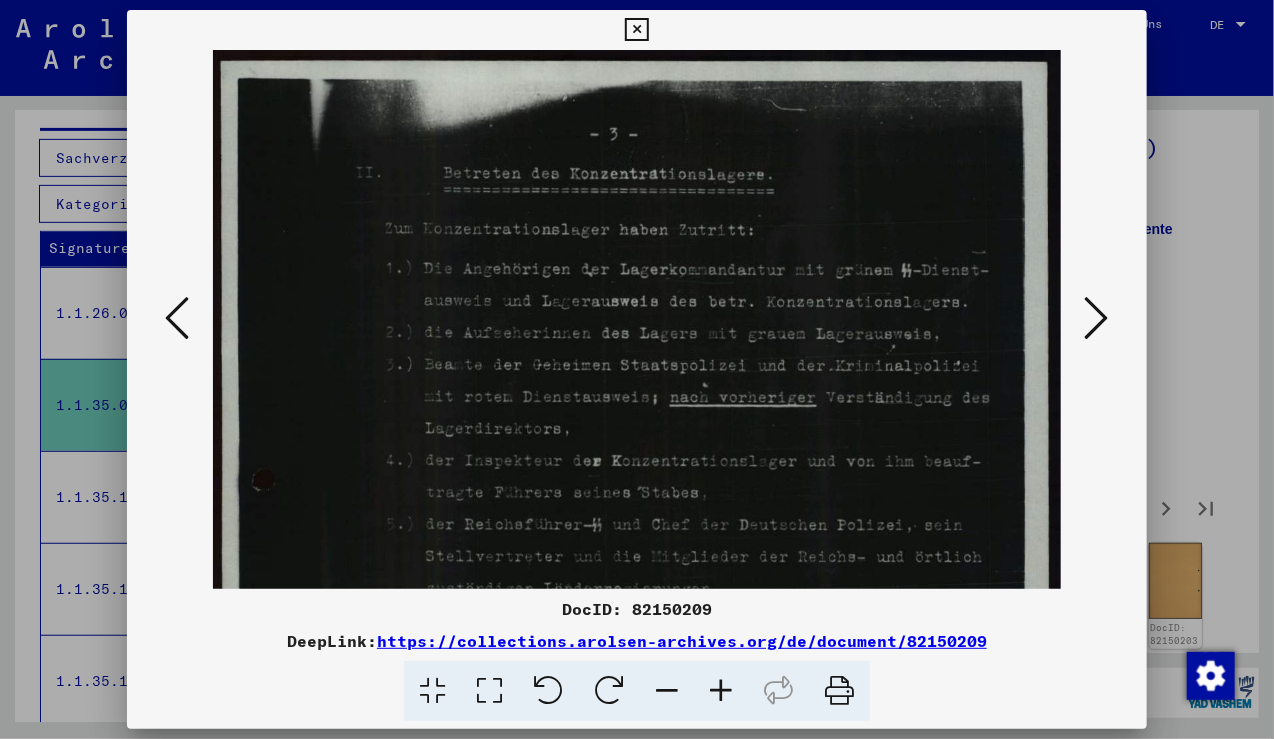 click at bounding box center (721, 691) 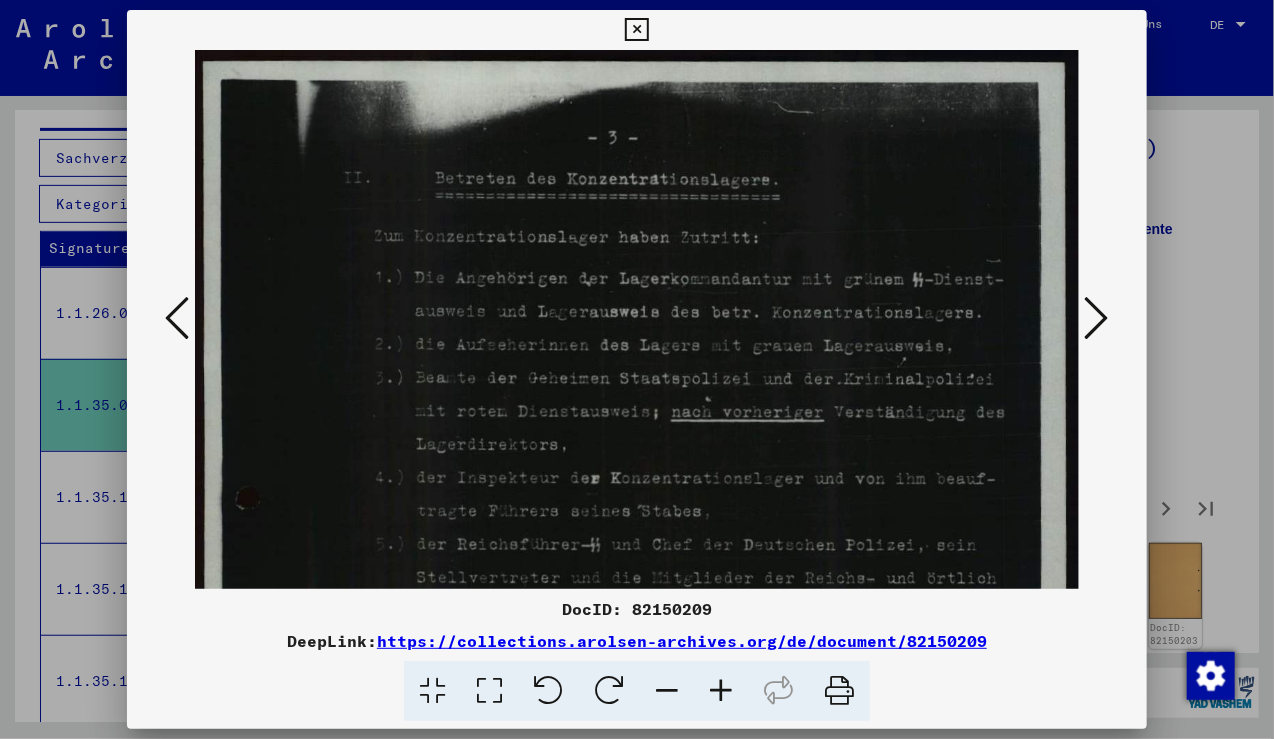 click at bounding box center [721, 691] 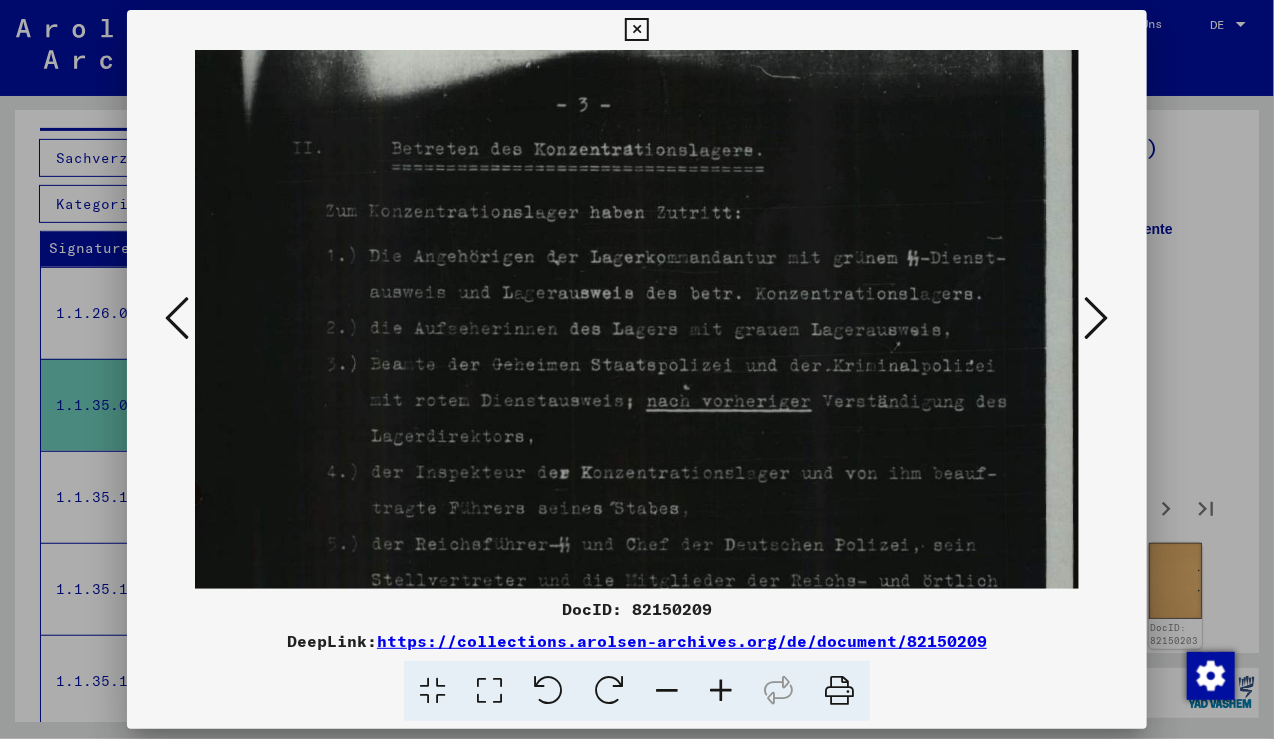scroll, scrollTop: 42, scrollLeft: 63, axis: both 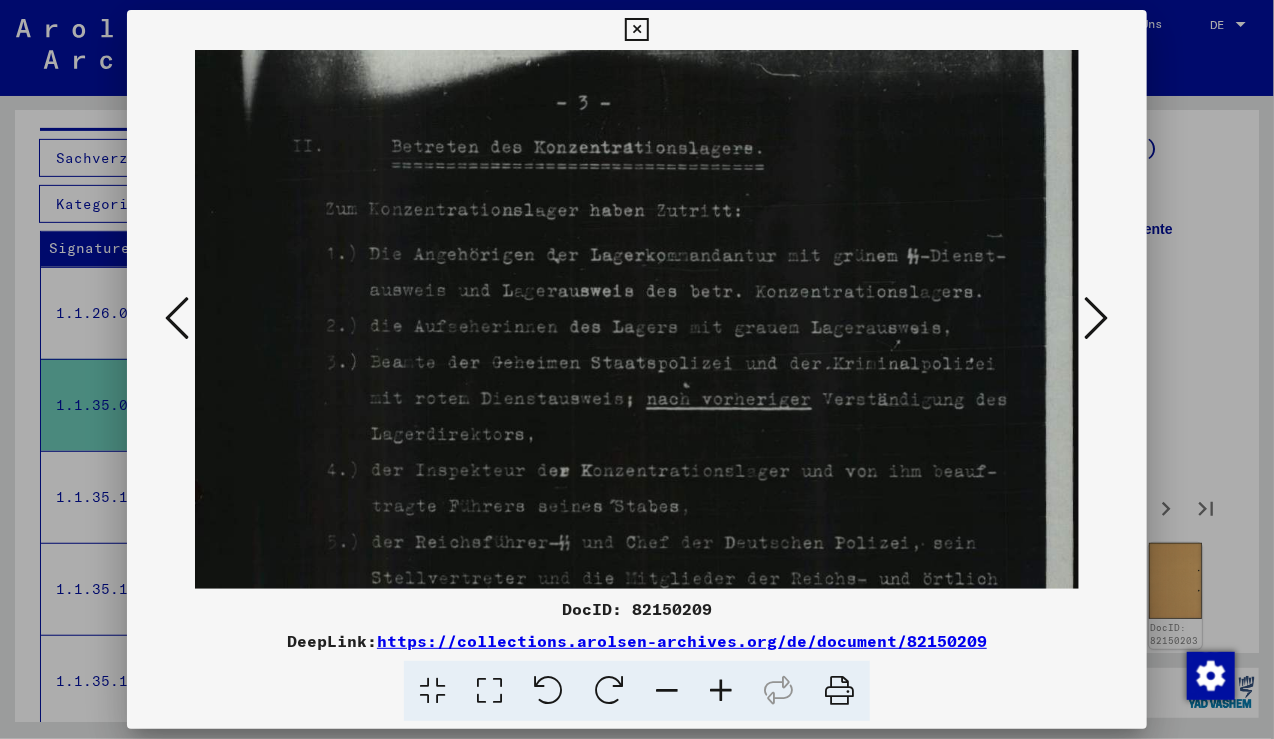drag, startPoint x: 690, startPoint y: 502, endPoint x: 478, endPoint y: 468, distance: 214.7091 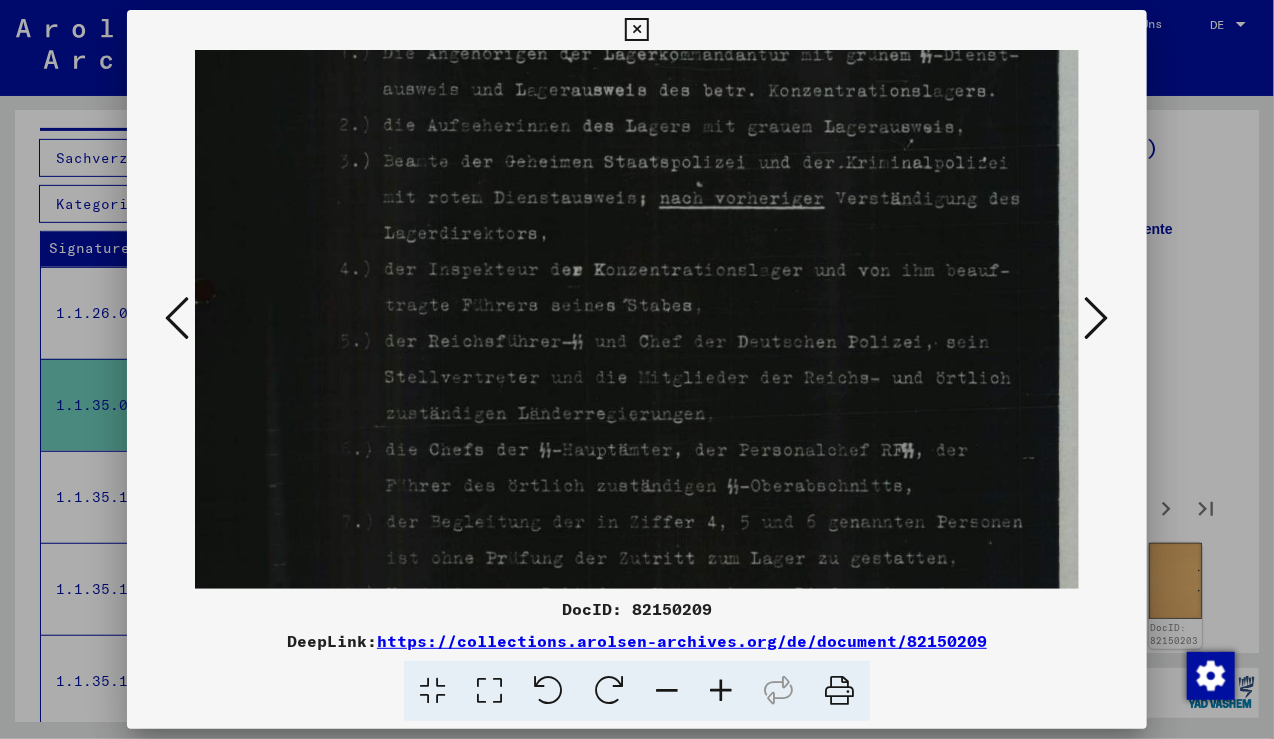 drag, startPoint x: 722, startPoint y: 523, endPoint x: 734, endPoint y: 335, distance: 188.38258 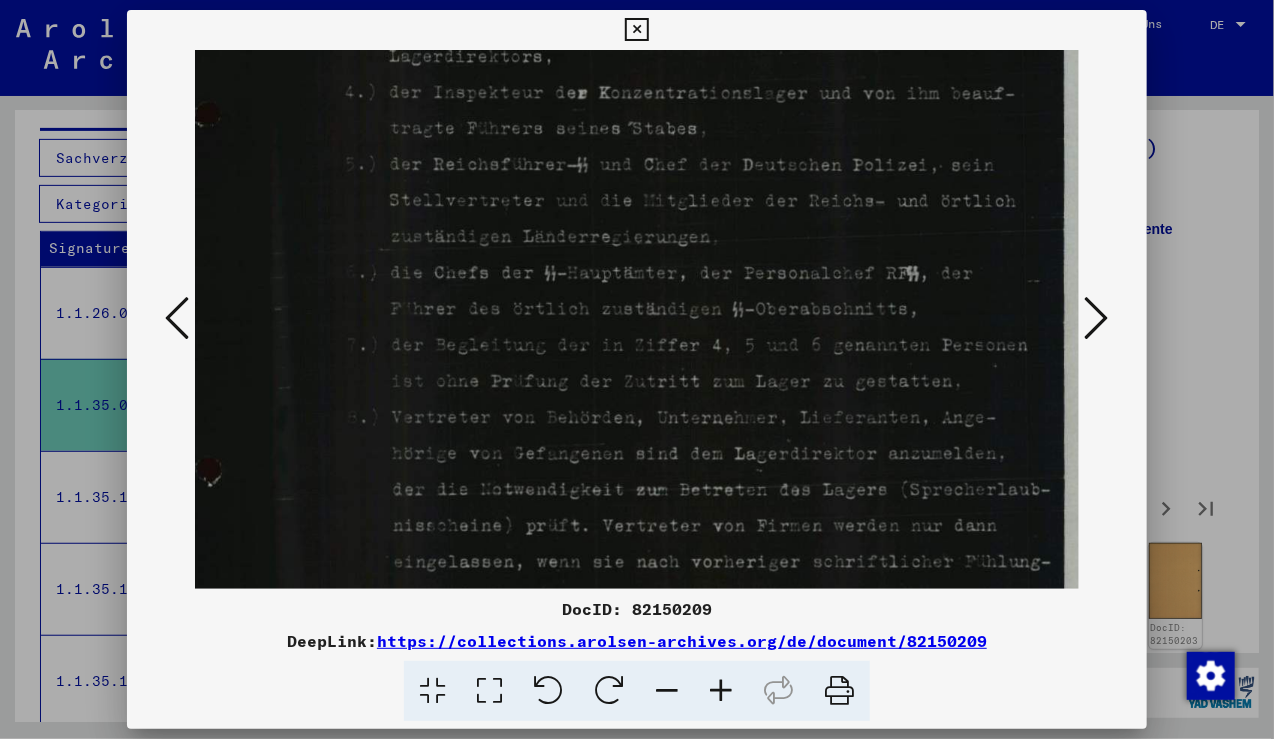 drag, startPoint x: 725, startPoint y: 502, endPoint x: 729, endPoint y: 325, distance: 177.0452 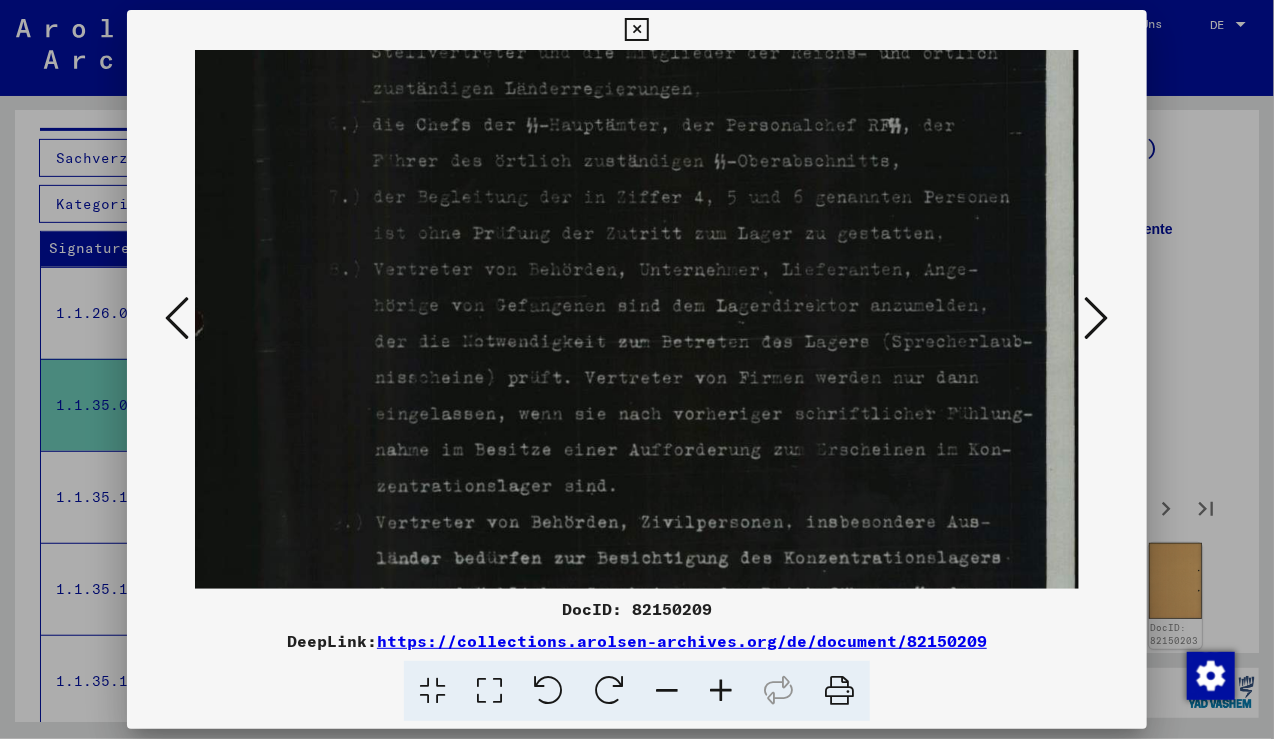 scroll, scrollTop: 618, scrollLeft: 63, axis: both 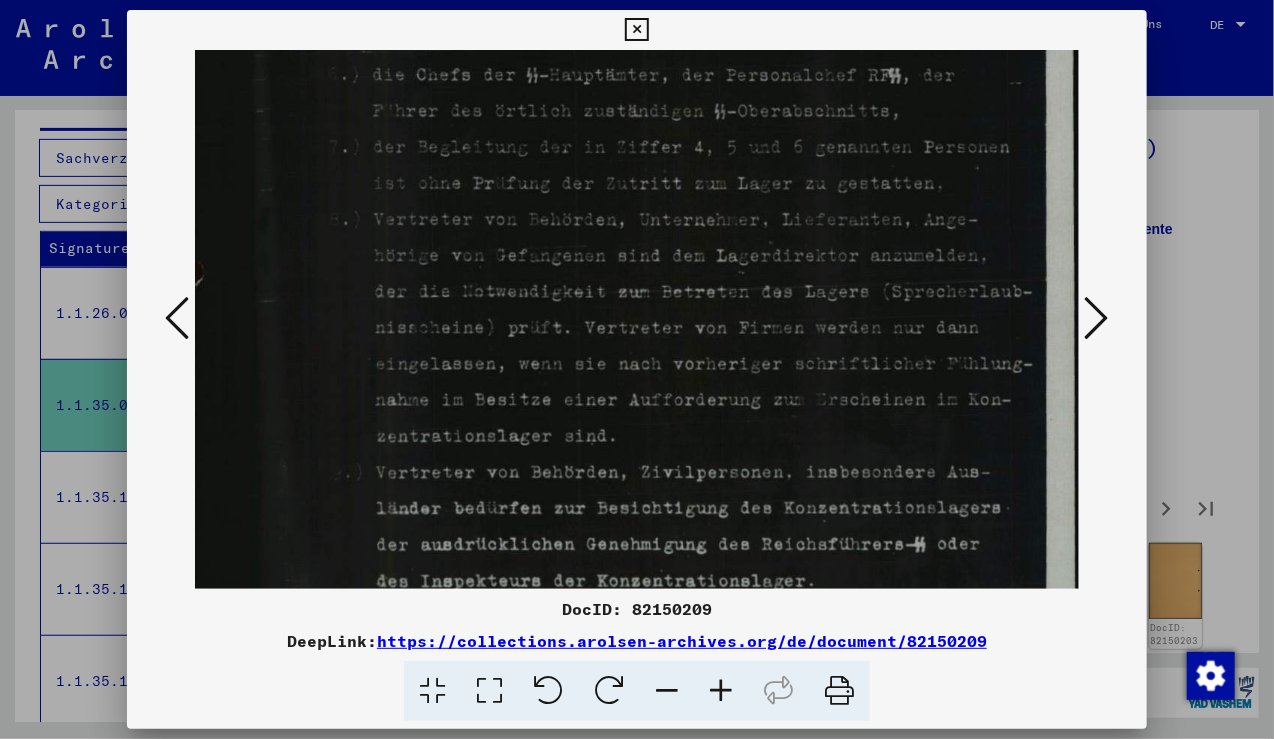 drag, startPoint x: 762, startPoint y: 494, endPoint x: 704, endPoint y: 298, distance: 204.40157 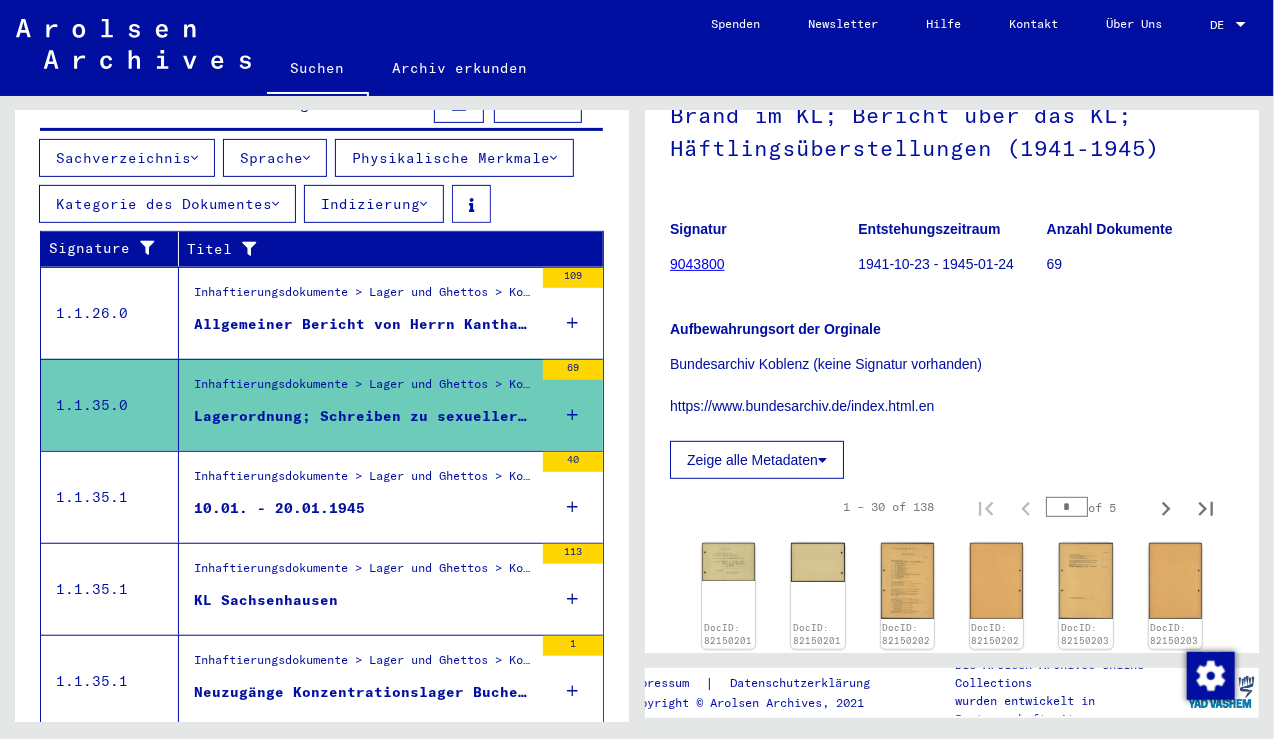 drag, startPoint x: 1262, startPoint y: 234, endPoint x: 1265, endPoint y: 172, distance: 62.072536 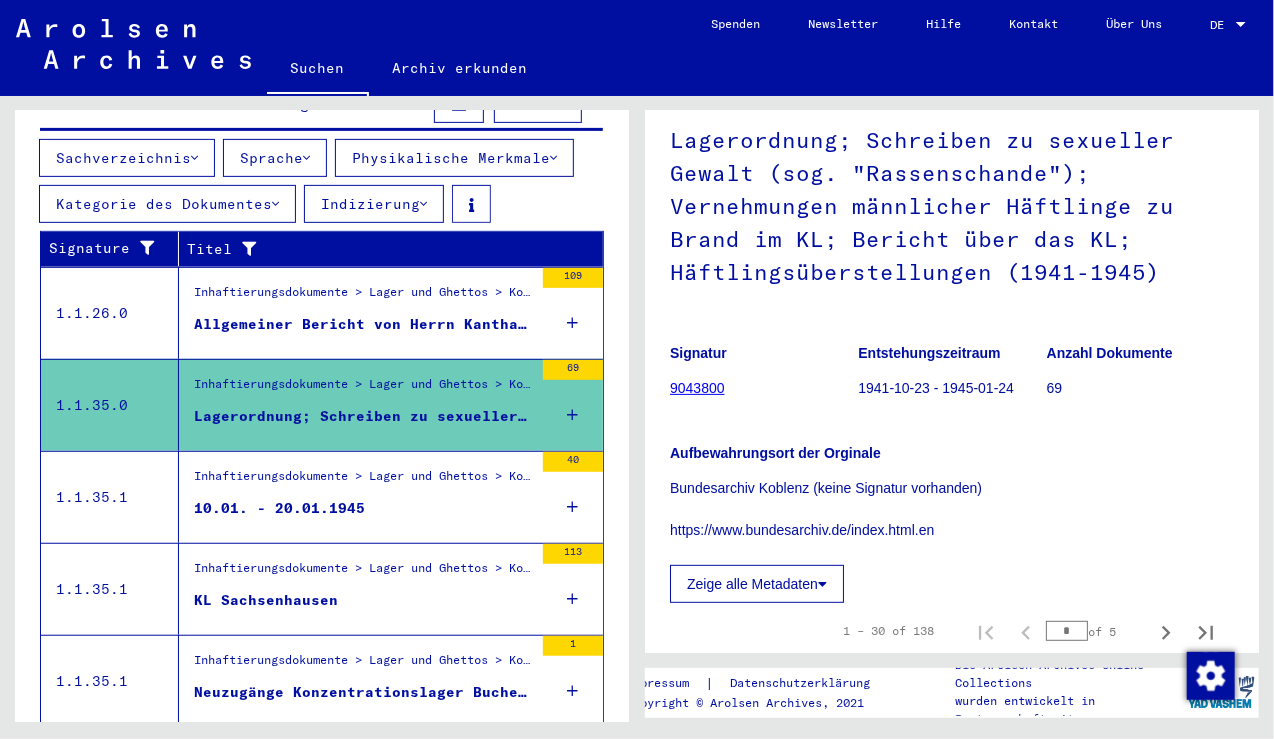scroll, scrollTop: 120, scrollLeft: 0, axis: vertical 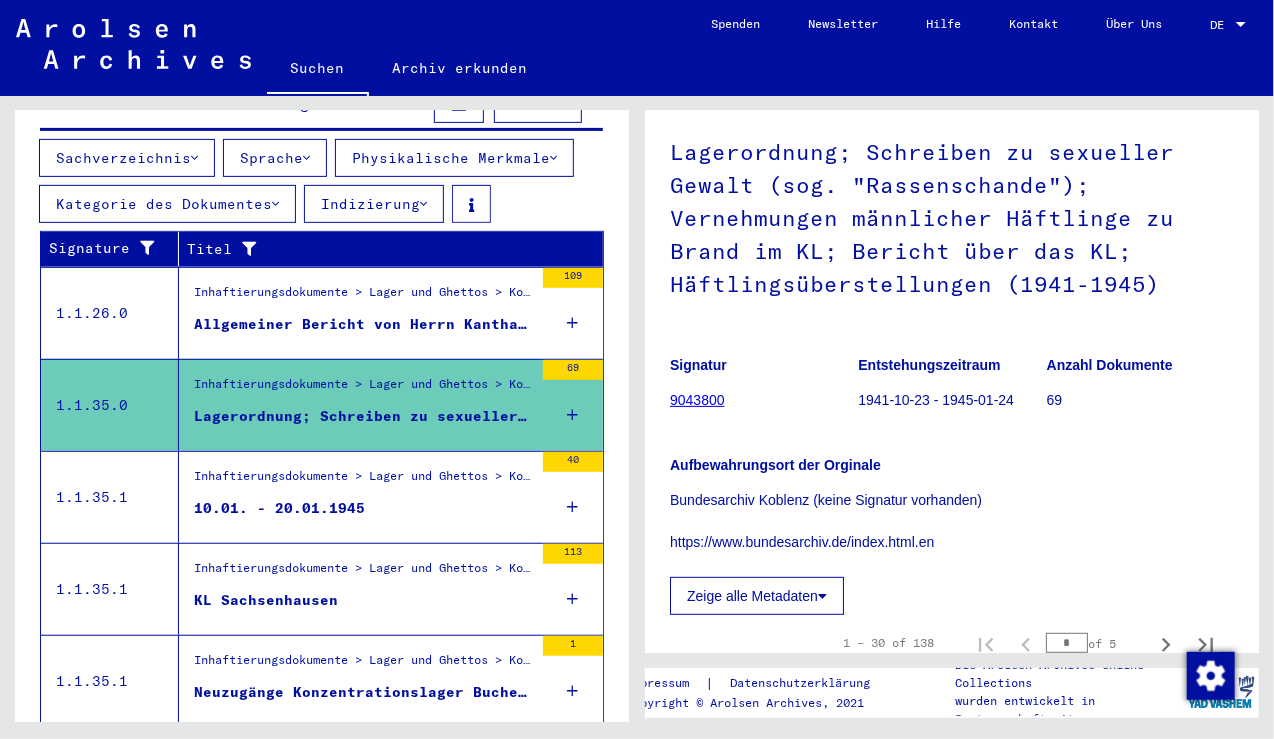 click on "10.01. - 20.01.1945" at bounding box center [279, 508] 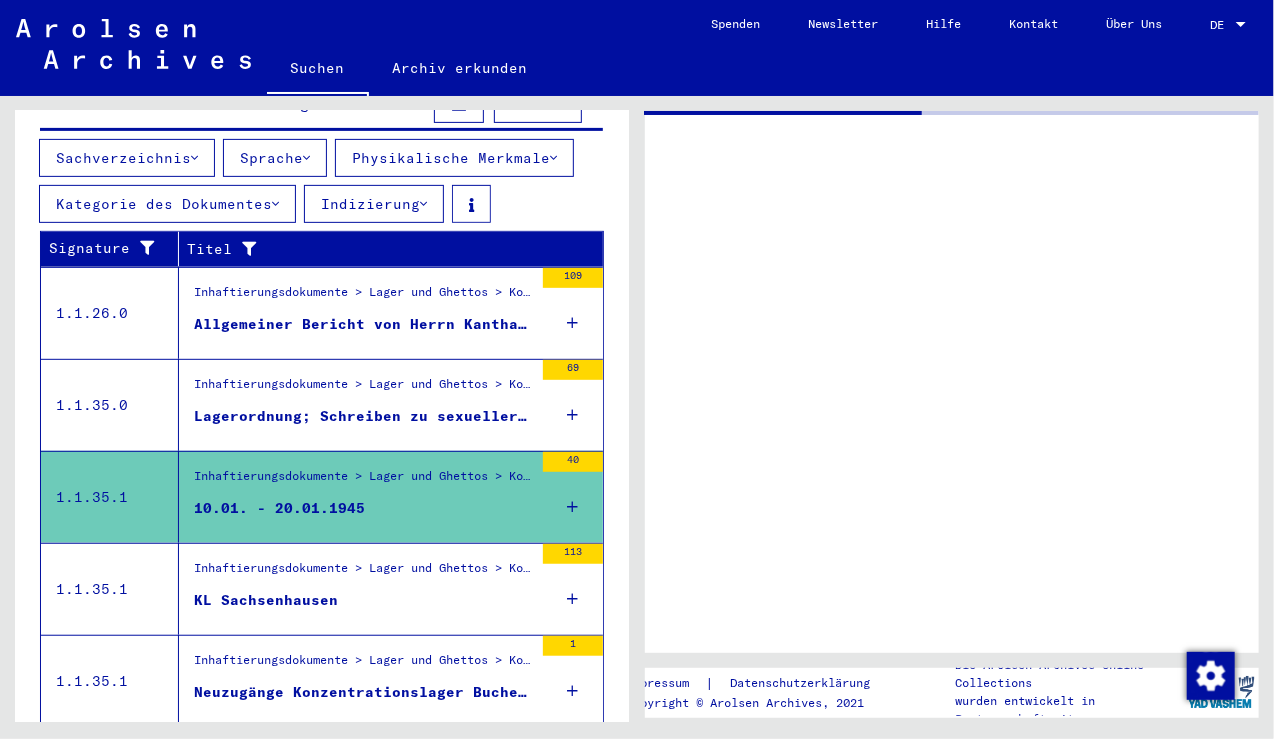 scroll, scrollTop: 0, scrollLeft: 0, axis: both 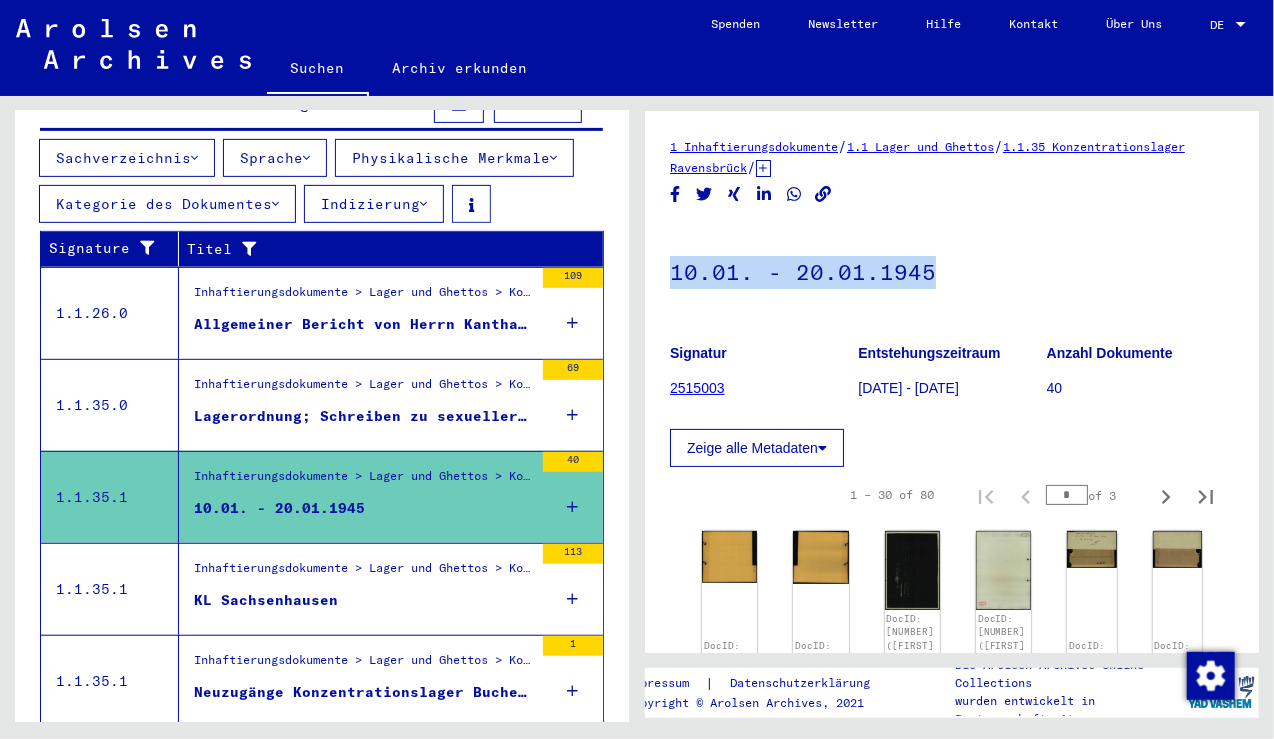 drag, startPoint x: 1266, startPoint y: 186, endPoint x: 1273, endPoint y: 359, distance: 173.14156 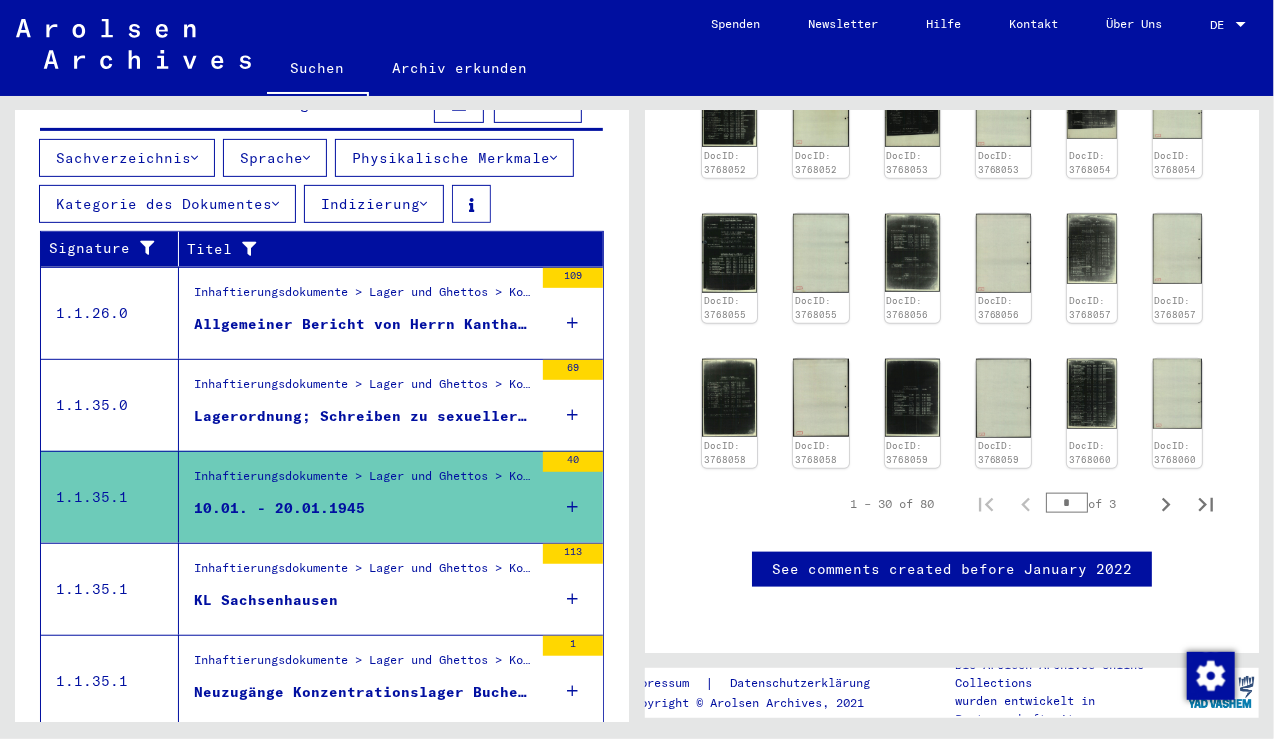 scroll, scrollTop: 1198, scrollLeft: 0, axis: vertical 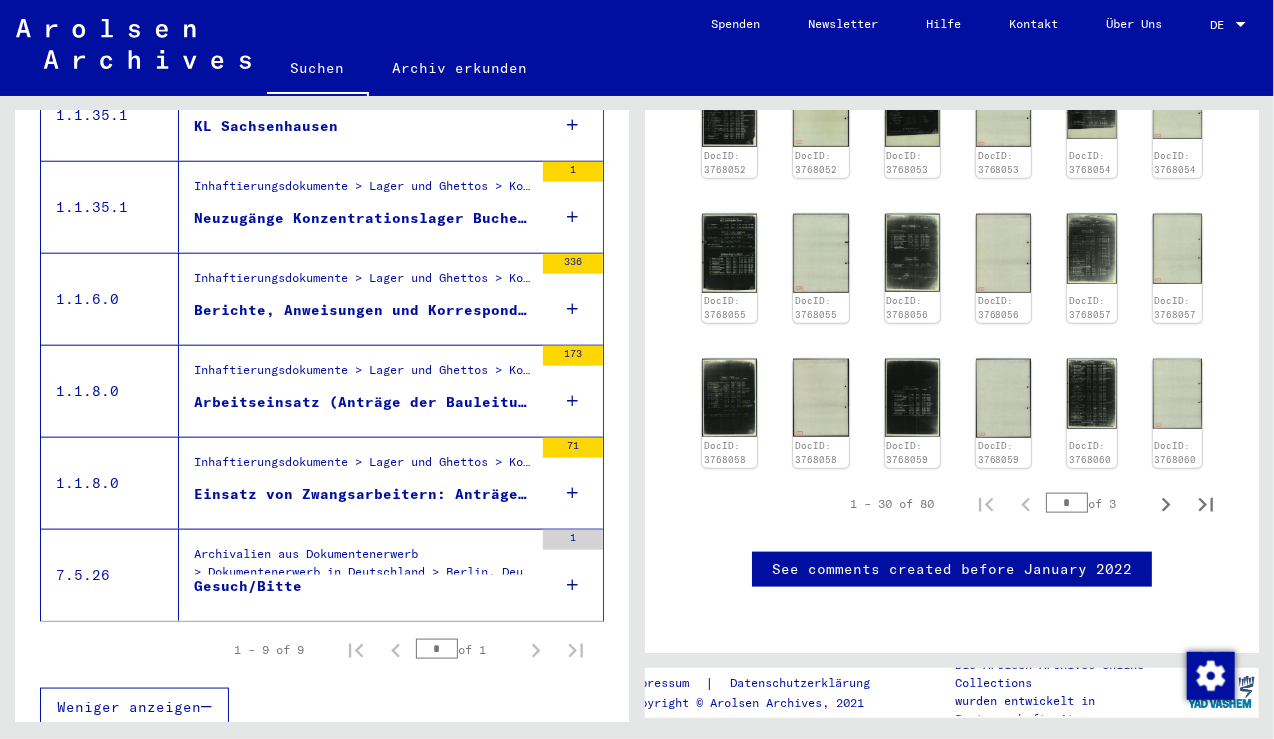 click on "Einsatz von Zwangsarbeitern: Anträge und Korrespondenz der Bauleitung der      Waffen-SS und Polizei; Listen; Fernschreiben (1943-1944)" at bounding box center [363, 494] 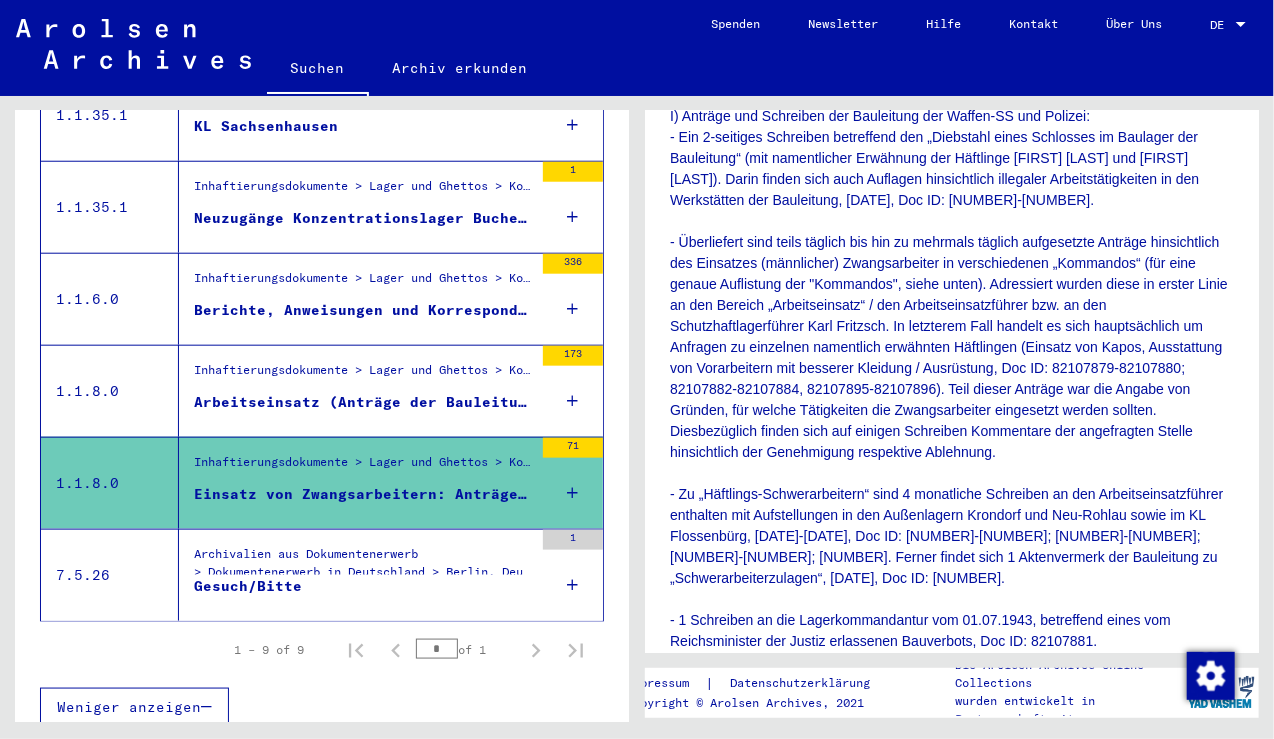 scroll, scrollTop: 652, scrollLeft: 0, axis: vertical 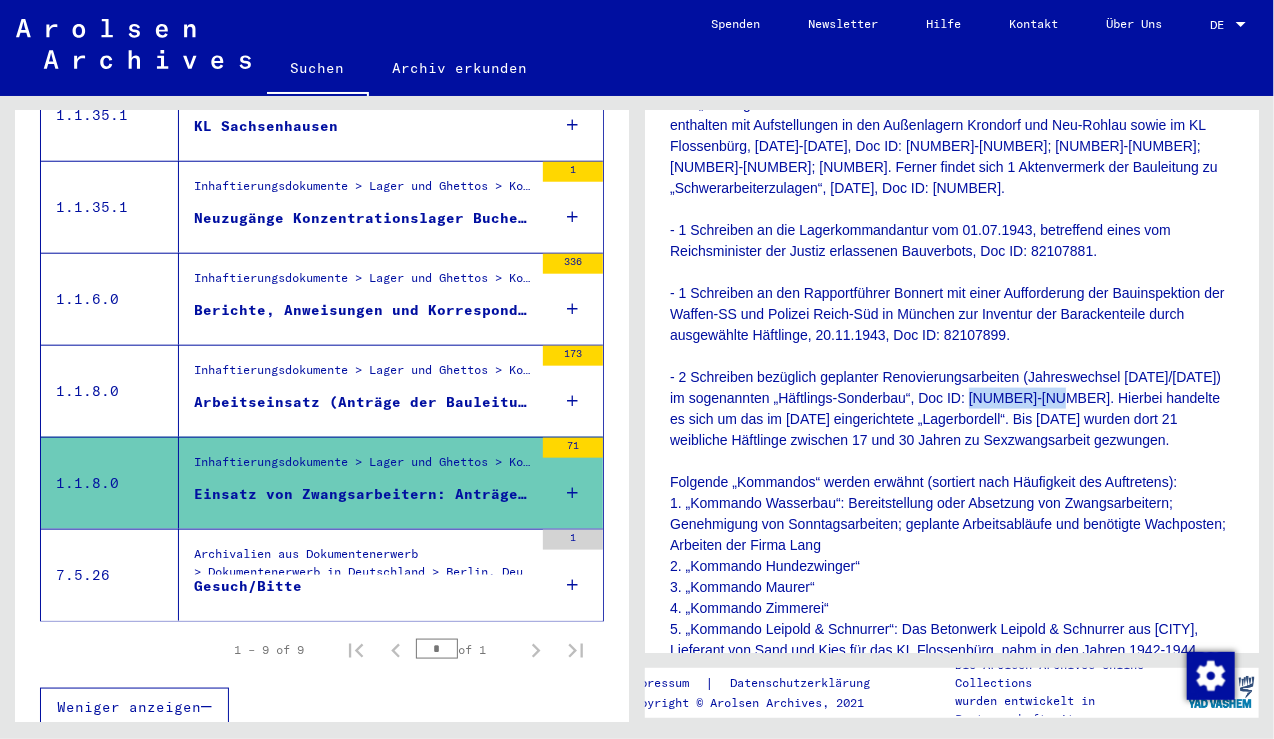 drag, startPoint x: 958, startPoint y: 438, endPoint x: 1083, endPoint y: 442, distance: 125.06398 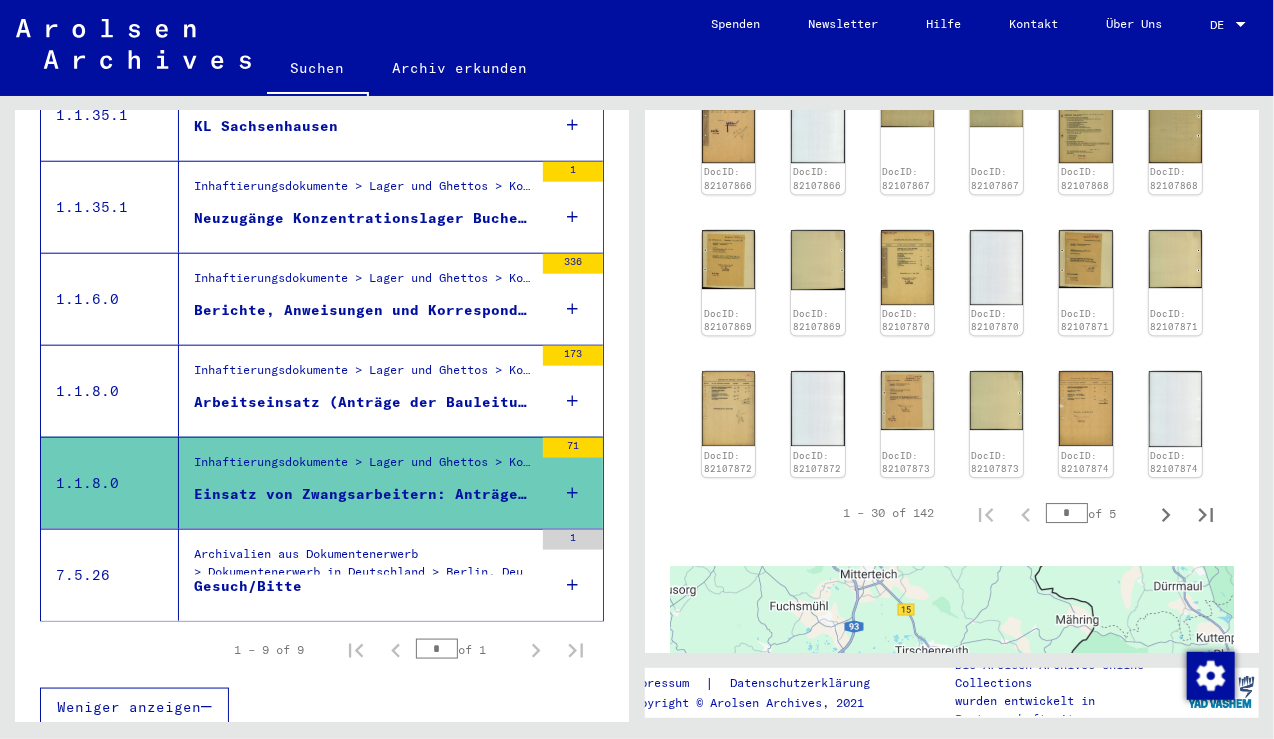 scroll, scrollTop: 2566, scrollLeft: 0, axis: vertical 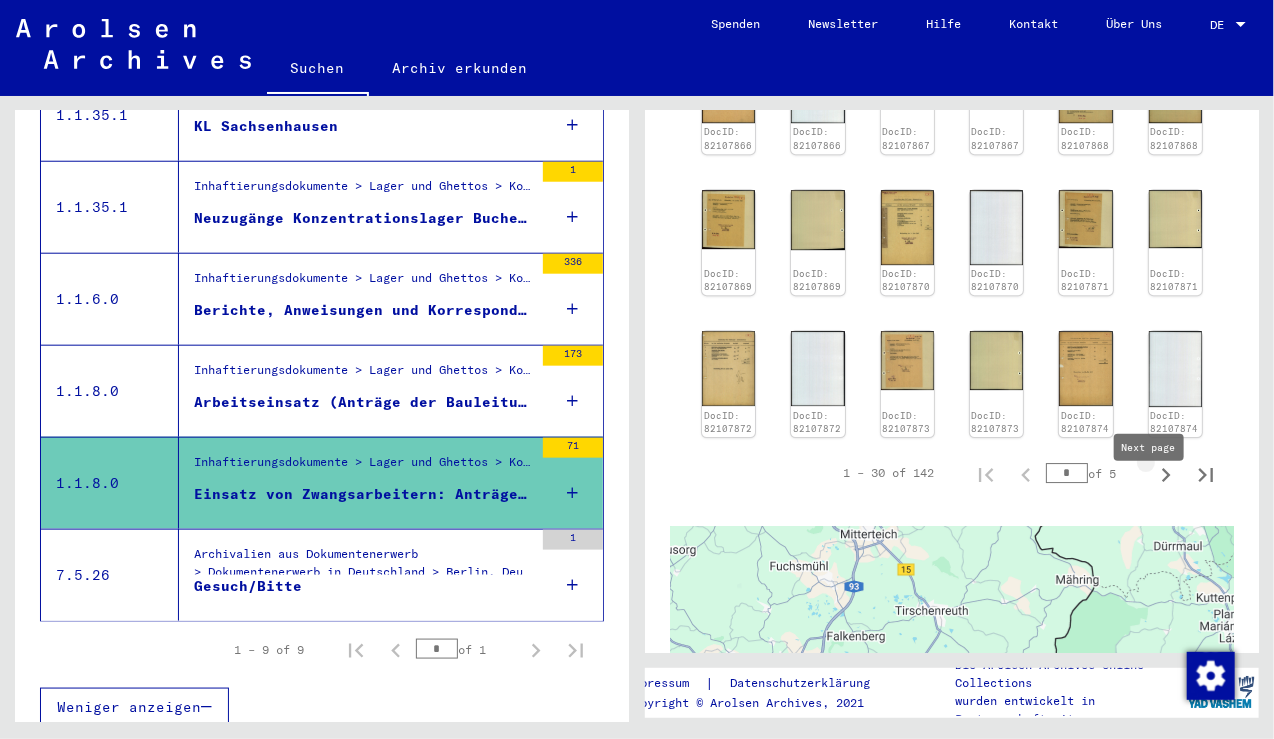 click 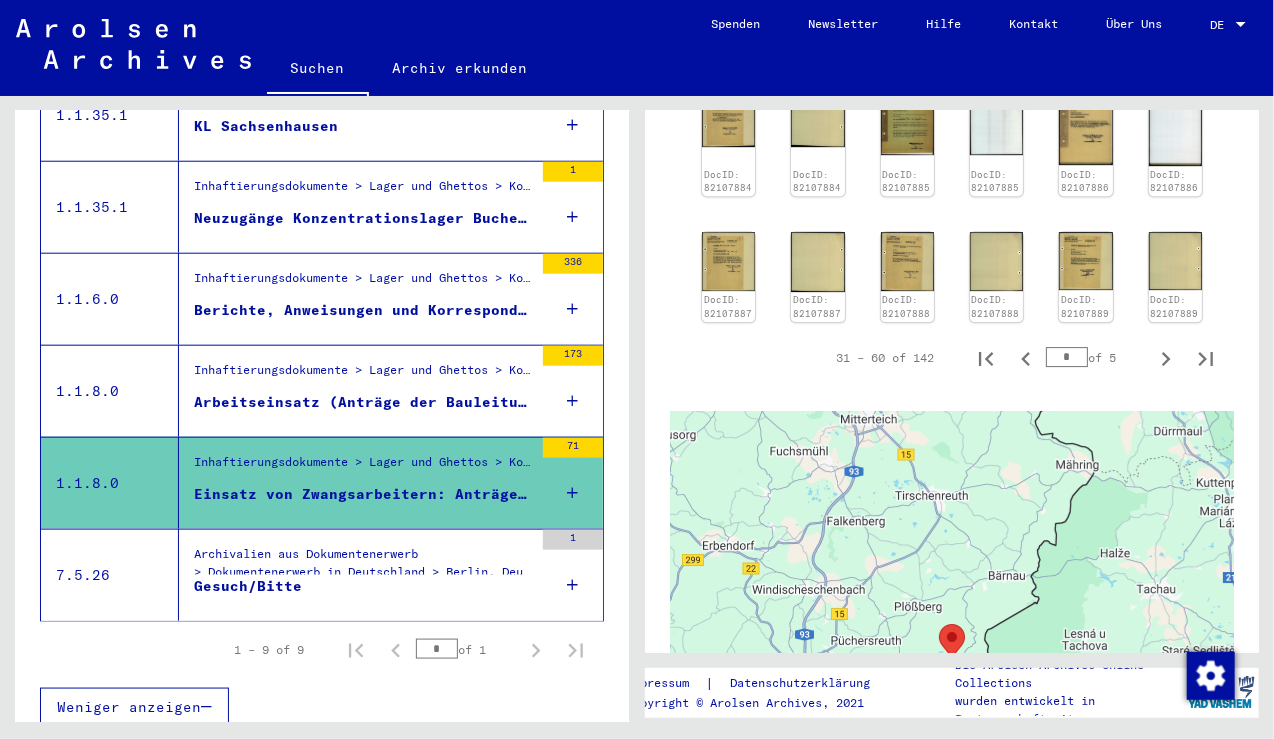 scroll, scrollTop: 2629, scrollLeft: 0, axis: vertical 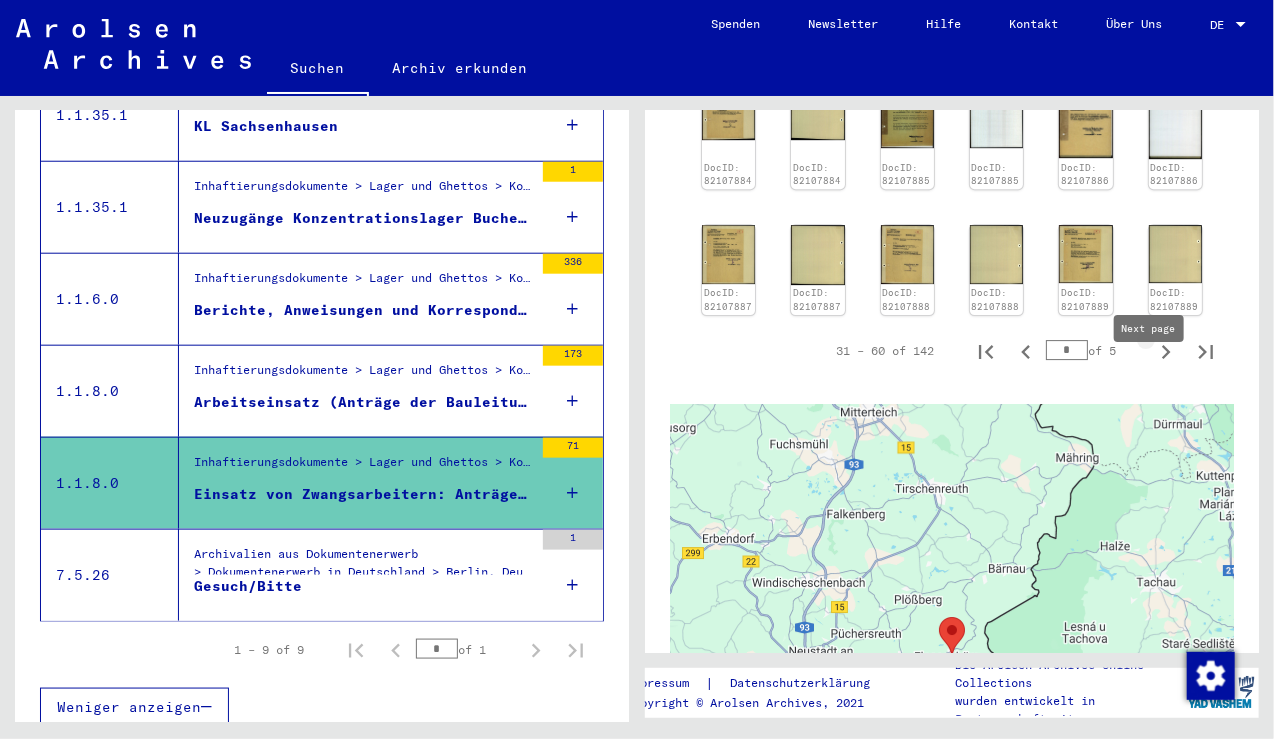click 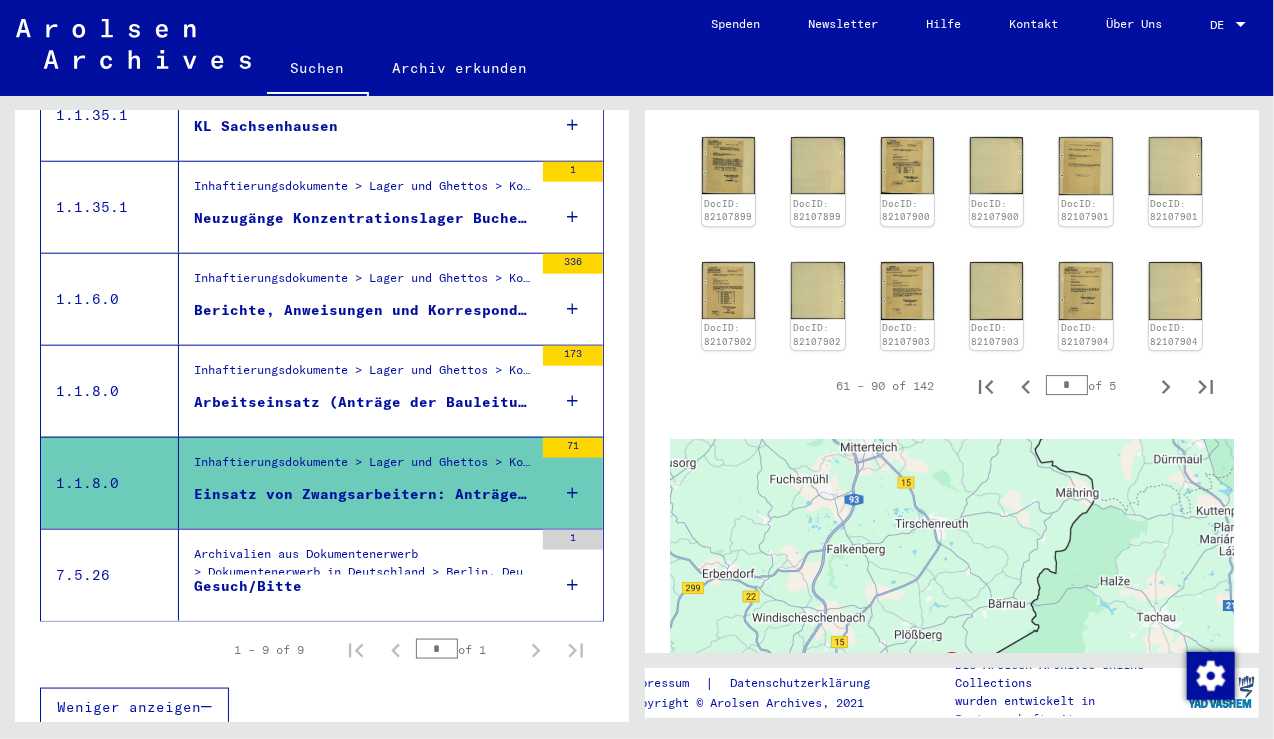 scroll, scrollTop: 2577, scrollLeft: 0, axis: vertical 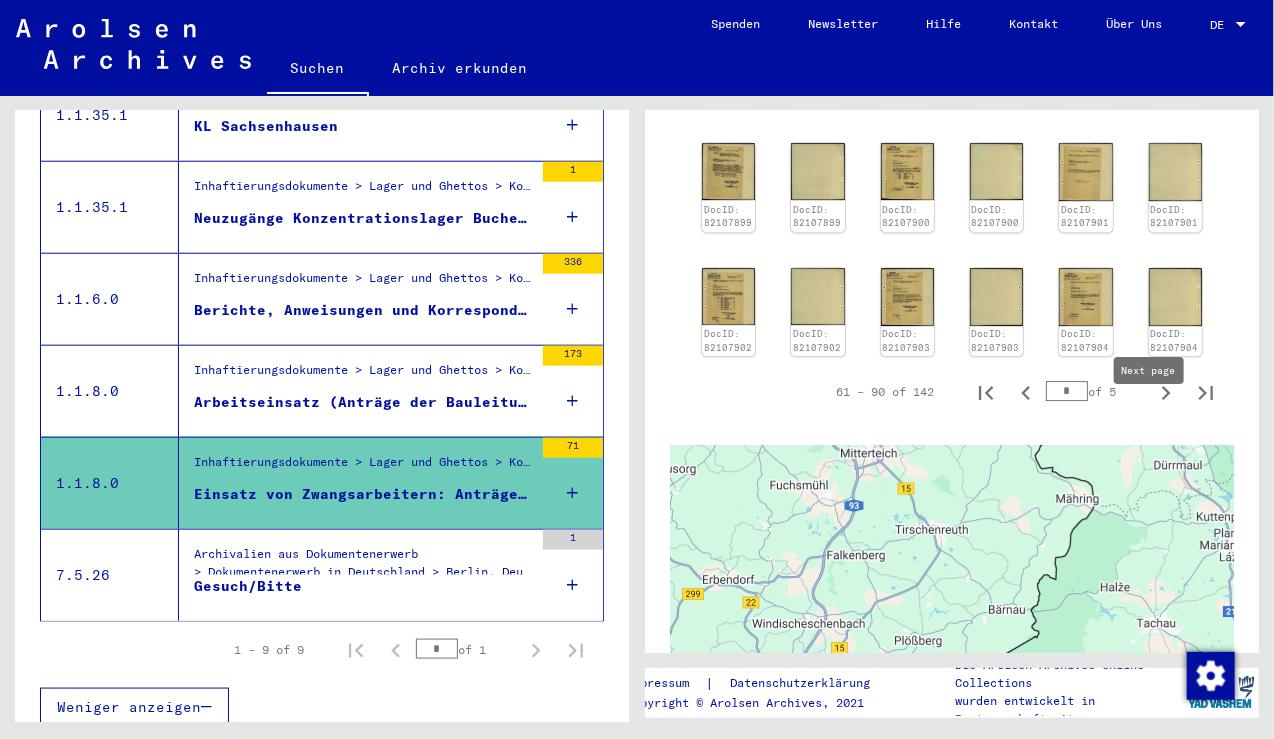 click 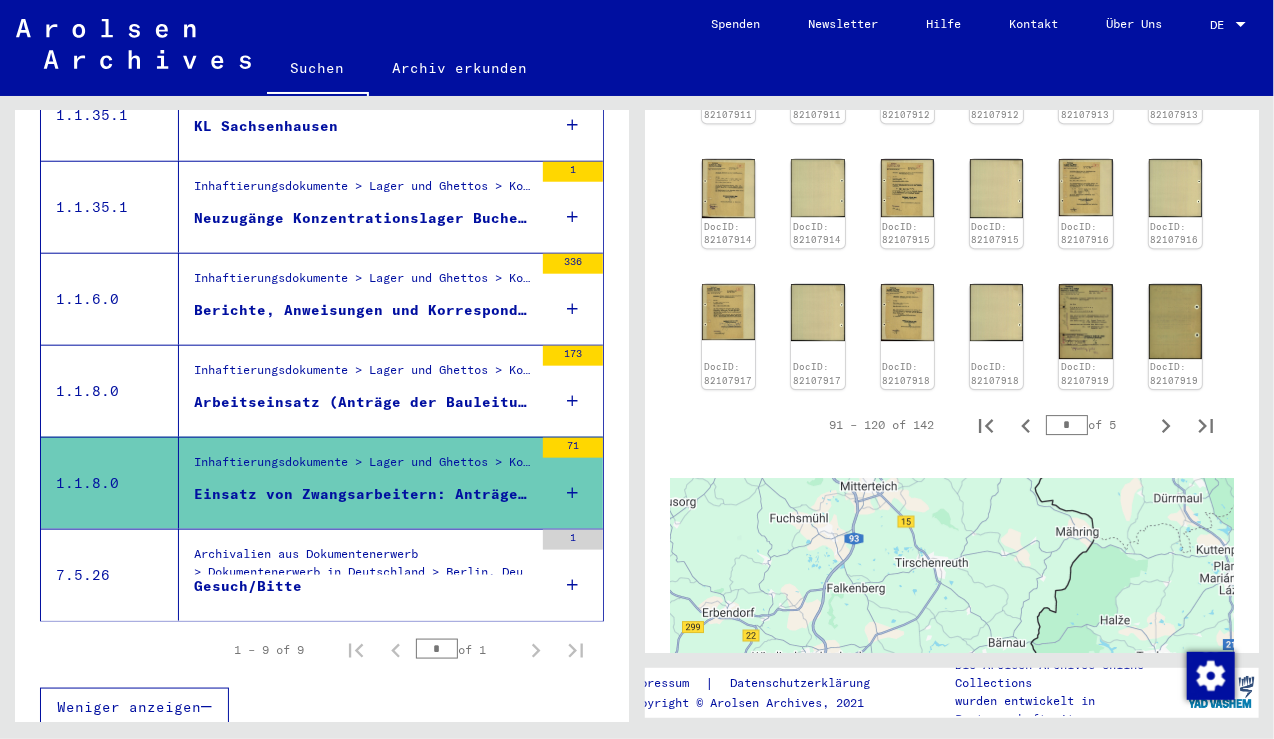 scroll, scrollTop: 2565, scrollLeft: 0, axis: vertical 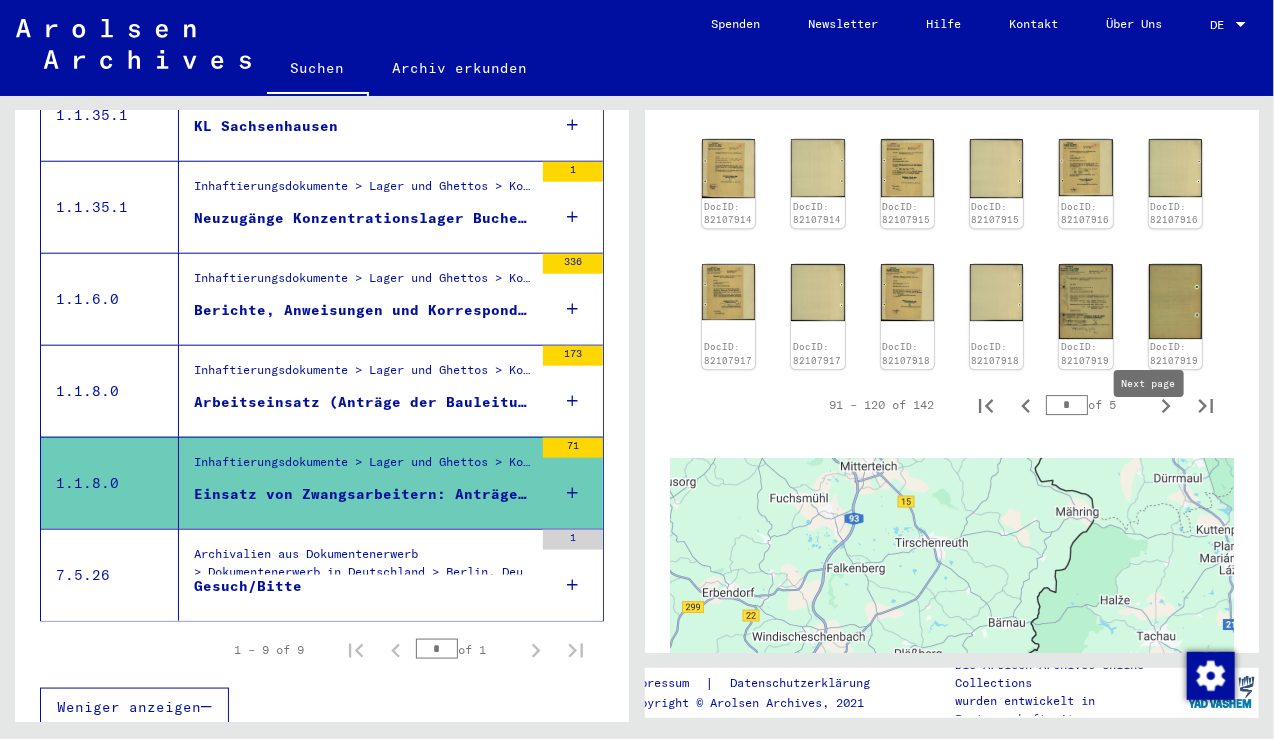 click 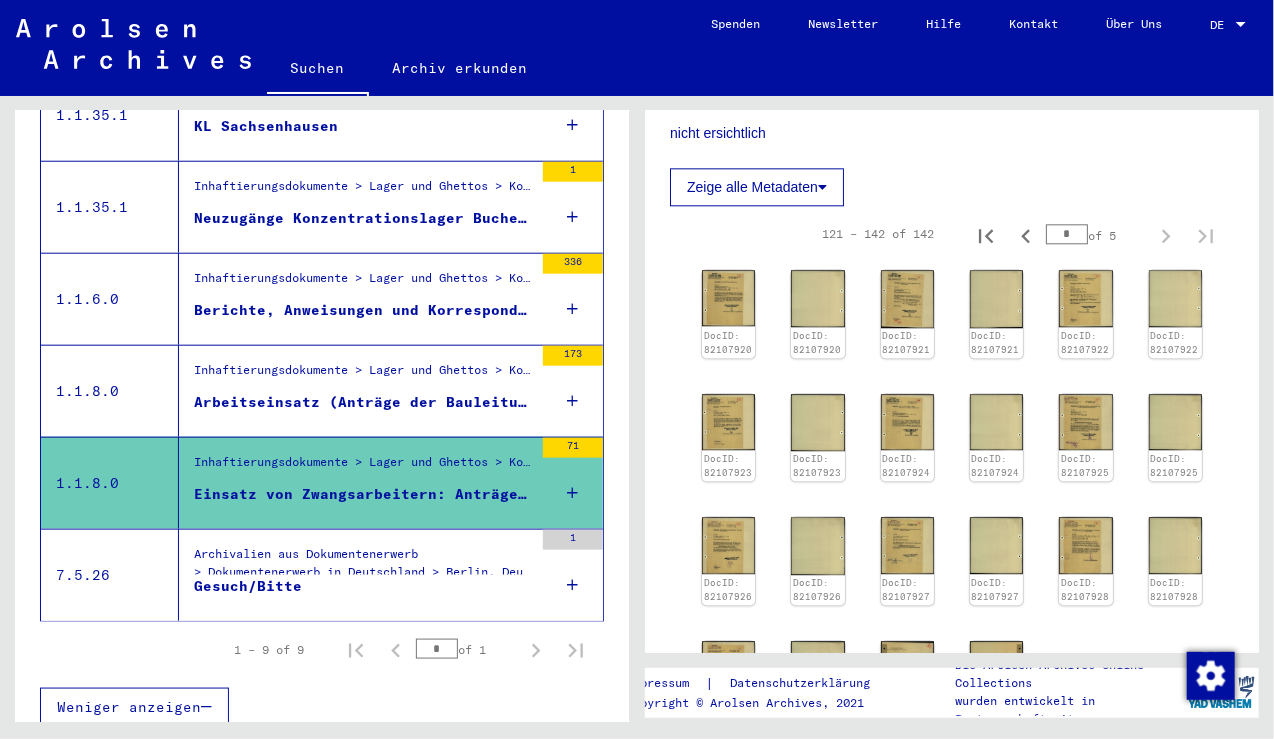 scroll, scrollTop: 2047, scrollLeft: 0, axis: vertical 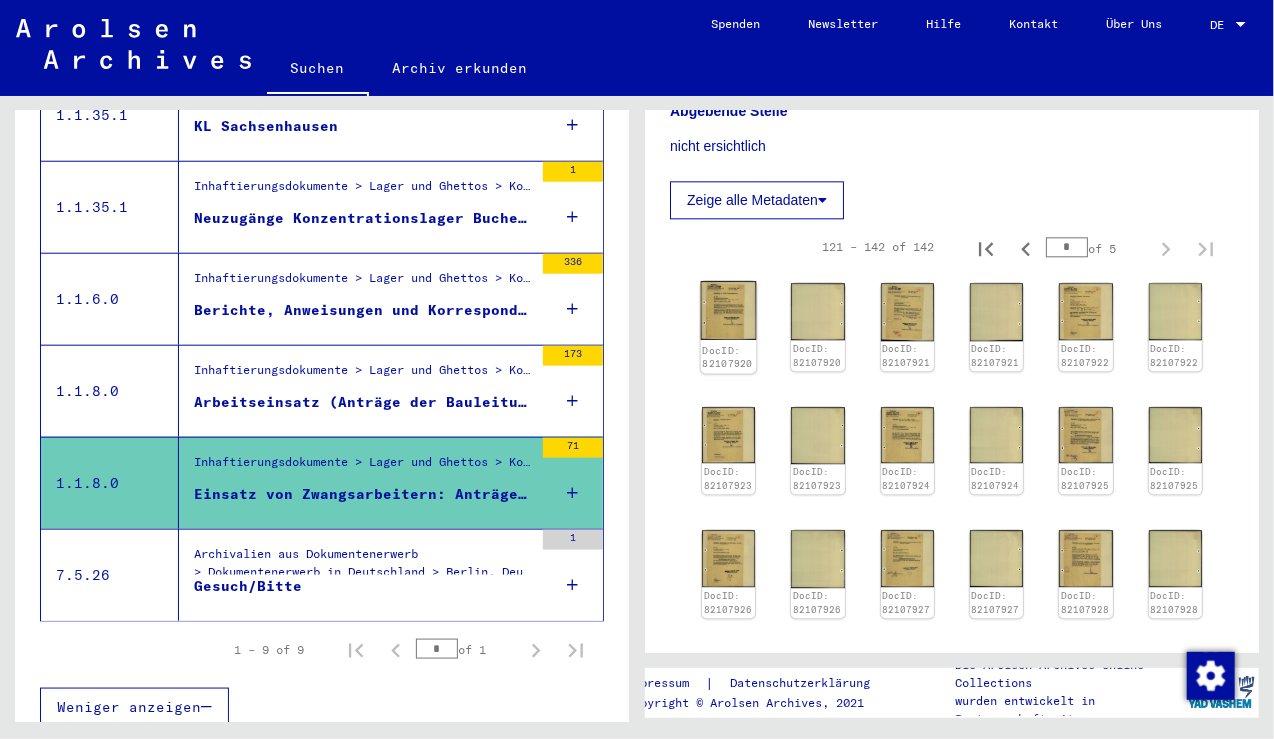 click 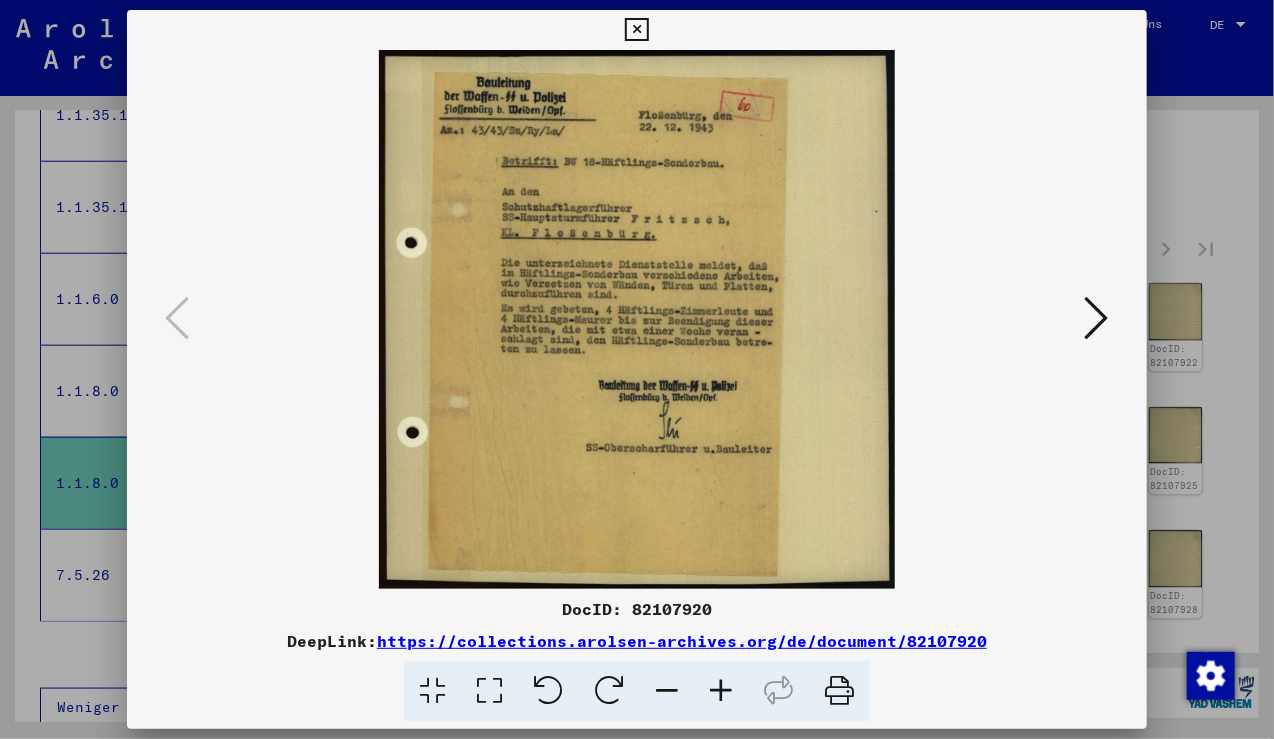 click at bounding box center (1097, 318) 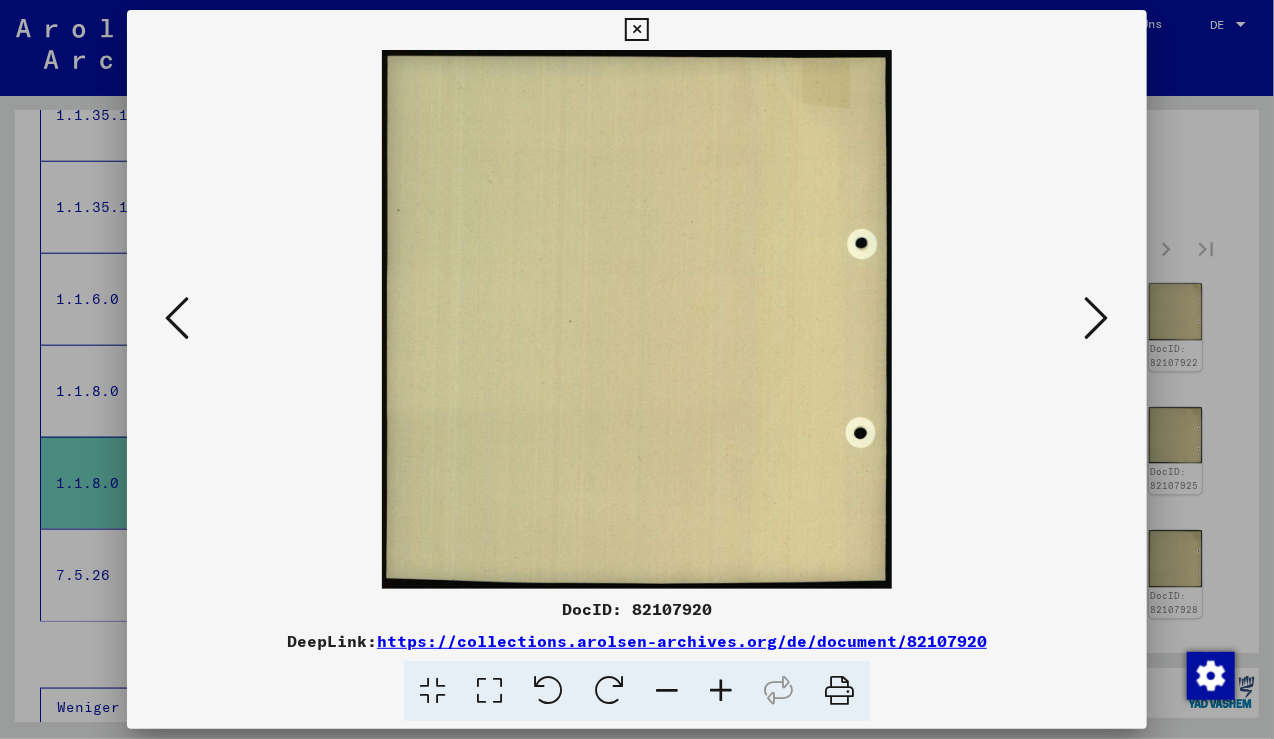 click at bounding box center [1097, 318] 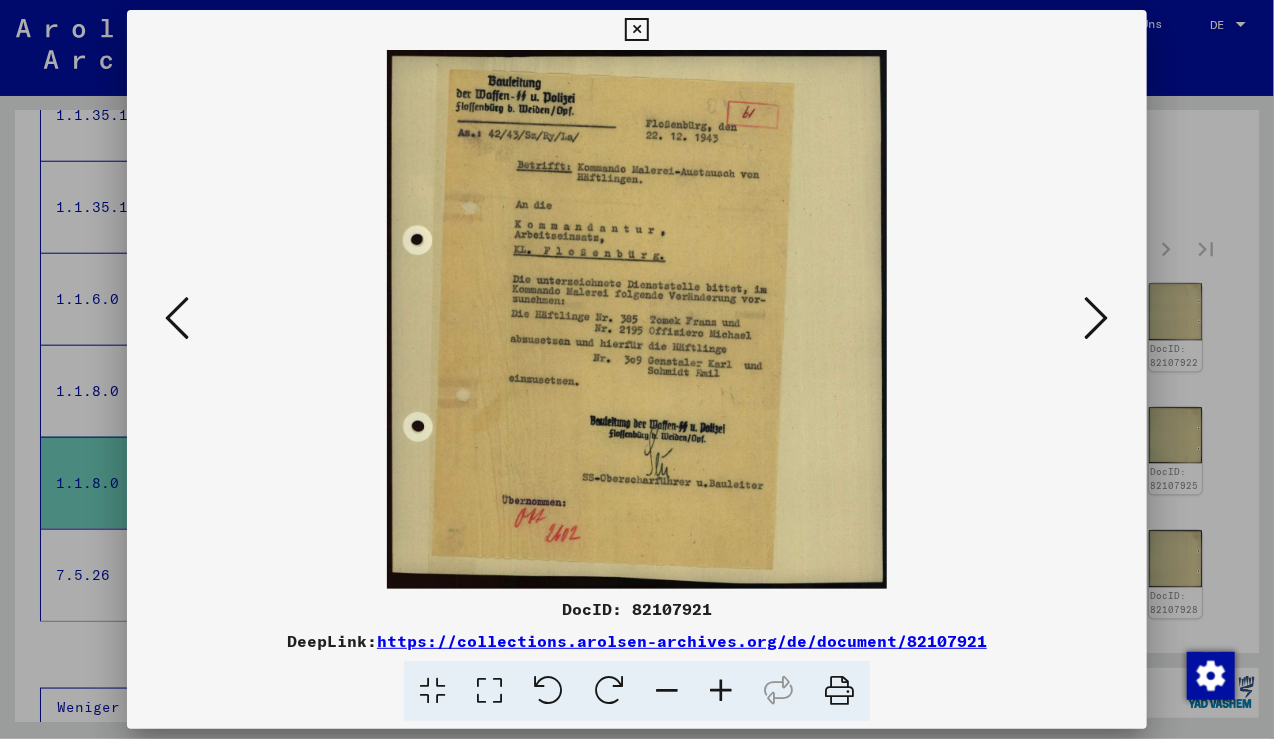 click at bounding box center (1097, 318) 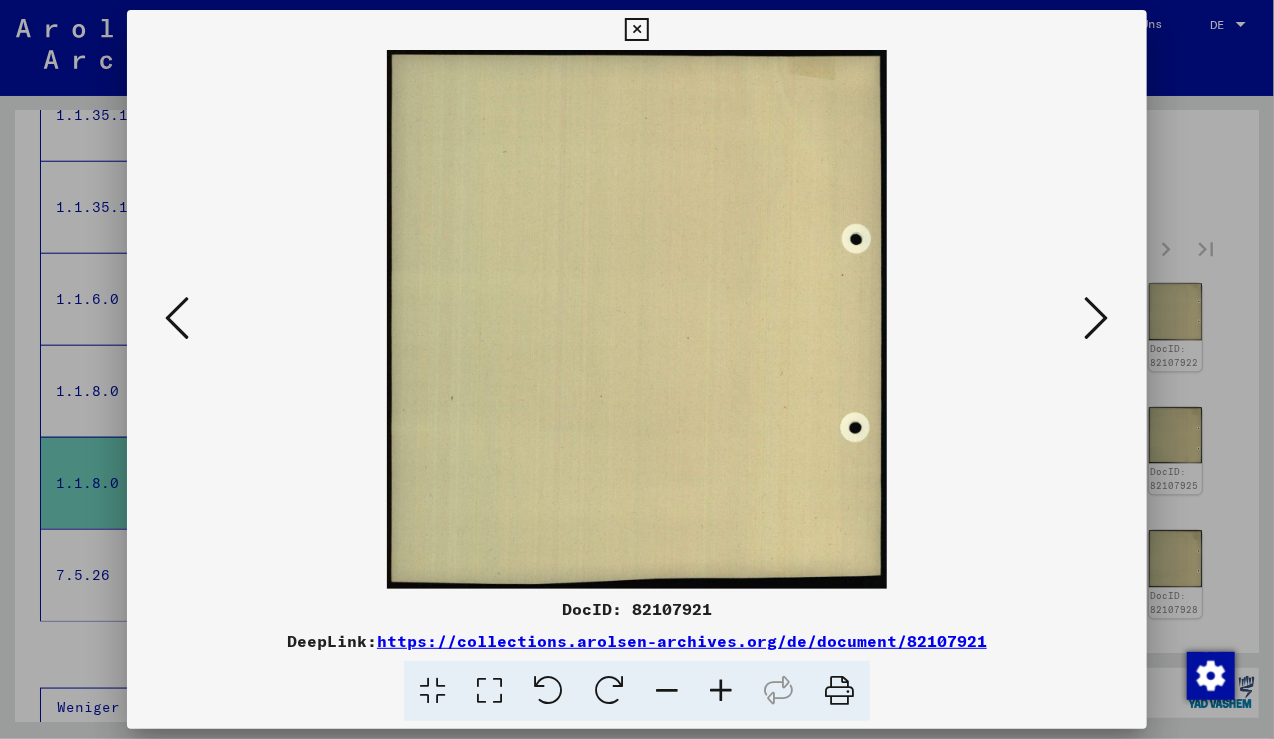click at bounding box center (1097, 318) 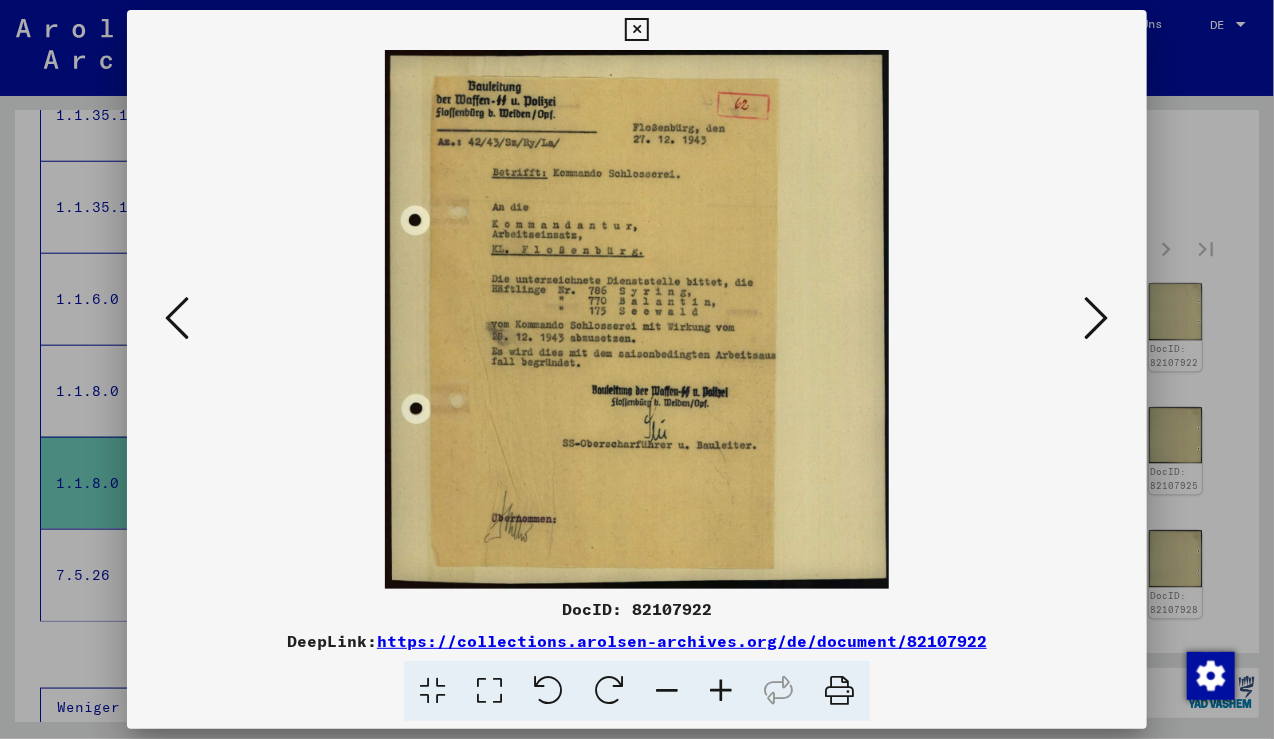 click at bounding box center [1097, 318] 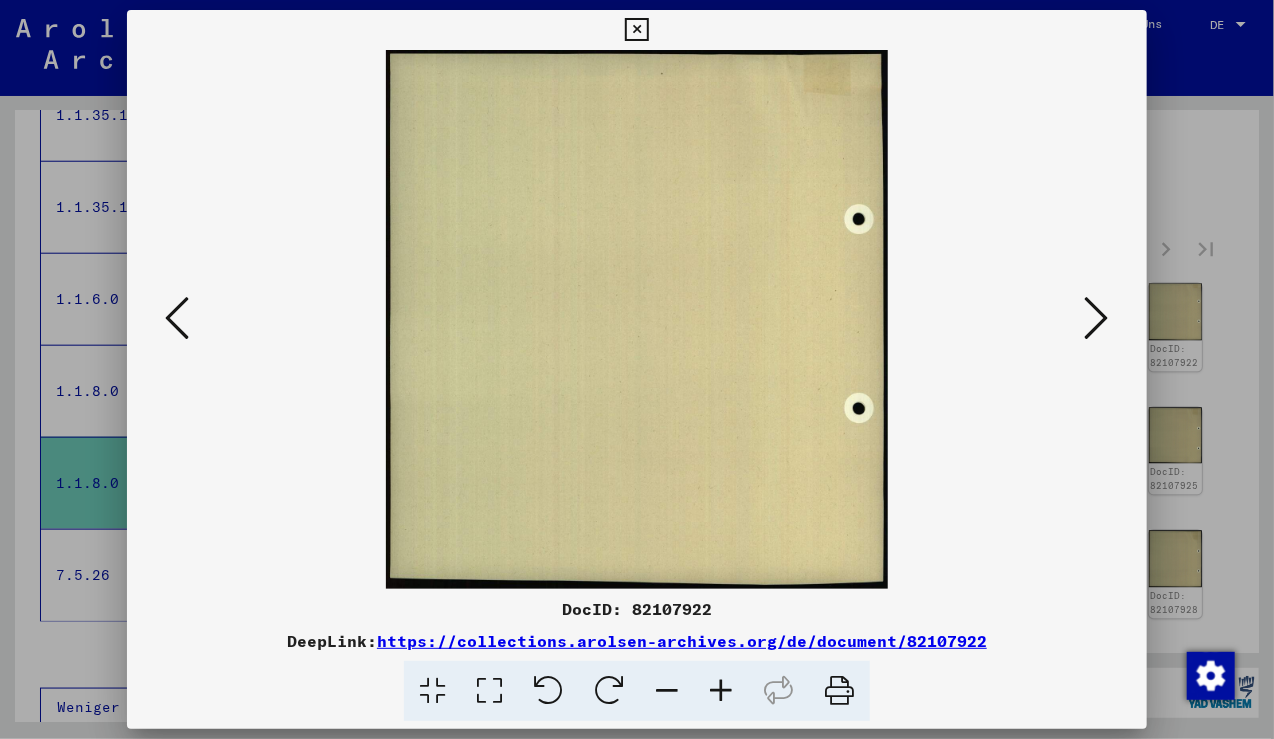 click at bounding box center (1097, 318) 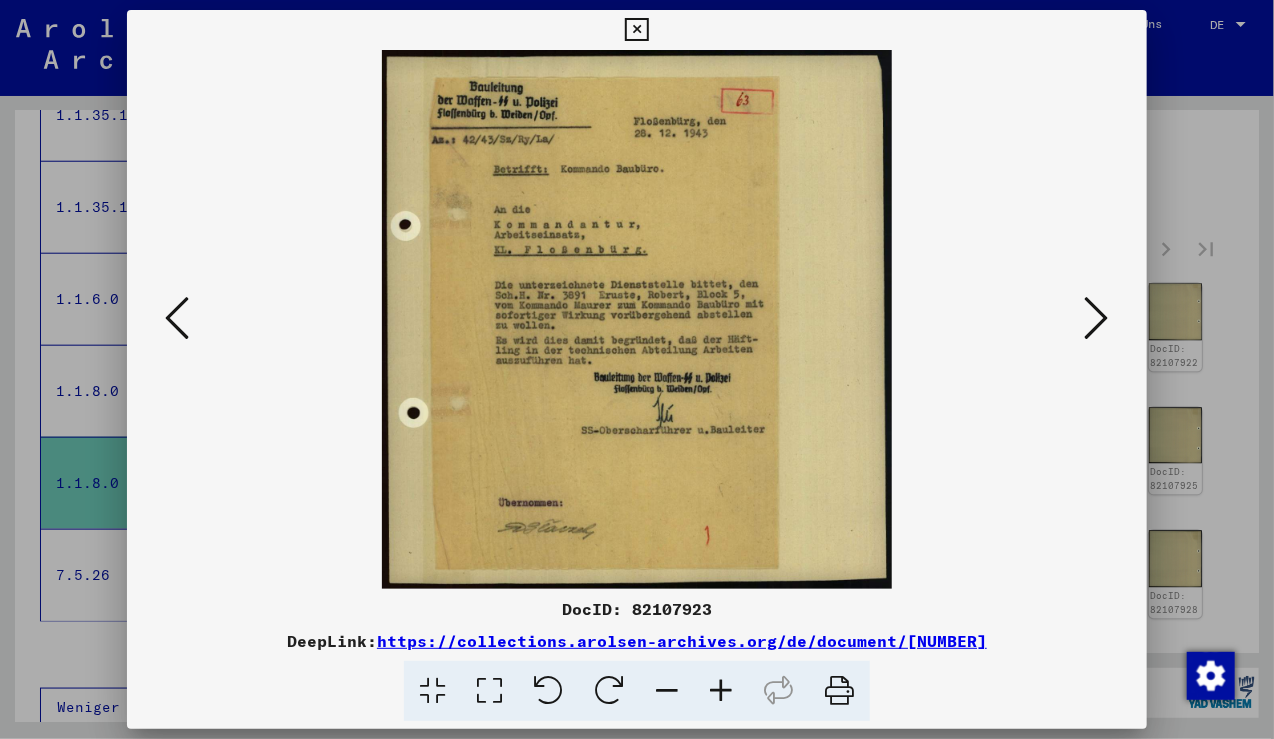 click at bounding box center (1097, 318) 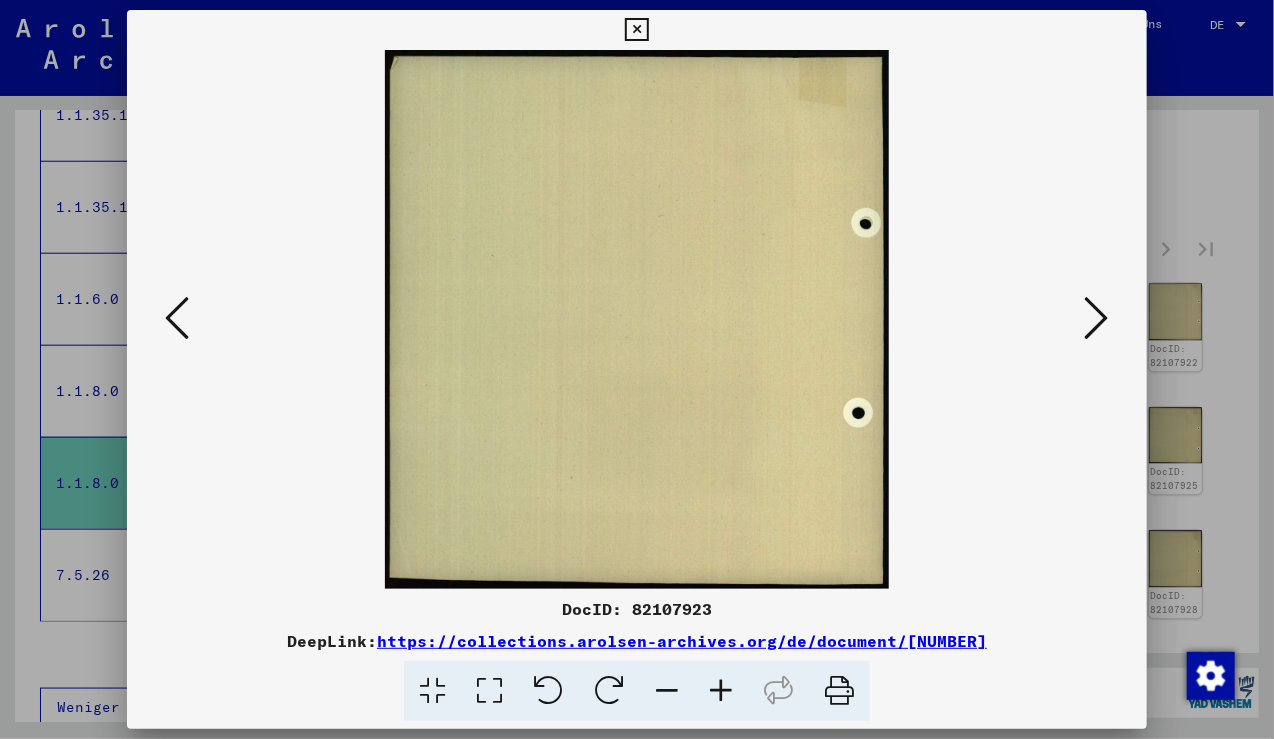click at bounding box center [1097, 318] 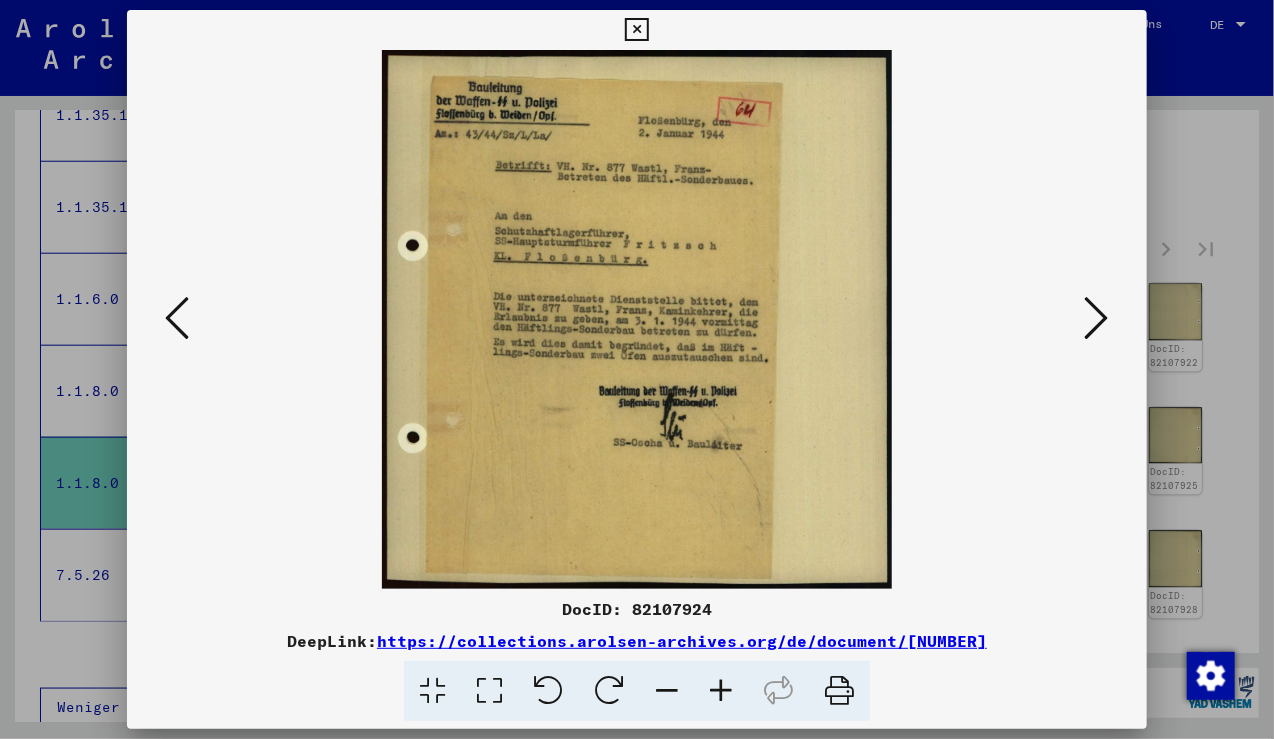 click at bounding box center [1097, 318] 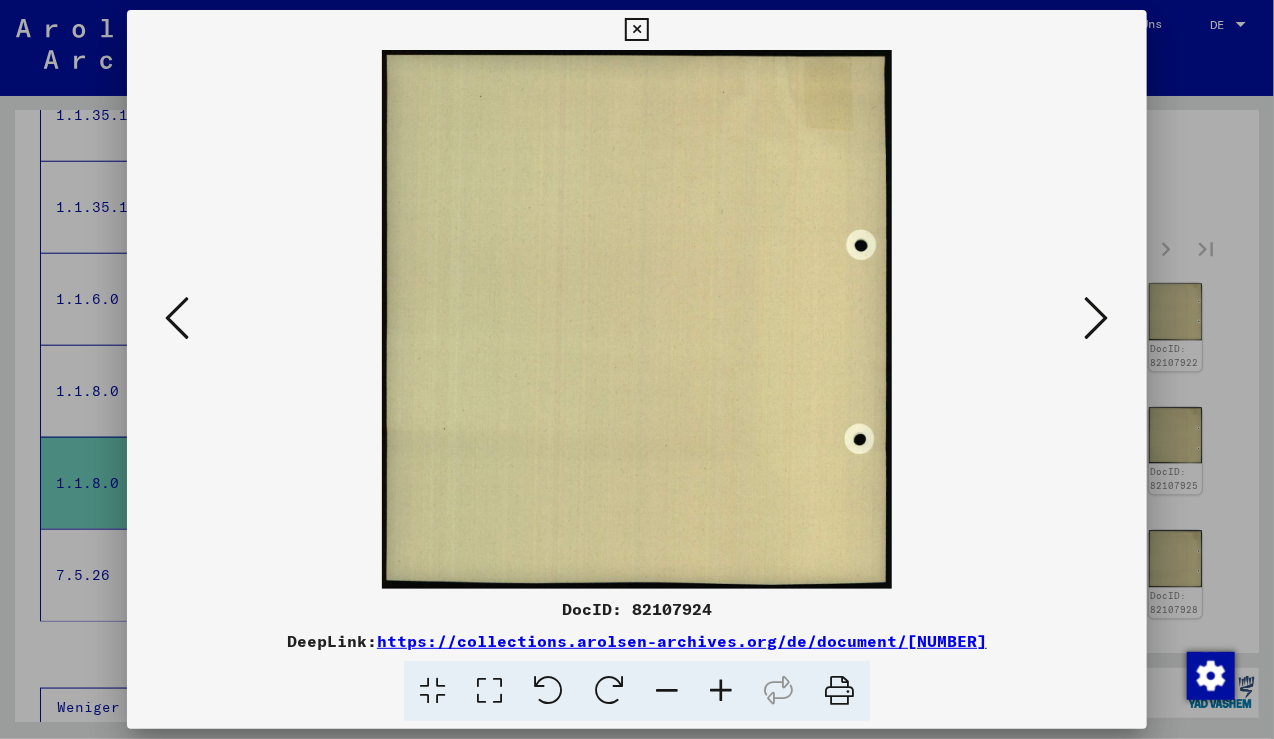 click at bounding box center (1097, 318) 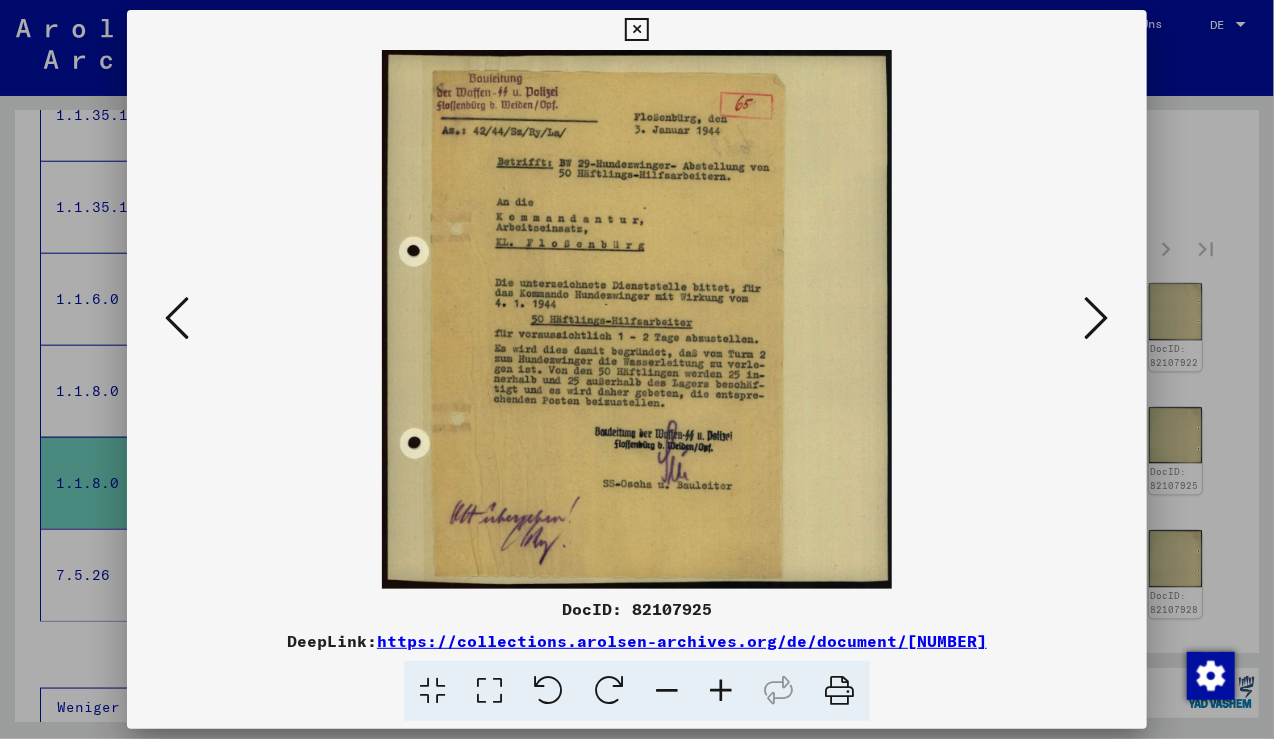 click at bounding box center (1097, 318) 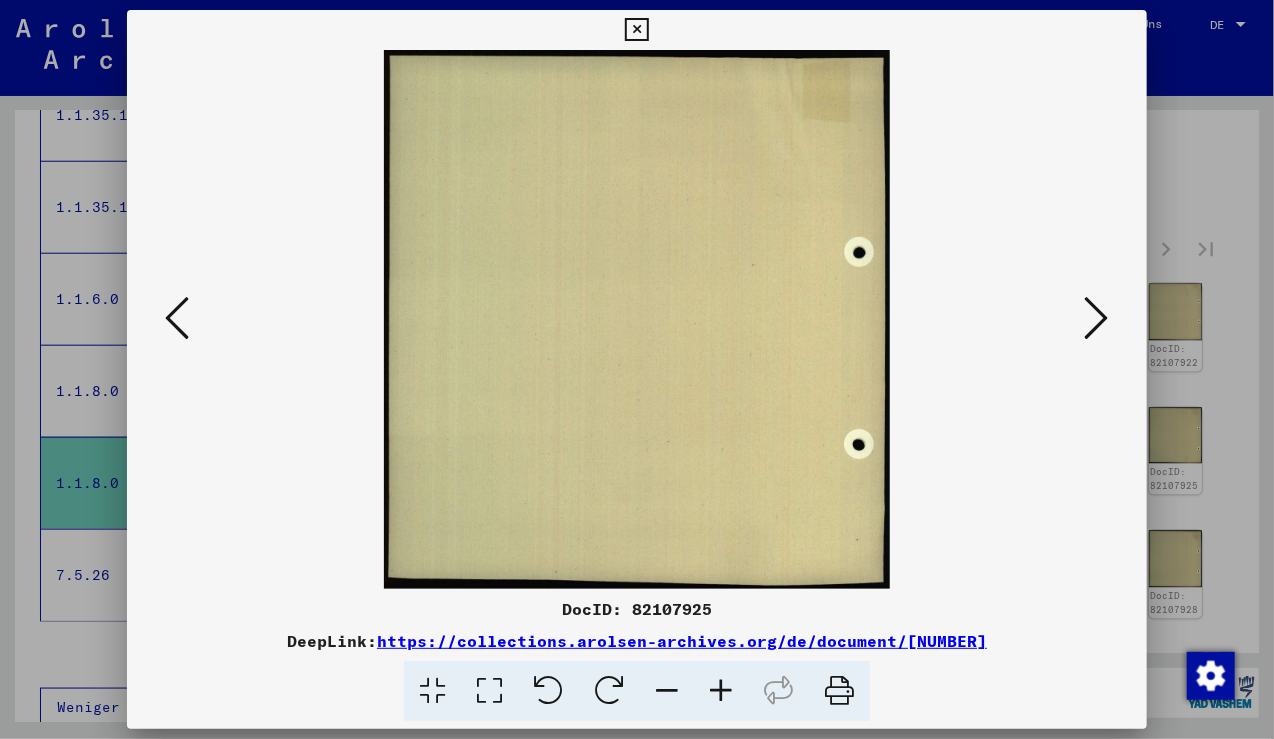 click at bounding box center (1097, 318) 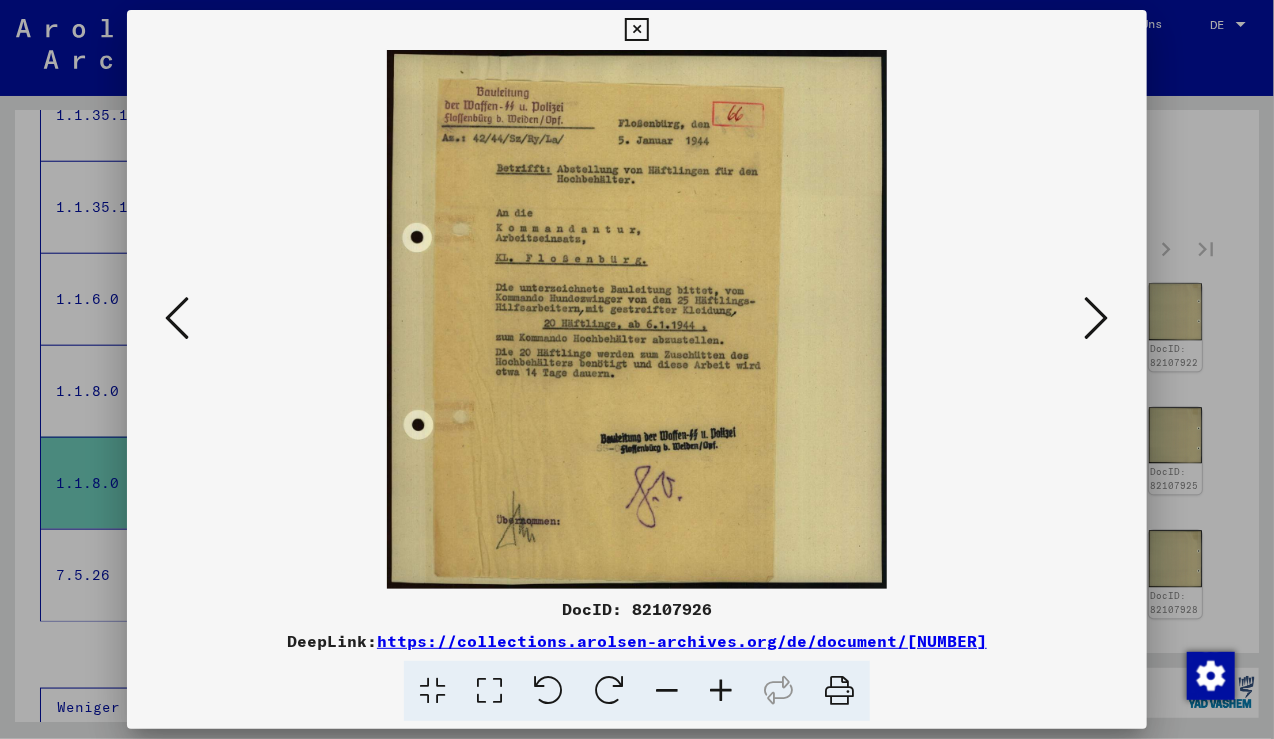 click at bounding box center [636, 30] 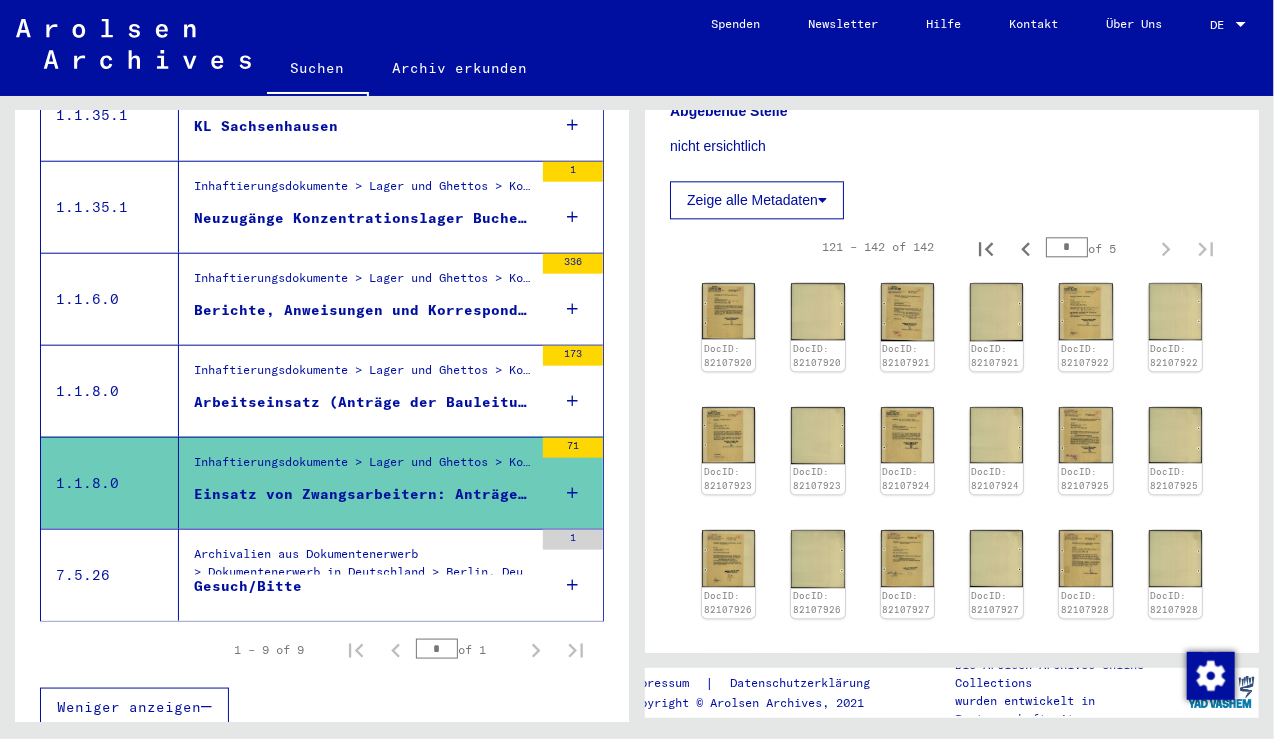 drag, startPoint x: 1268, startPoint y: 386, endPoint x: 1273, endPoint y: 254, distance: 132.09467 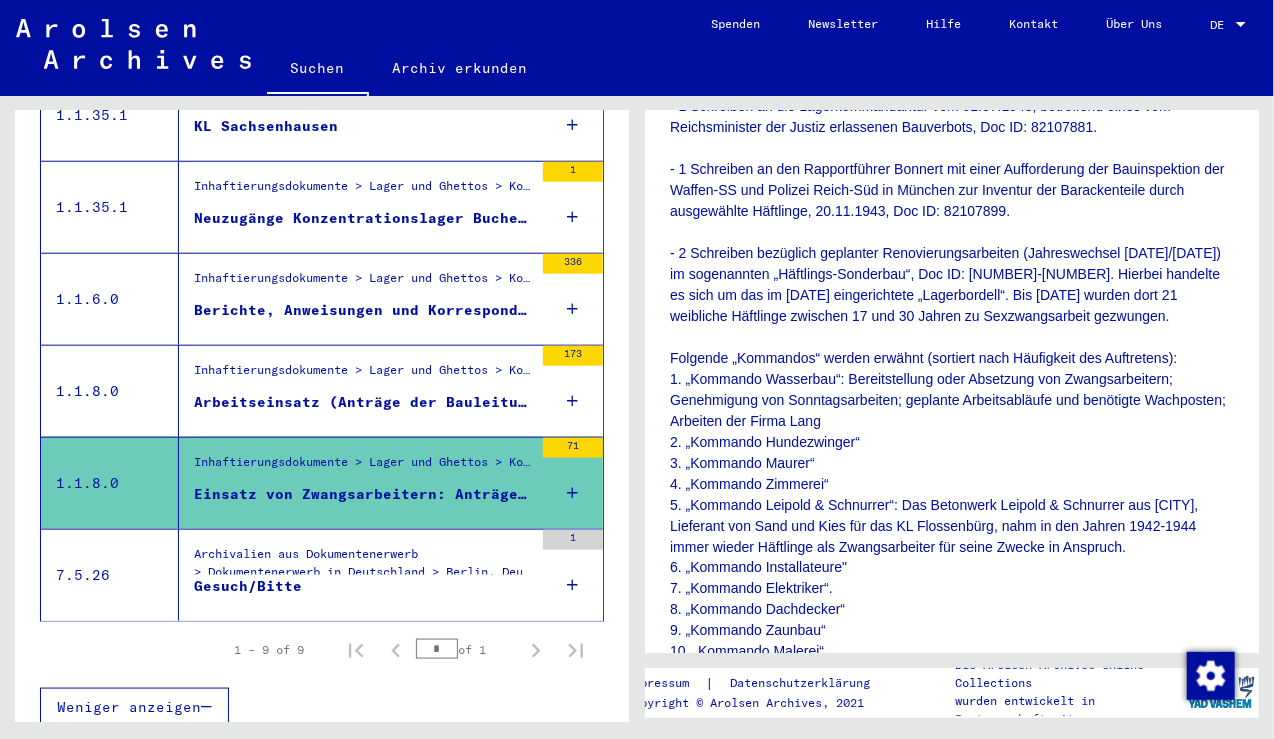 scroll, scrollTop: 1138, scrollLeft: 0, axis: vertical 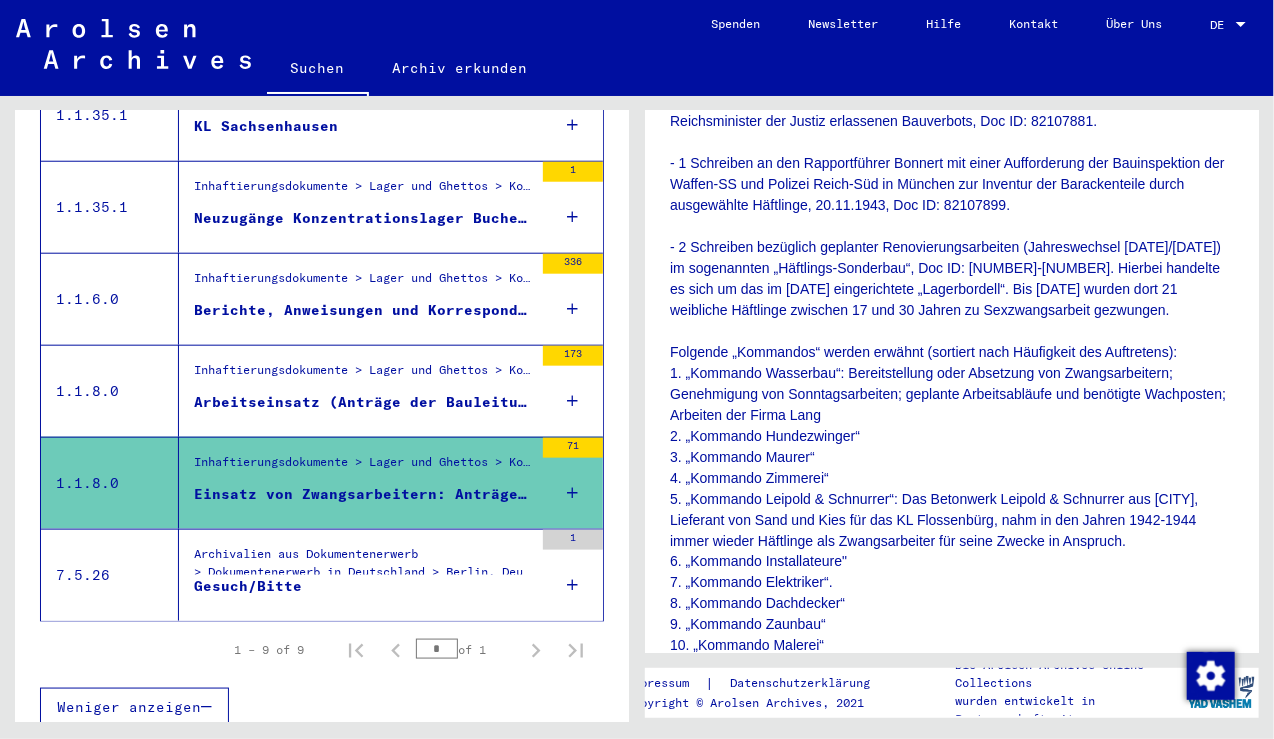 click on "Gesuch/Bitte" at bounding box center (363, 591) 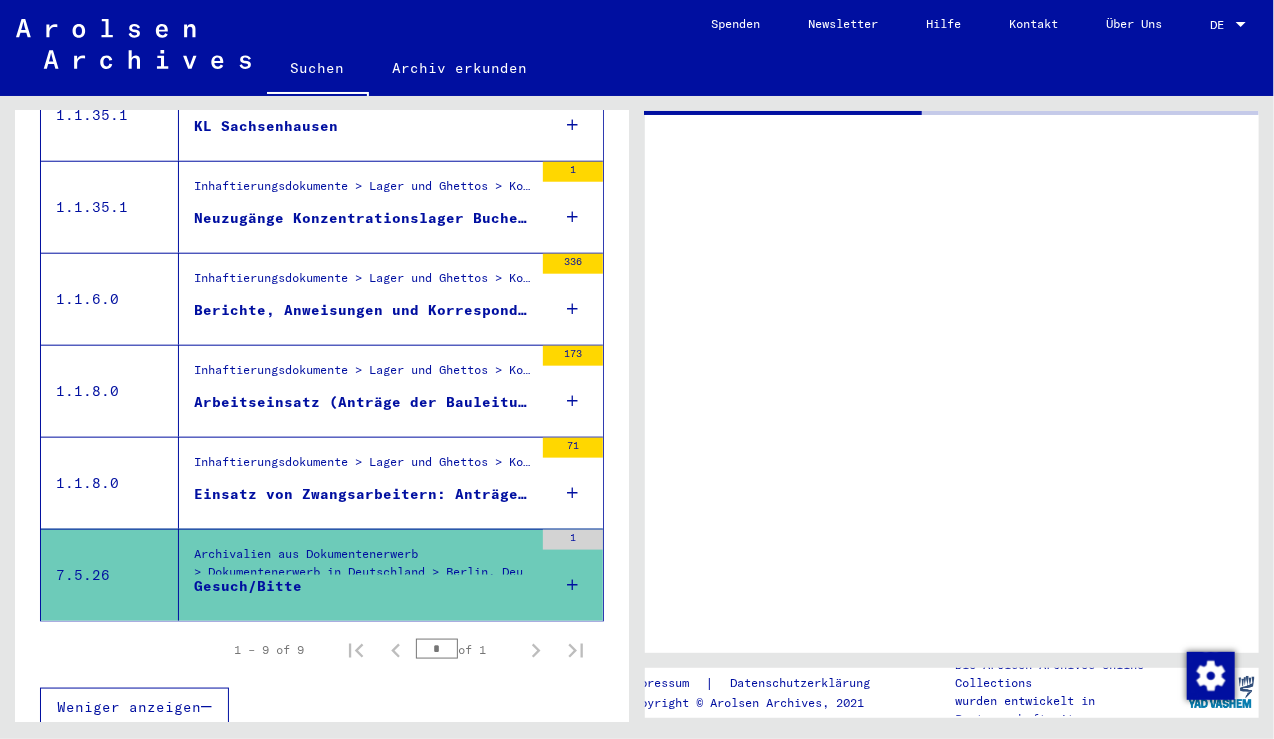 scroll, scrollTop: 0, scrollLeft: 0, axis: both 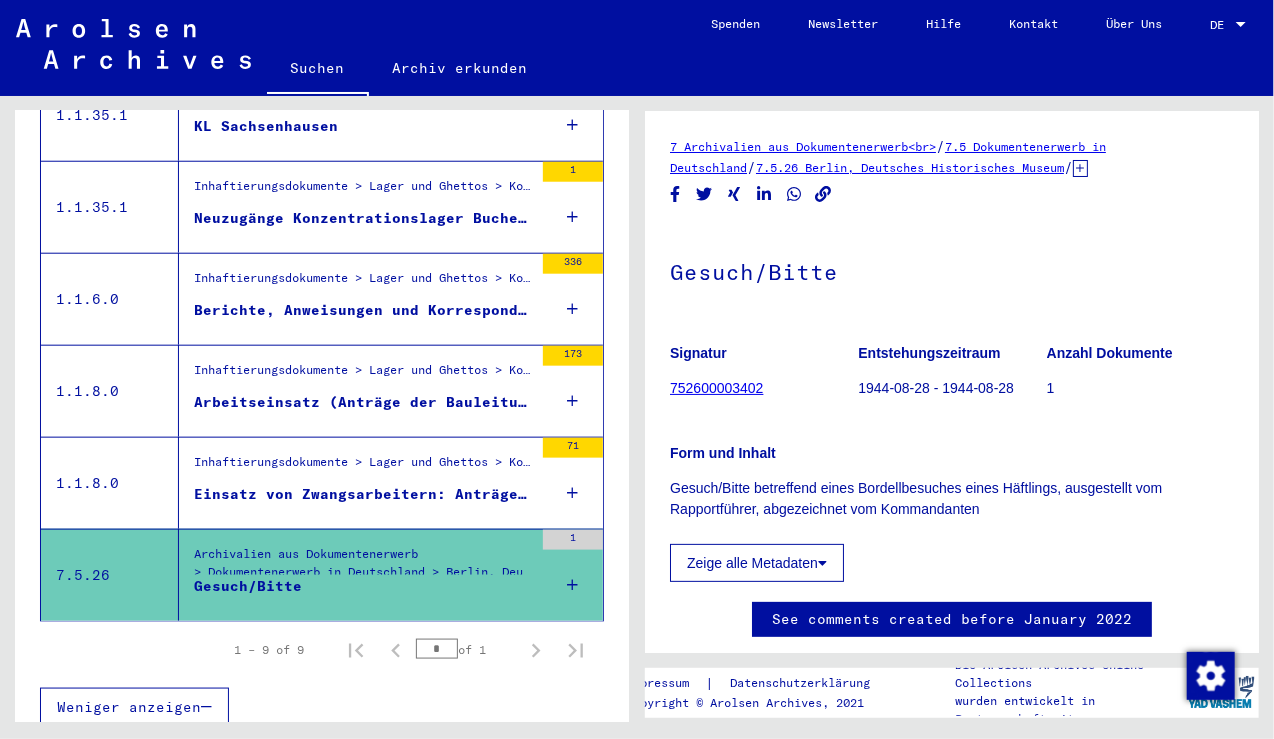 click on "752600003402" 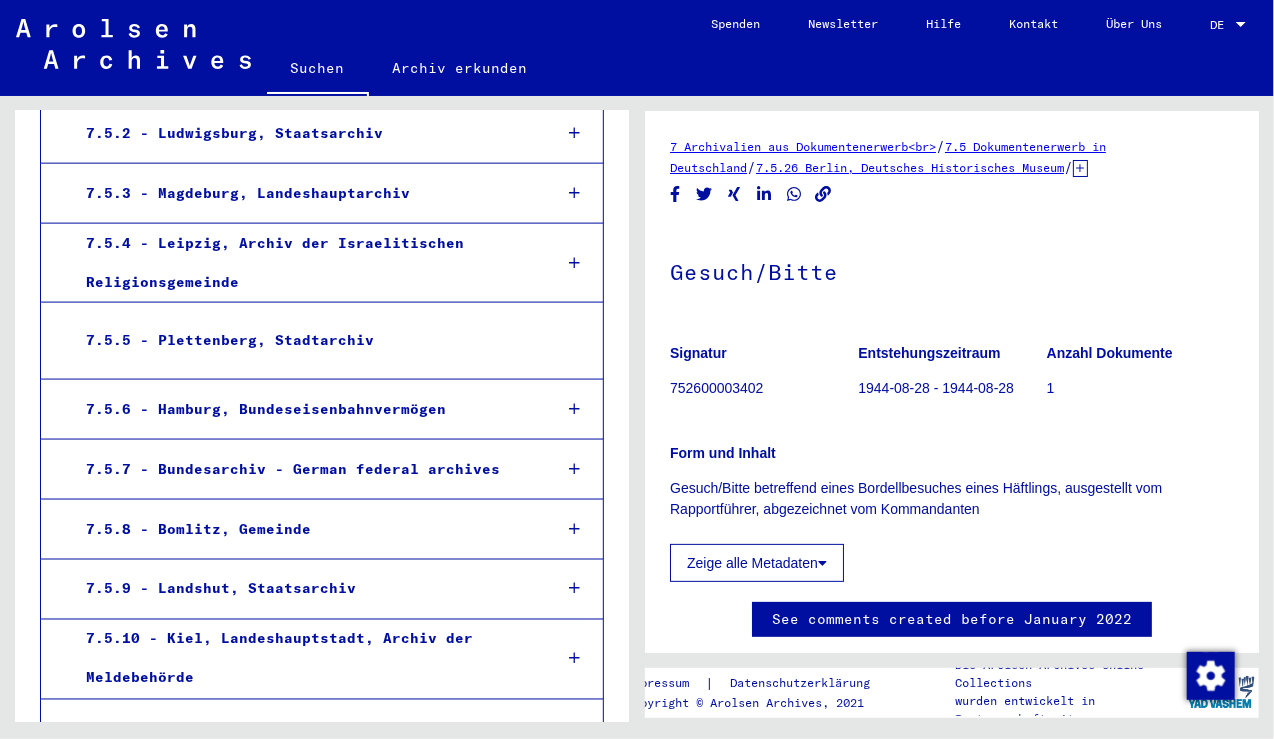 scroll, scrollTop: 1076, scrollLeft: 0, axis: vertical 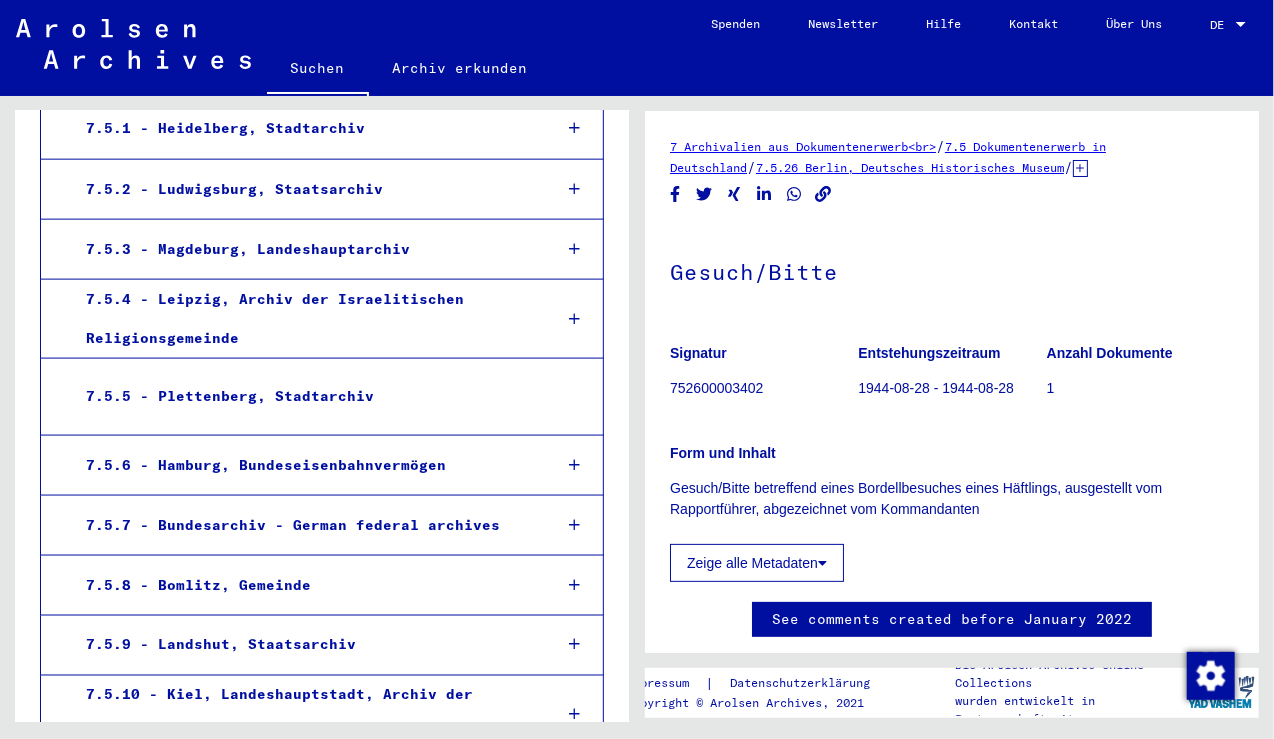 click at bounding box center [574, 189] 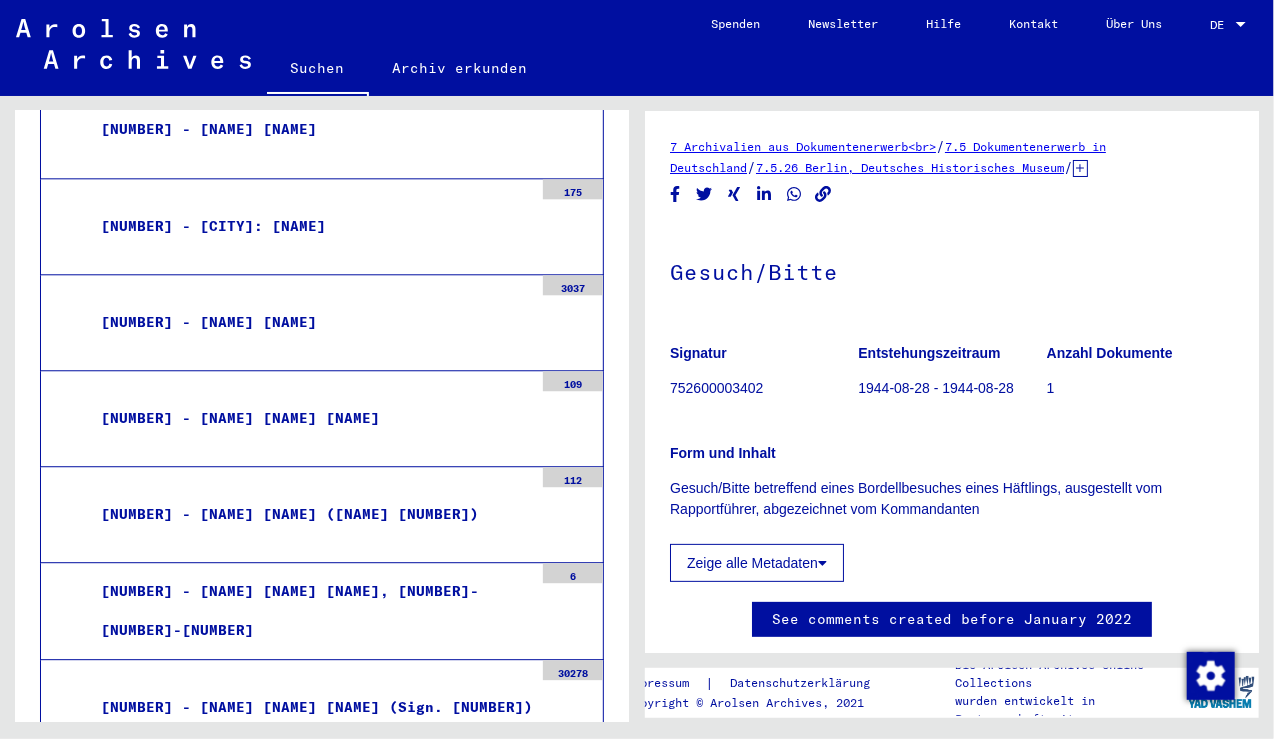 scroll, scrollTop: 2068, scrollLeft: 0, axis: vertical 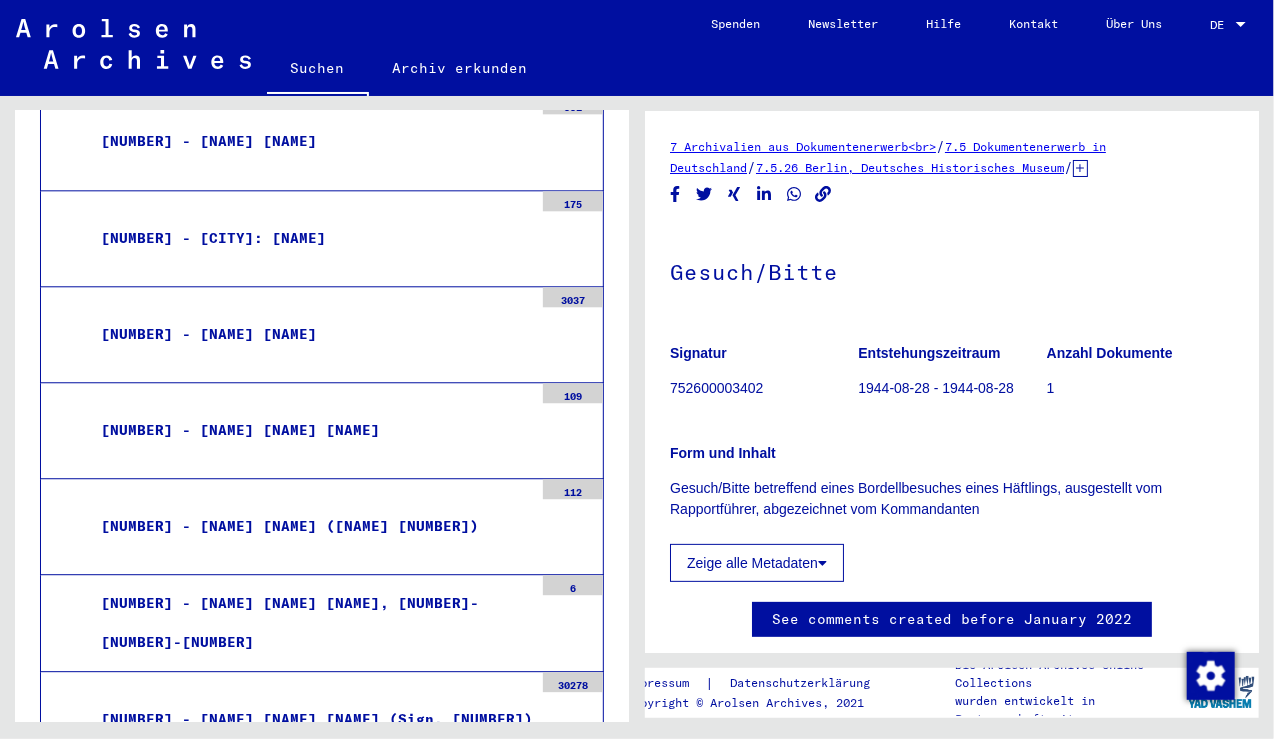 click on "Zeige alle Metadaten" 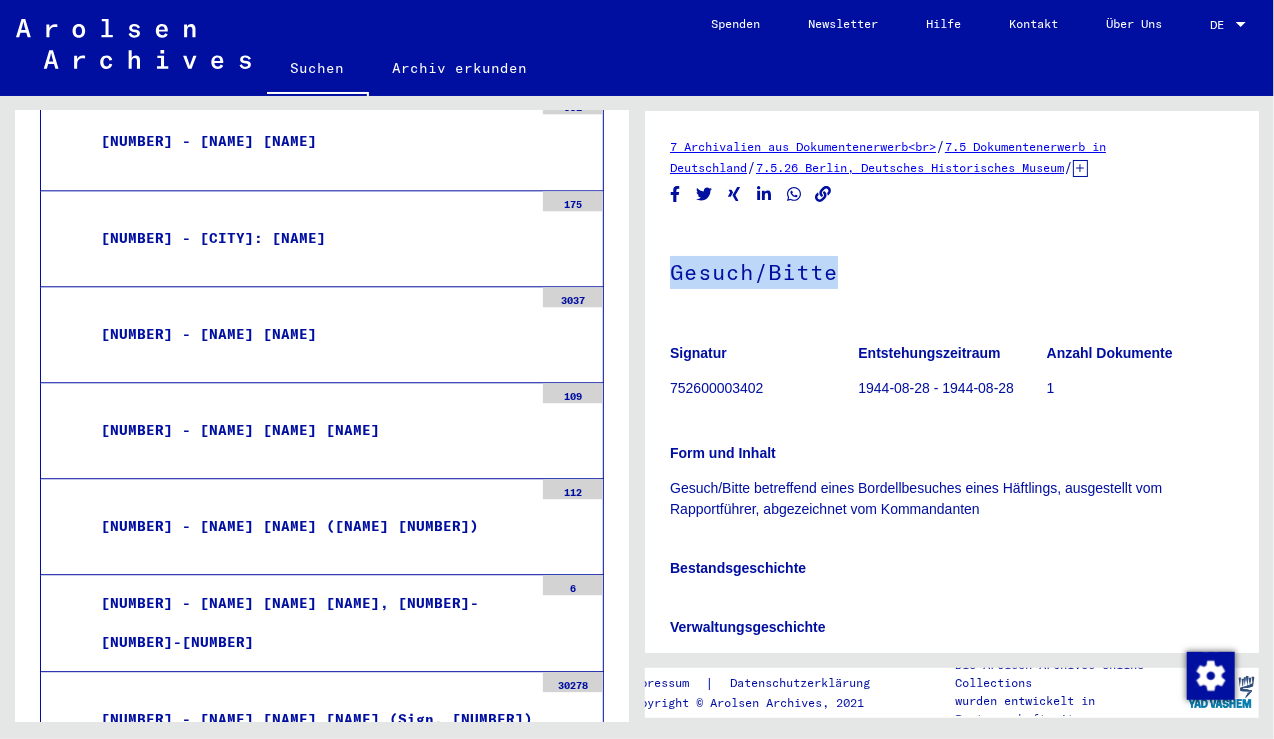 drag, startPoint x: 1260, startPoint y: 234, endPoint x: 1262, endPoint y: 344, distance: 110.01818 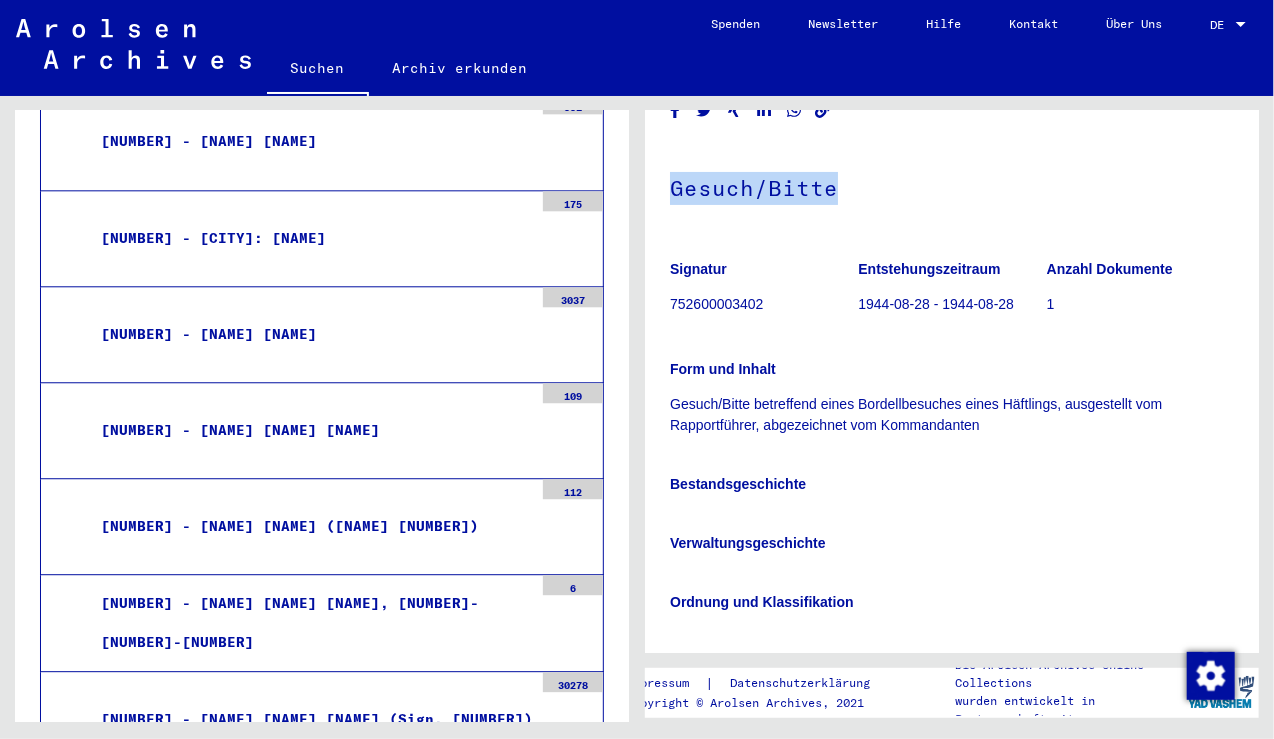 scroll, scrollTop: 0, scrollLeft: 0, axis: both 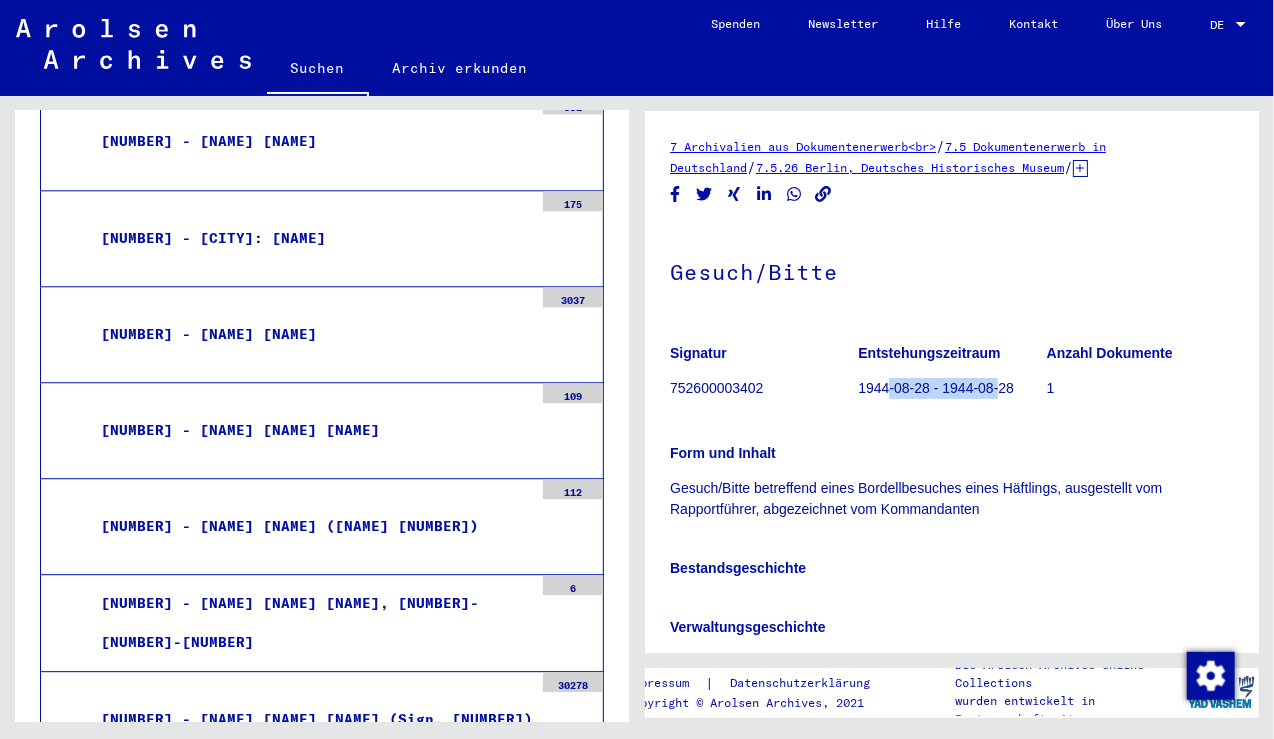 drag, startPoint x: 887, startPoint y: 387, endPoint x: 994, endPoint y: 386, distance: 107.00467 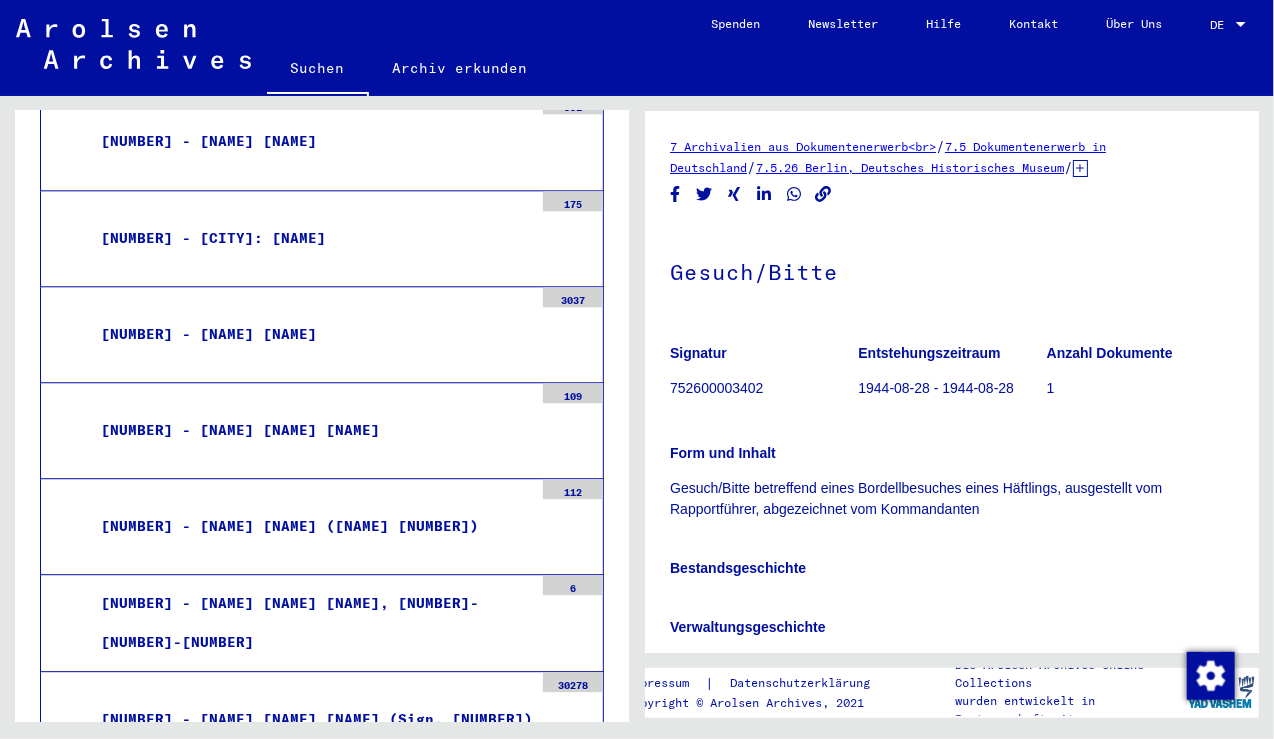 click on "Gesuch/Bitte betreffend eines Bordellbesuches eines Häftlings, ausgestellt      vom Rapportführer, abgezeichnet vom Kommandanten" 